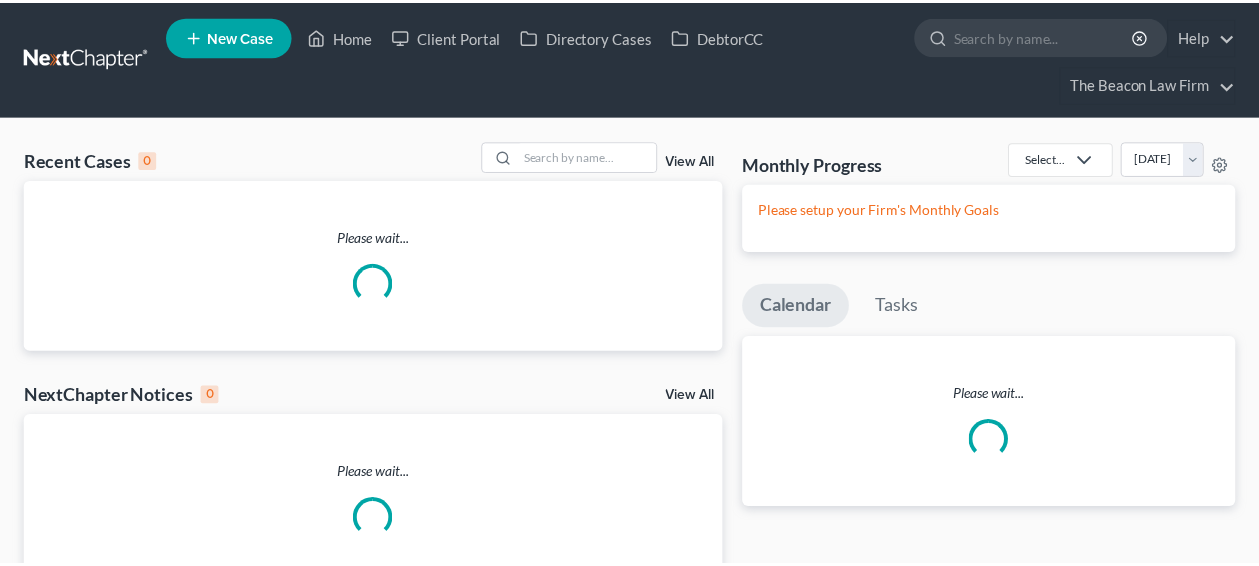 scroll, scrollTop: 0, scrollLeft: 0, axis: both 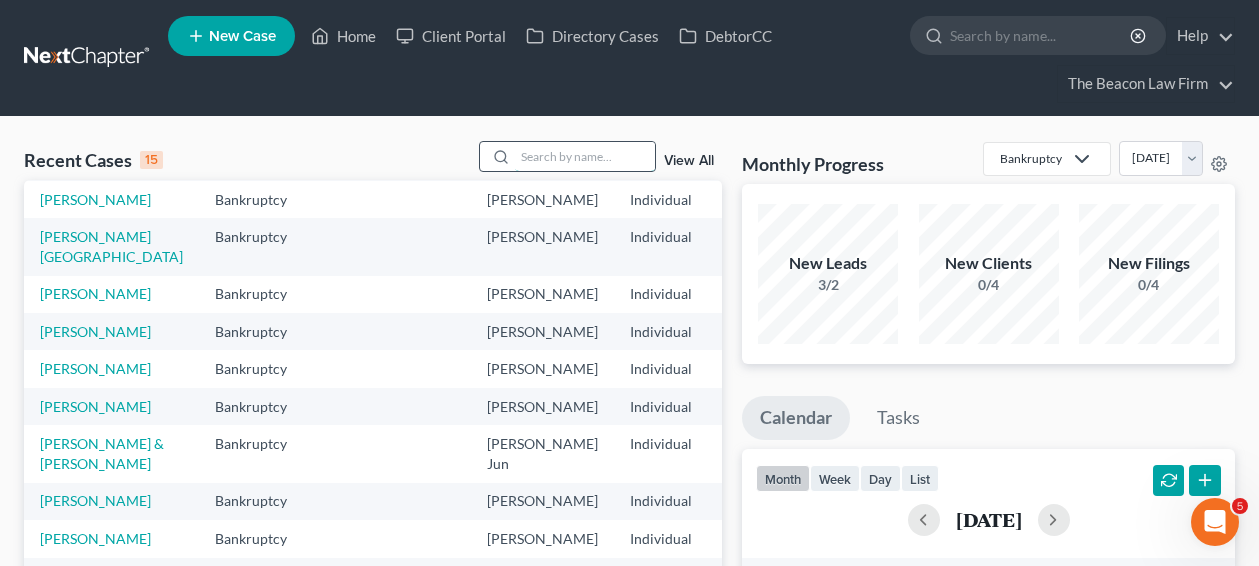 click at bounding box center [585, 156] 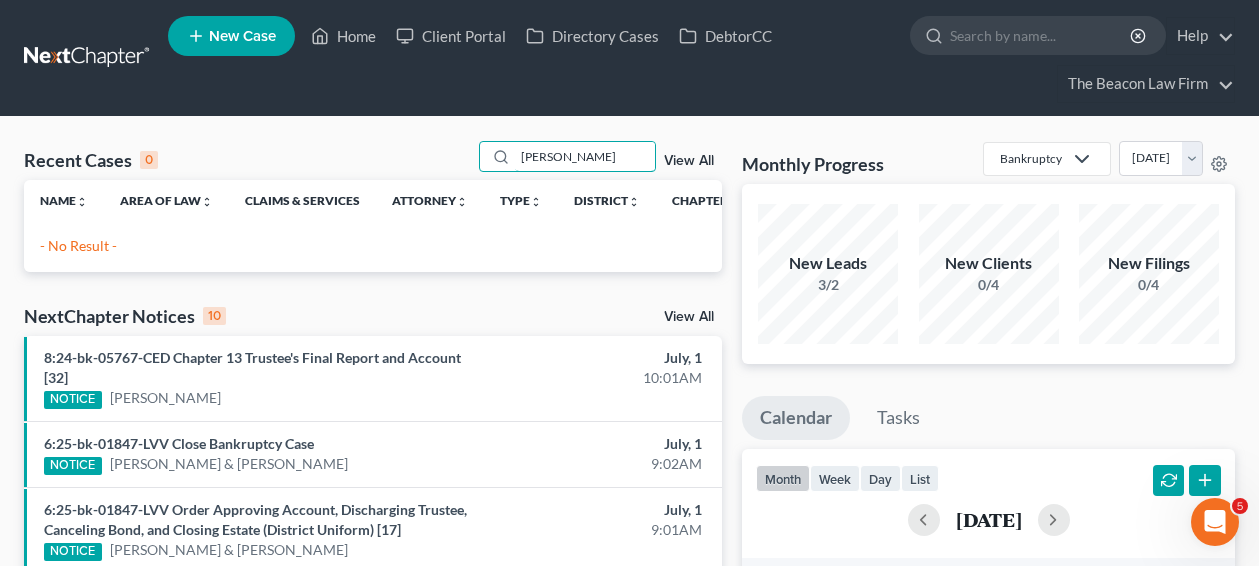 scroll, scrollTop: 0, scrollLeft: 0, axis: both 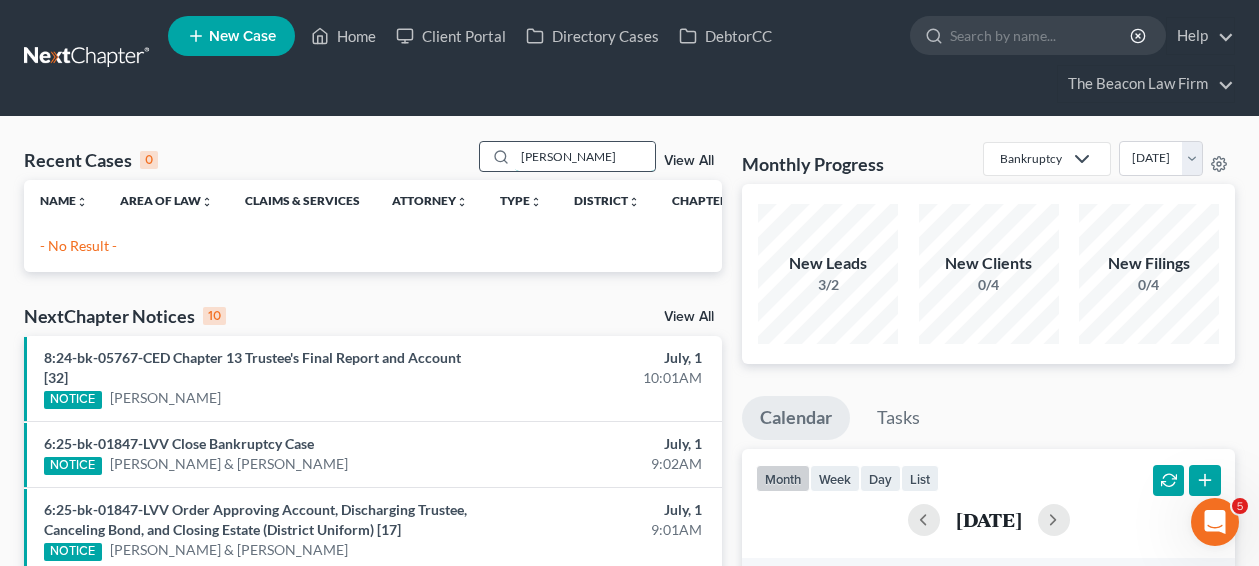click on "[PERSON_NAME]" at bounding box center [585, 156] 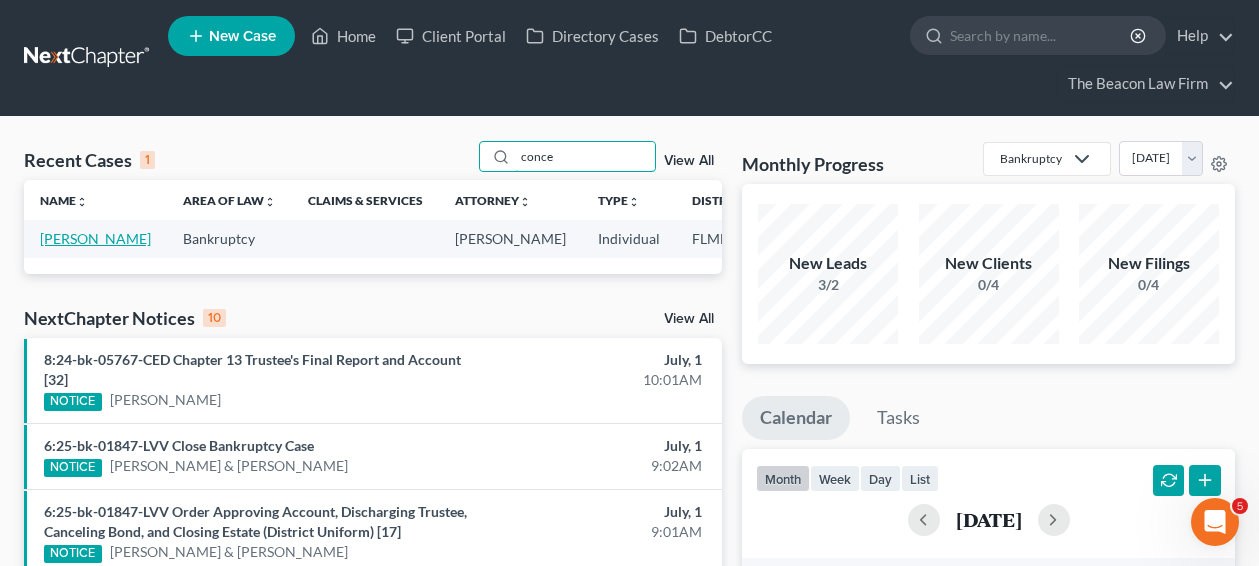 type on "conce" 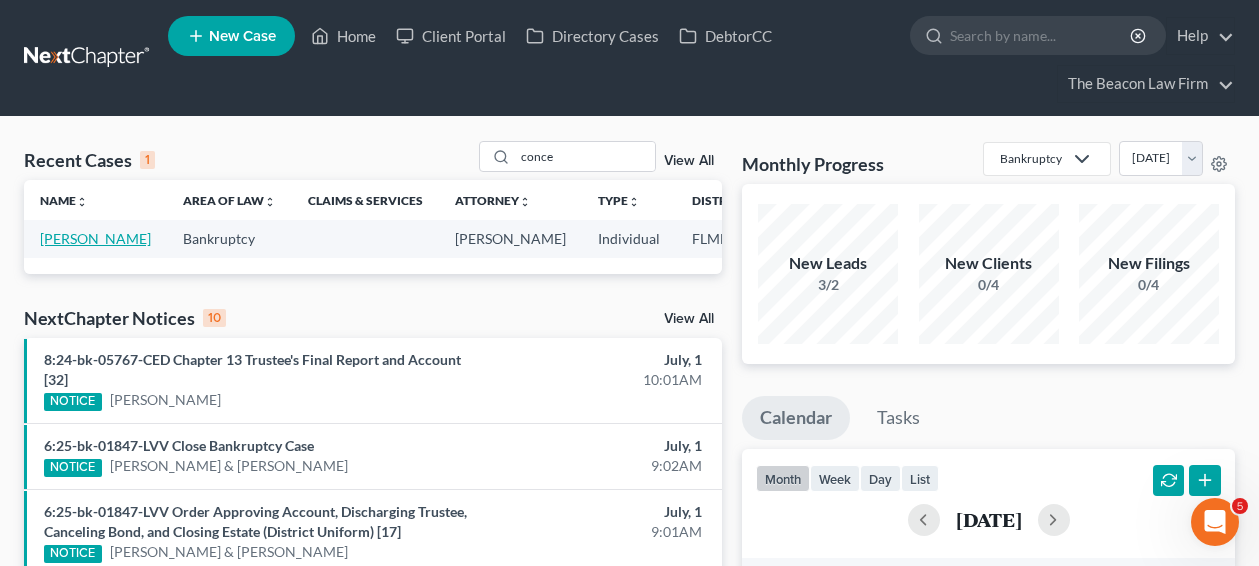 click on "[PERSON_NAME]" at bounding box center (95, 238) 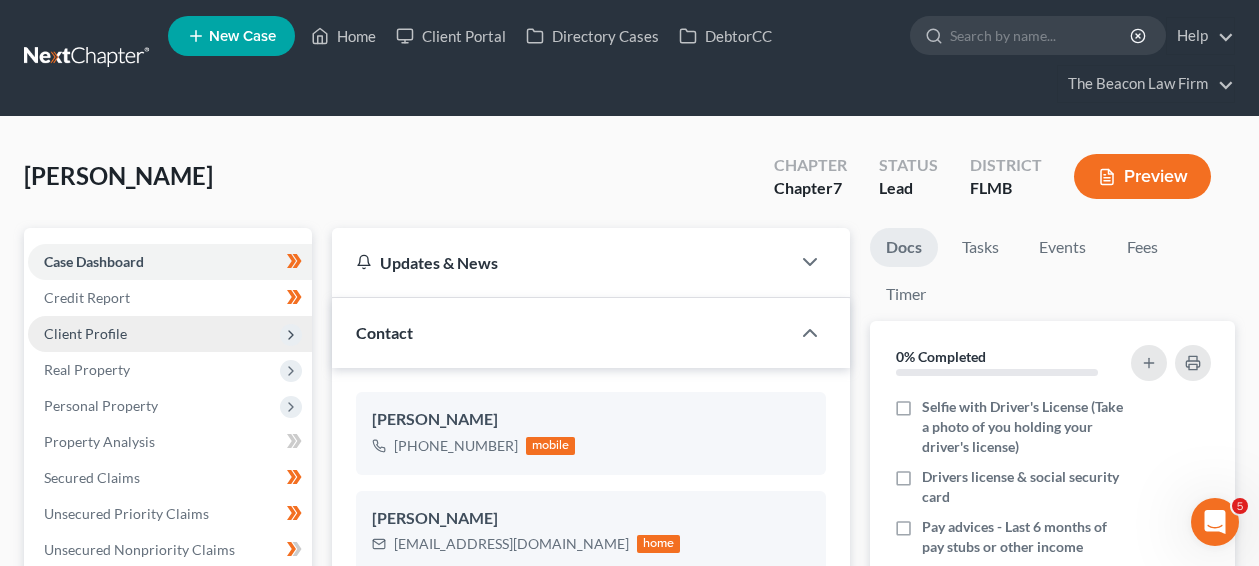 click on "Client Profile" at bounding box center (170, 334) 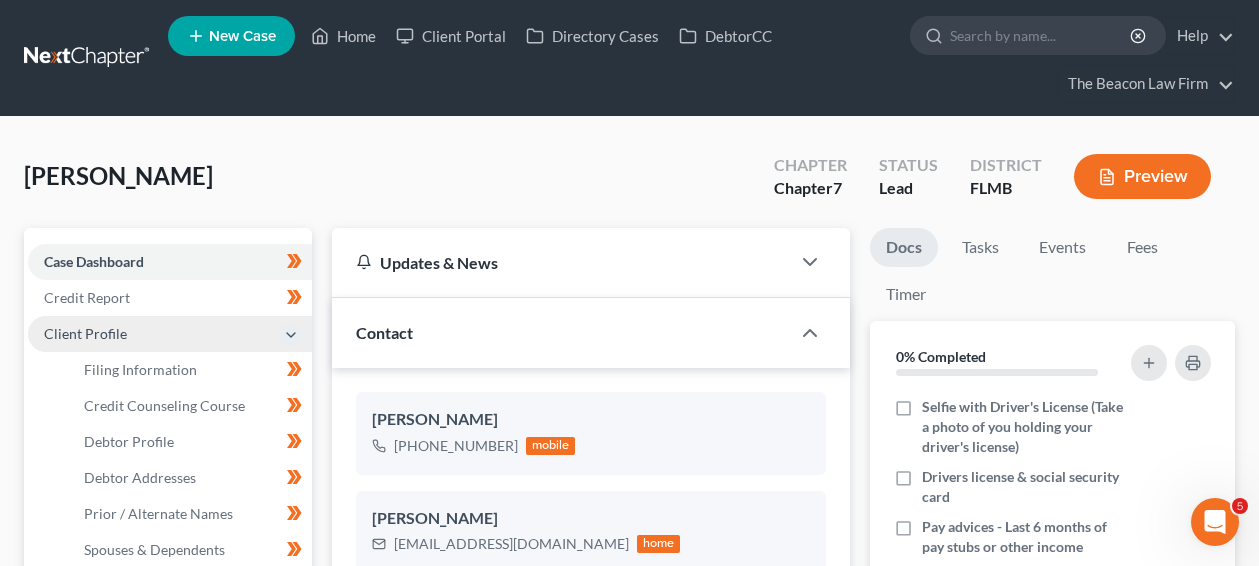 scroll, scrollTop: 514, scrollLeft: 0, axis: vertical 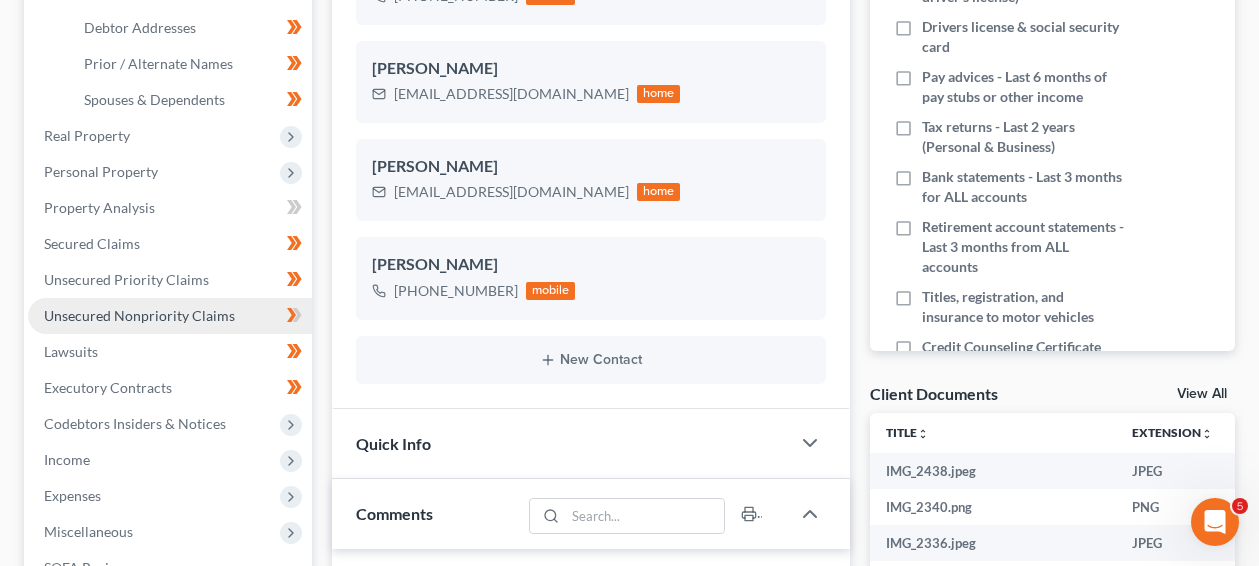 click on "Unsecured Nonpriority Claims" at bounding box center (139, 315) 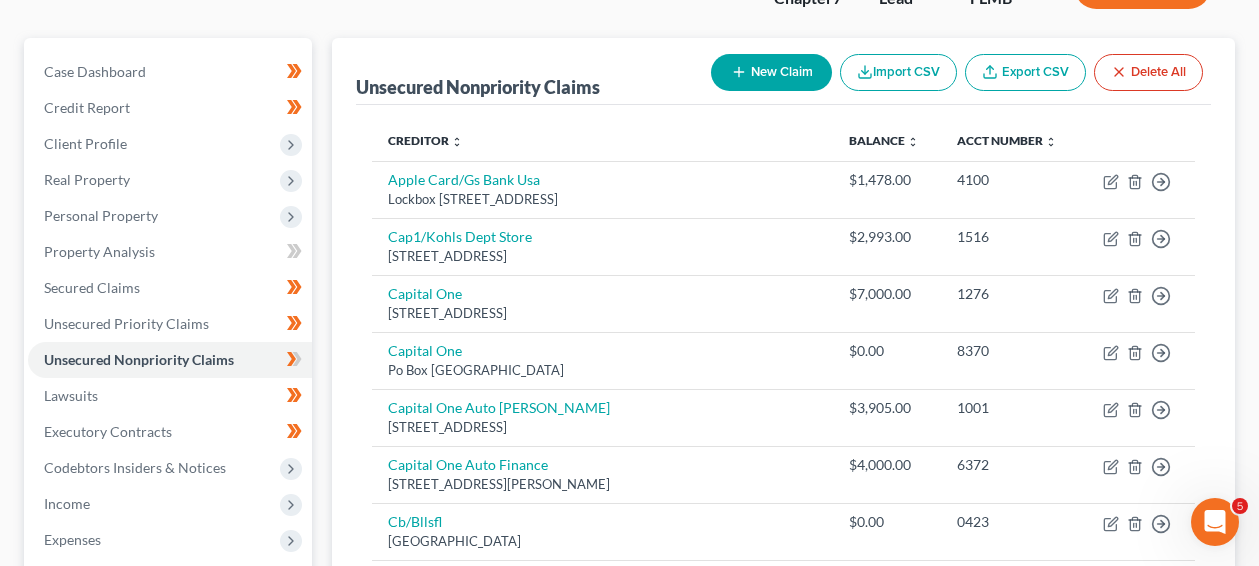 scroll, scrollTop: 0, scrollLeft: 0, axis: both 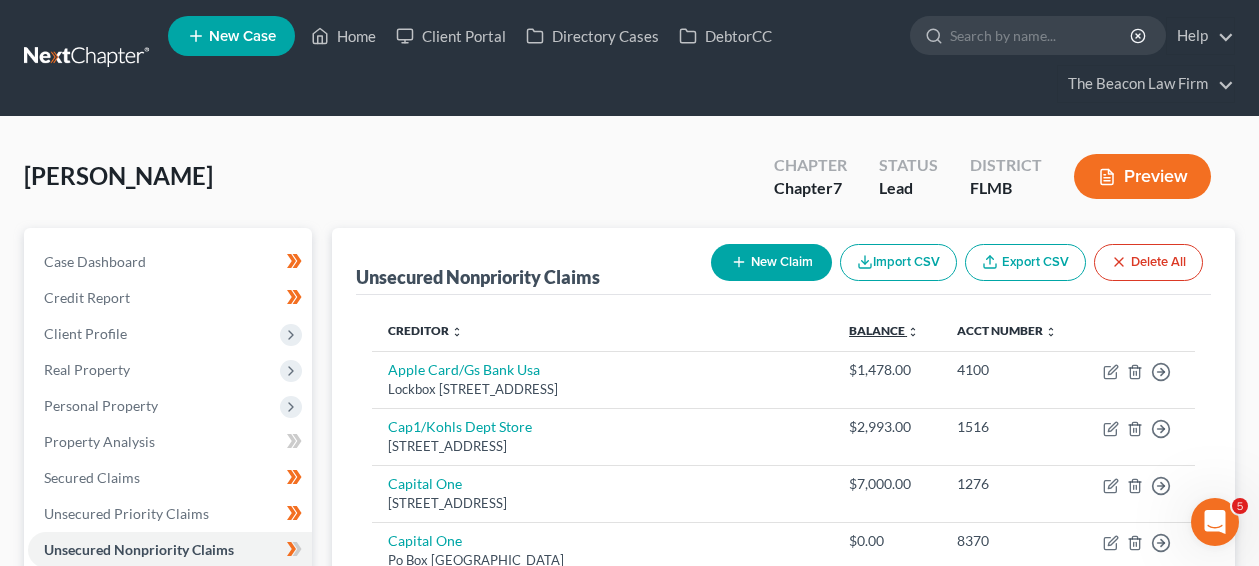 click on "Balance  expand_more   expand_less   unfold_more" at bounding box center [884, 330] 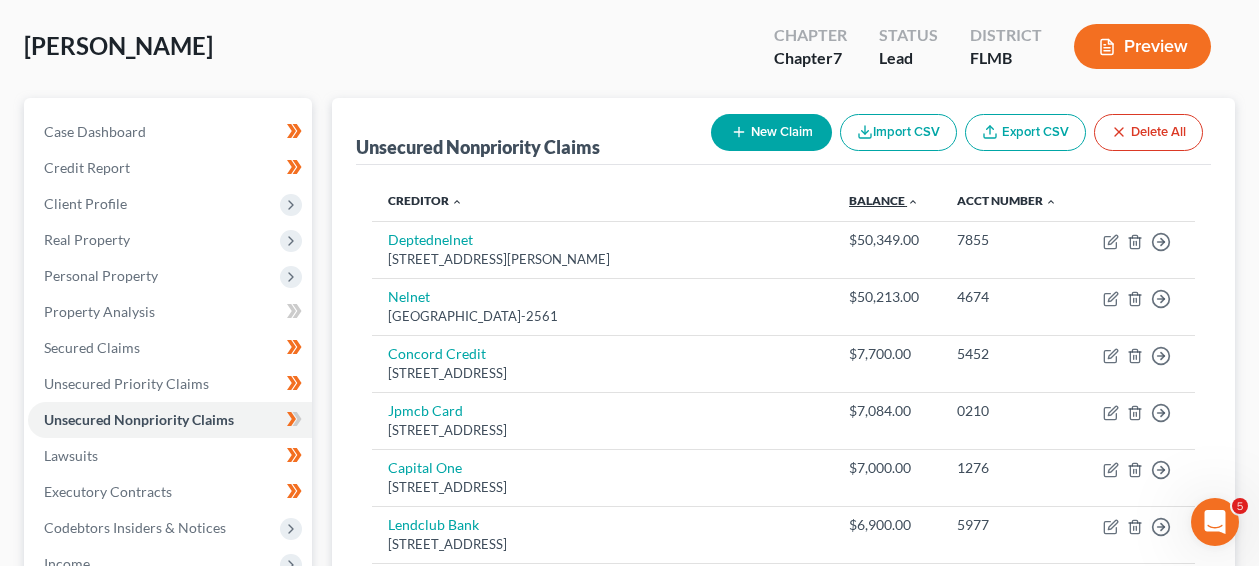 scroll, scrollTop: 140, scrollLeft: 0, axis: vertical 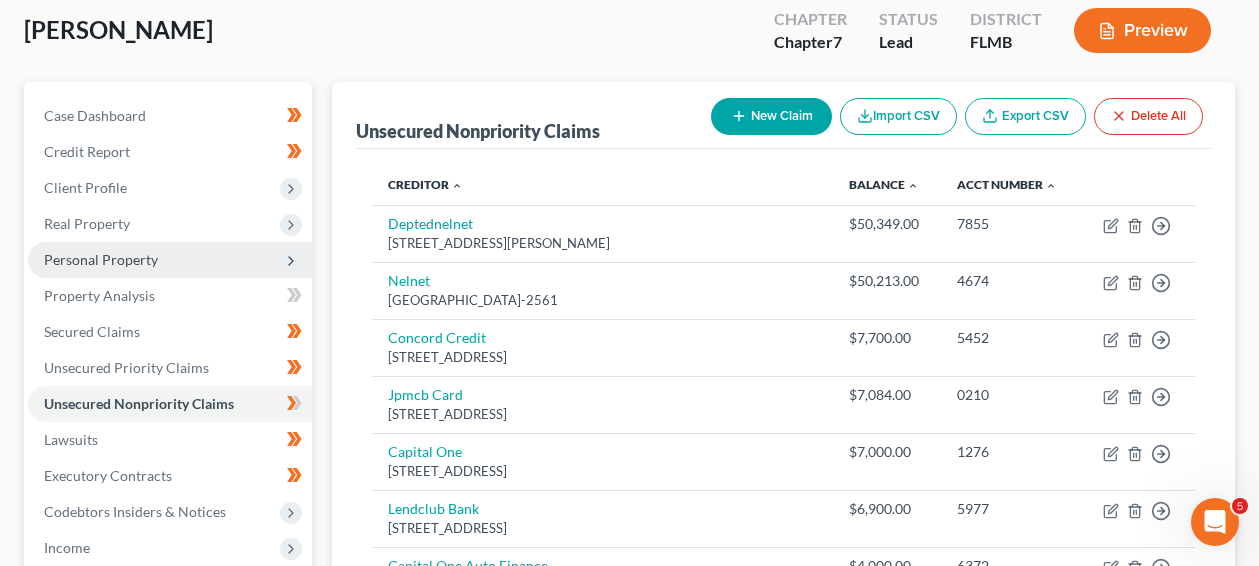 click on "Personal Property" at bounding box center (101, 259) 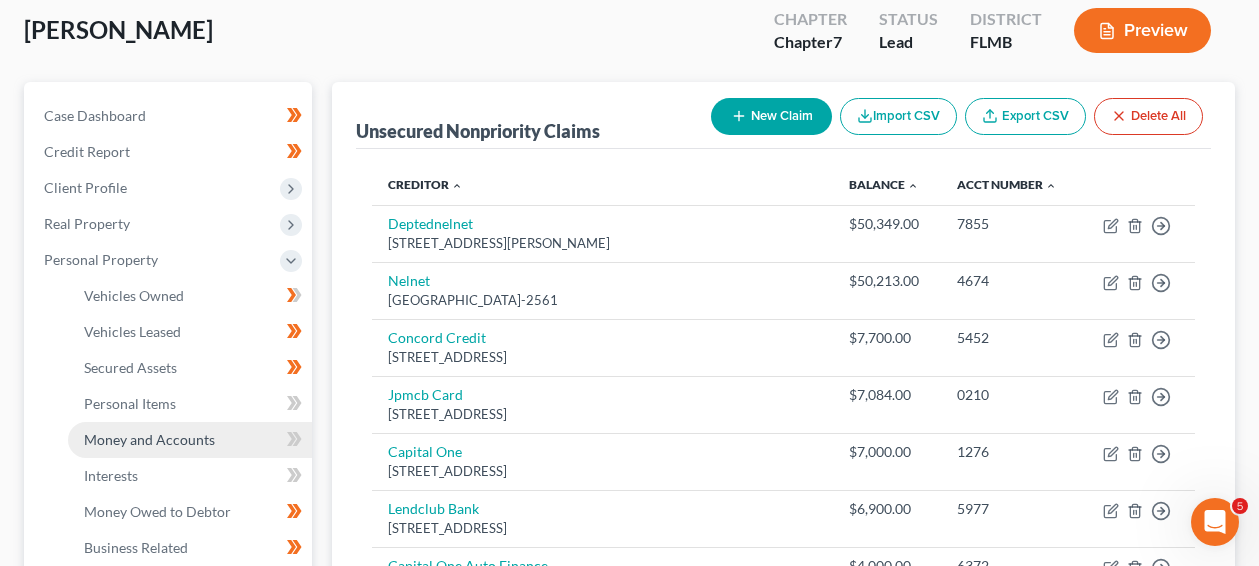click on "Money and Accounts" at bounding box center [149, 439] 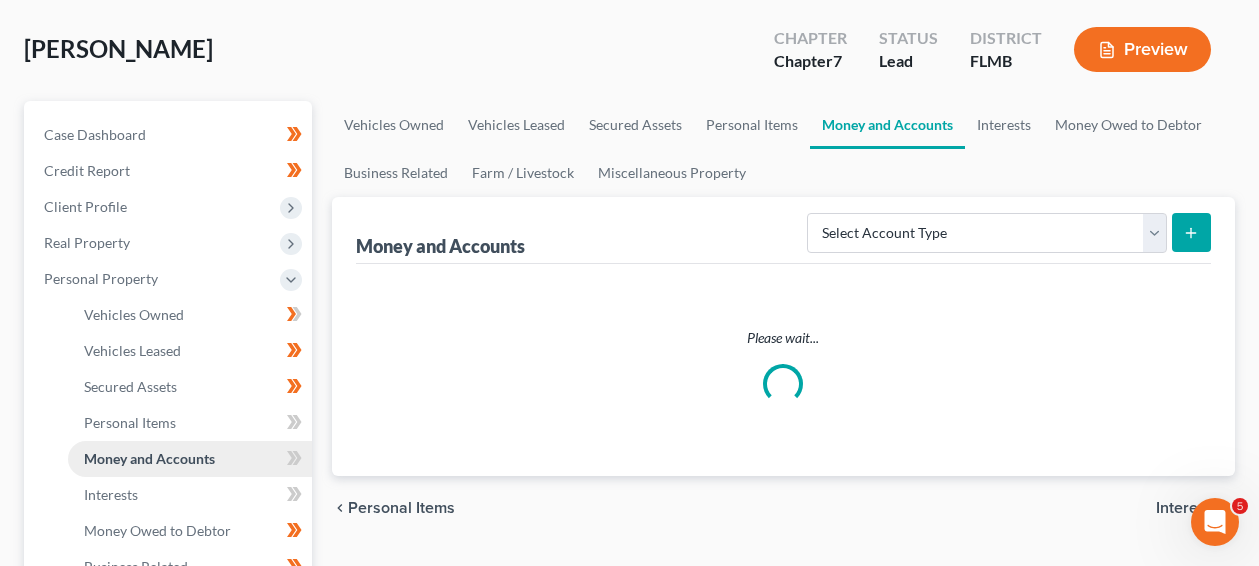 scroll, scrollTop: 0, scrollLeft: 0, axis: both 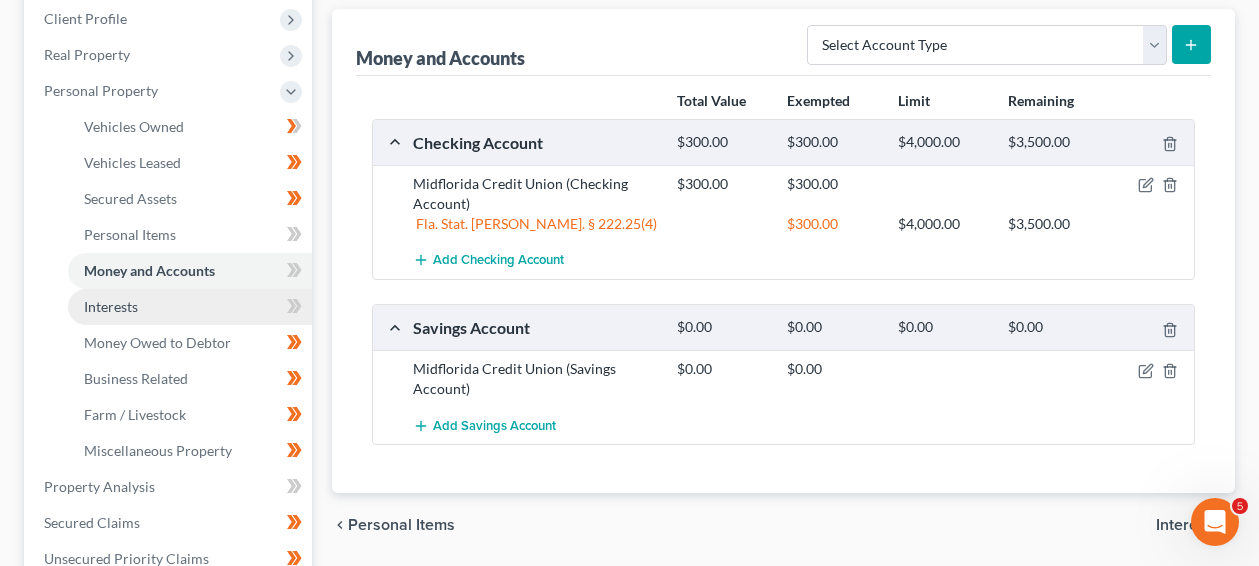 click on "Interests" at bounding box center (190, 307) 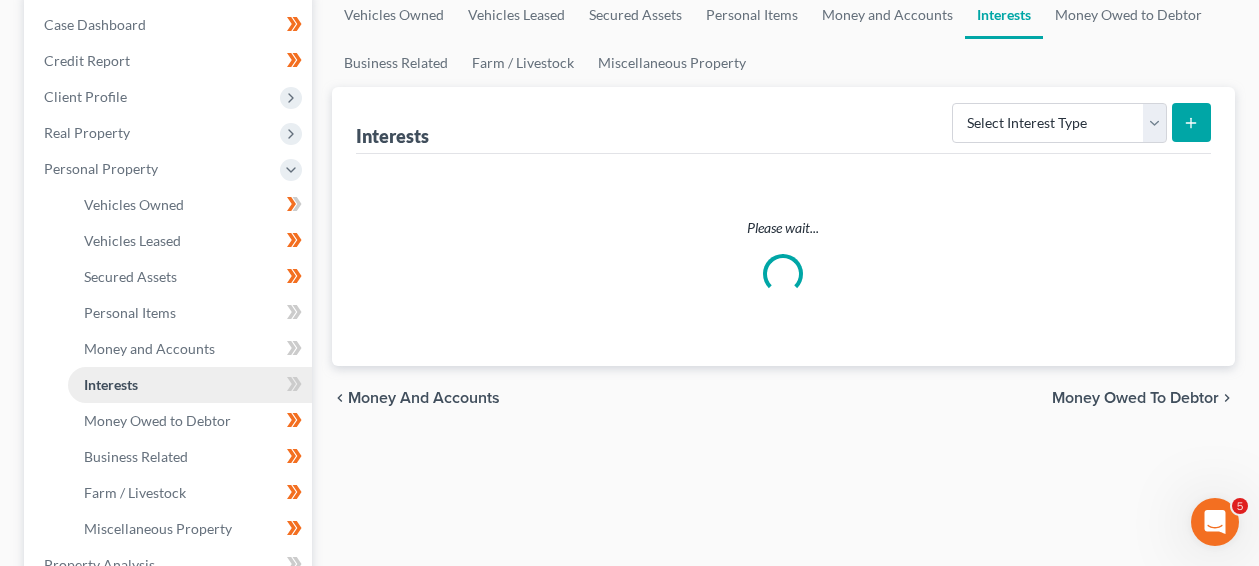 scroll, scrollTop: 0, scrollLeft: 0, axis: both 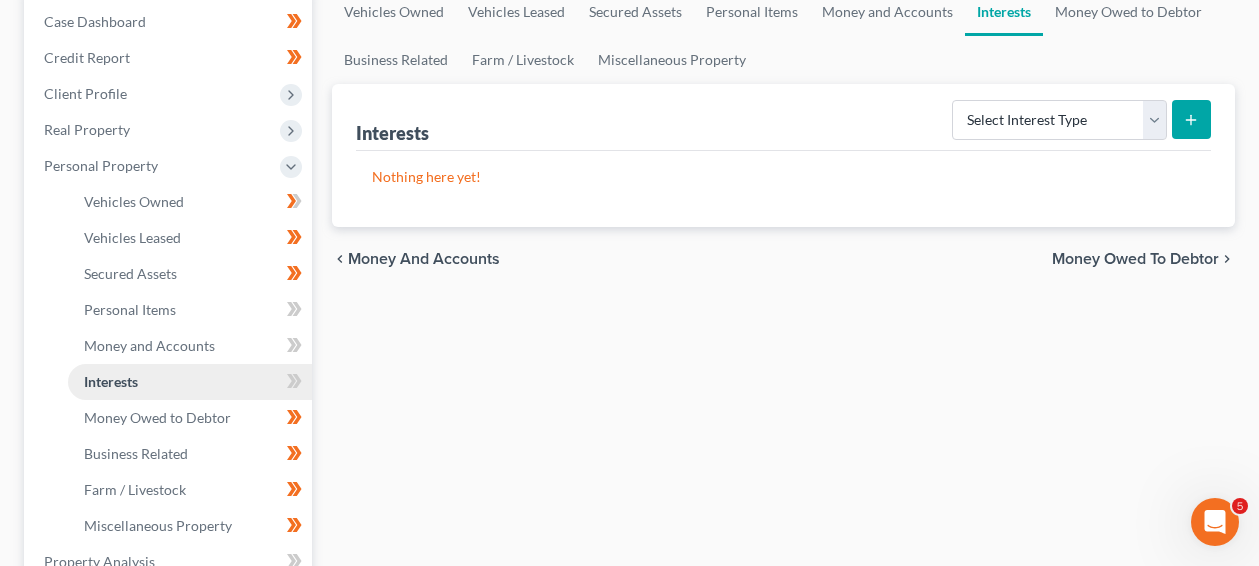 click on "Interests" at bounding box center [190, 382] 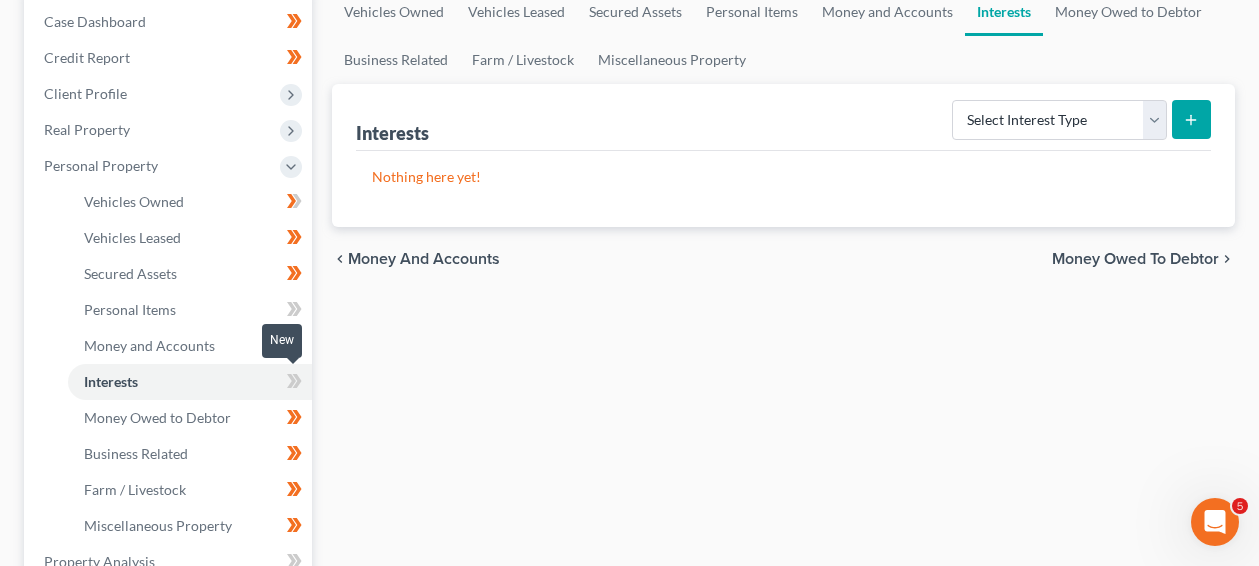 click 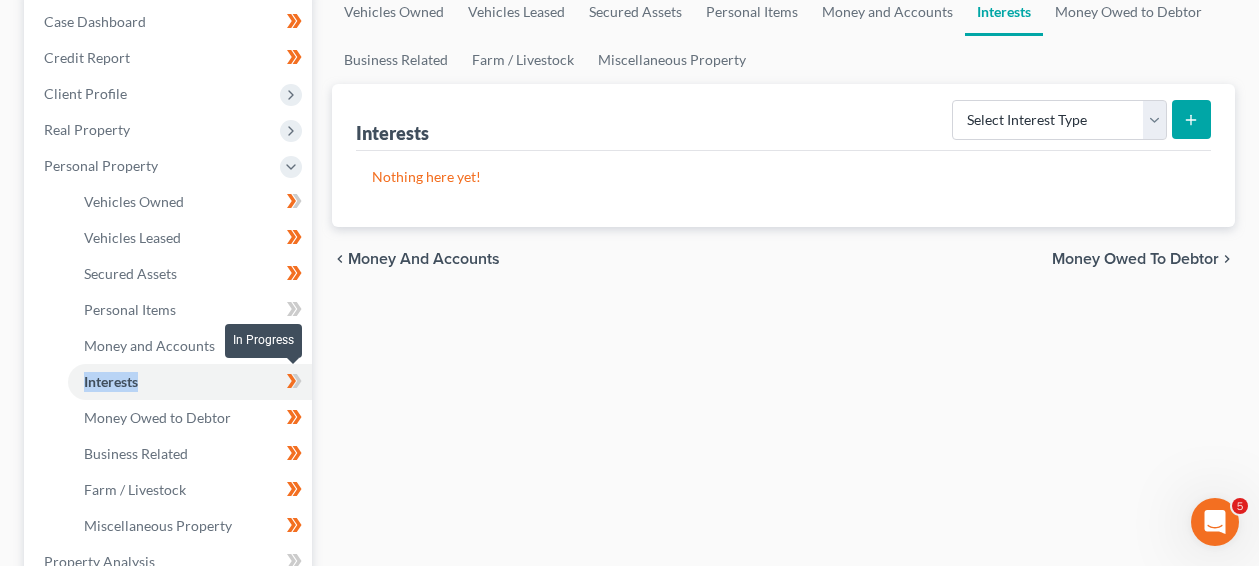 click 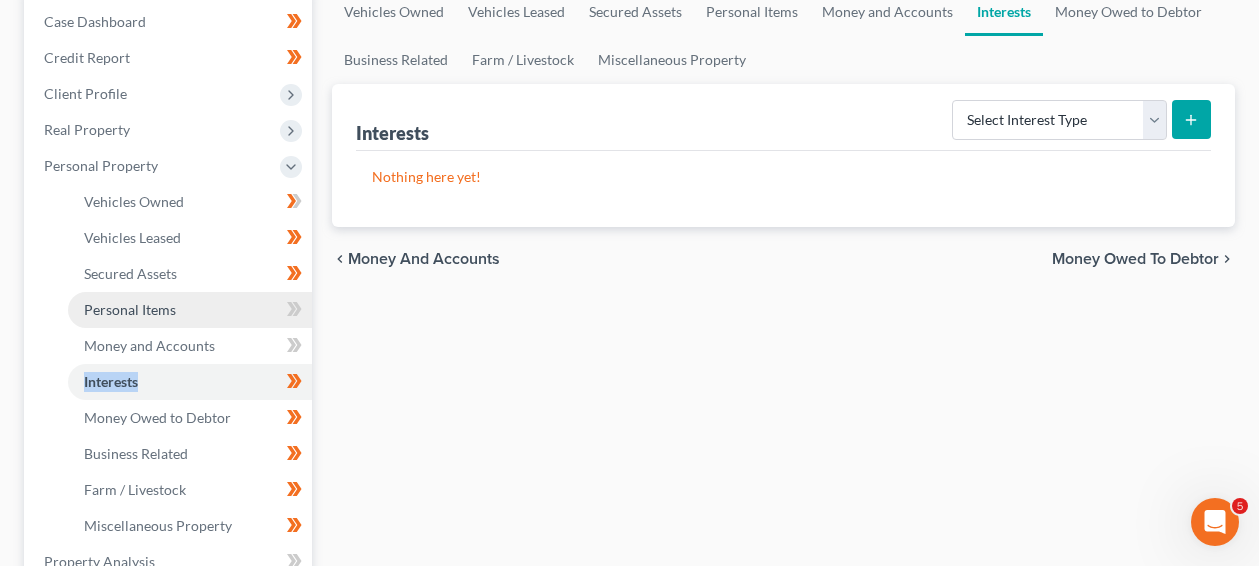 click on "Personal Items" at bounding box center (190, 310) 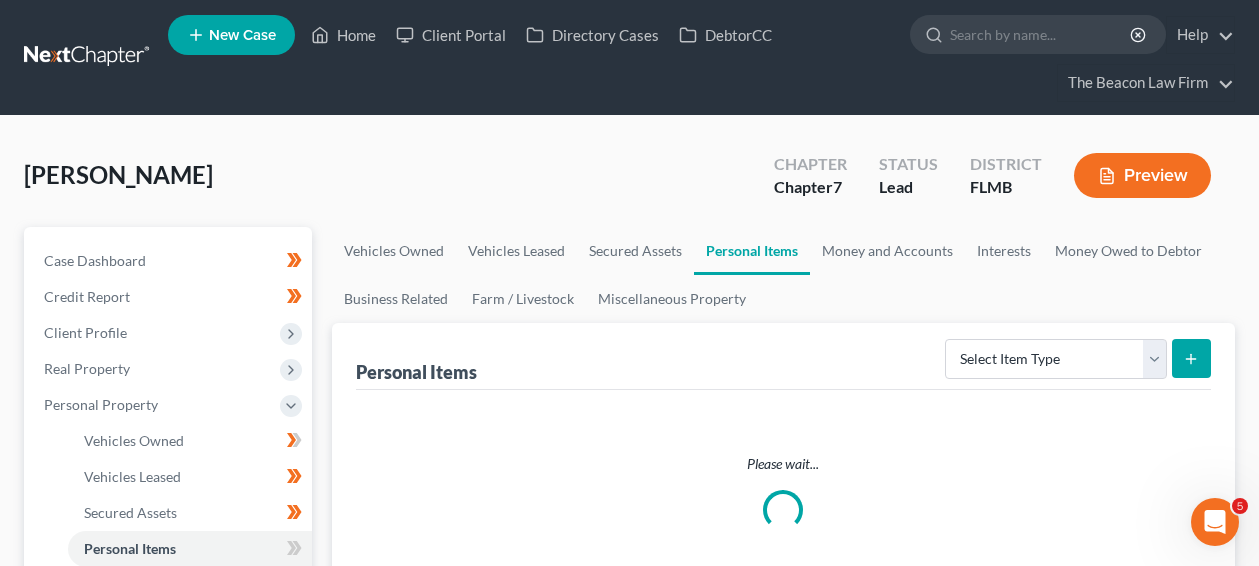 scroll, scrollTop: 0, scrollLeft: 0, axis: both 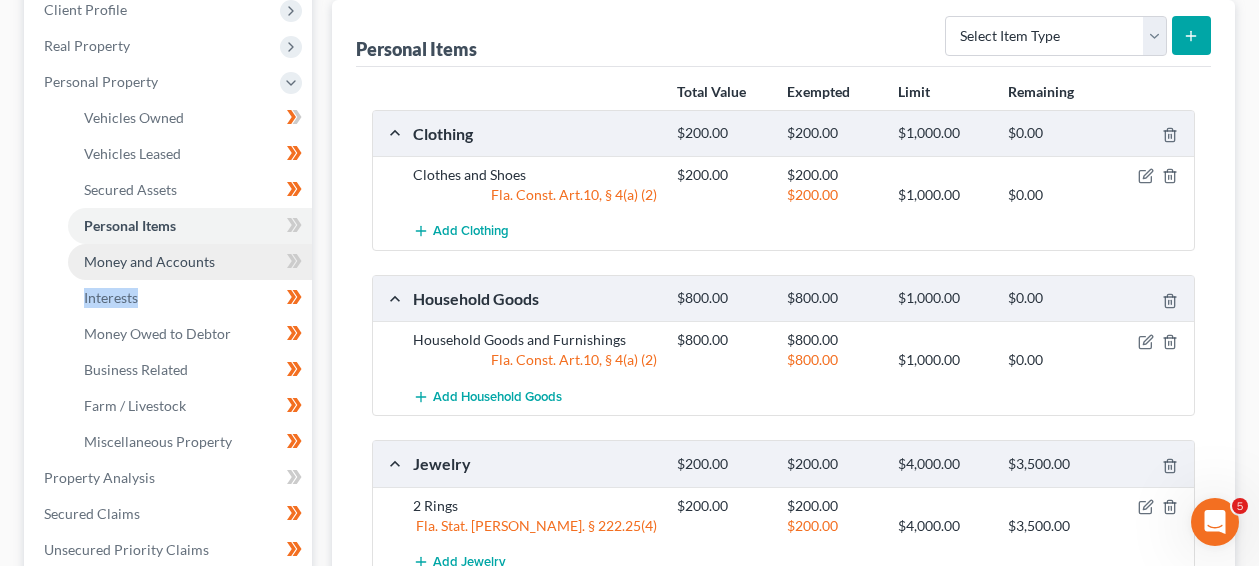 click on "Money and Accounts" at bounding box center (190, 262) 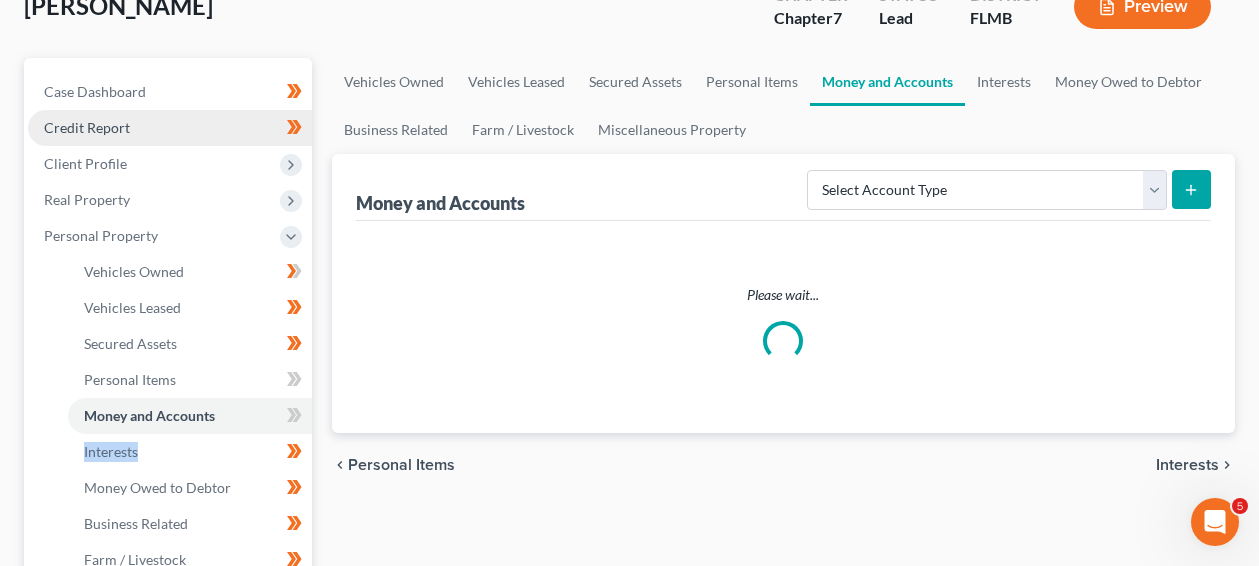 scroll, scrollTop: 0, scrollLeft: 0, axis: both 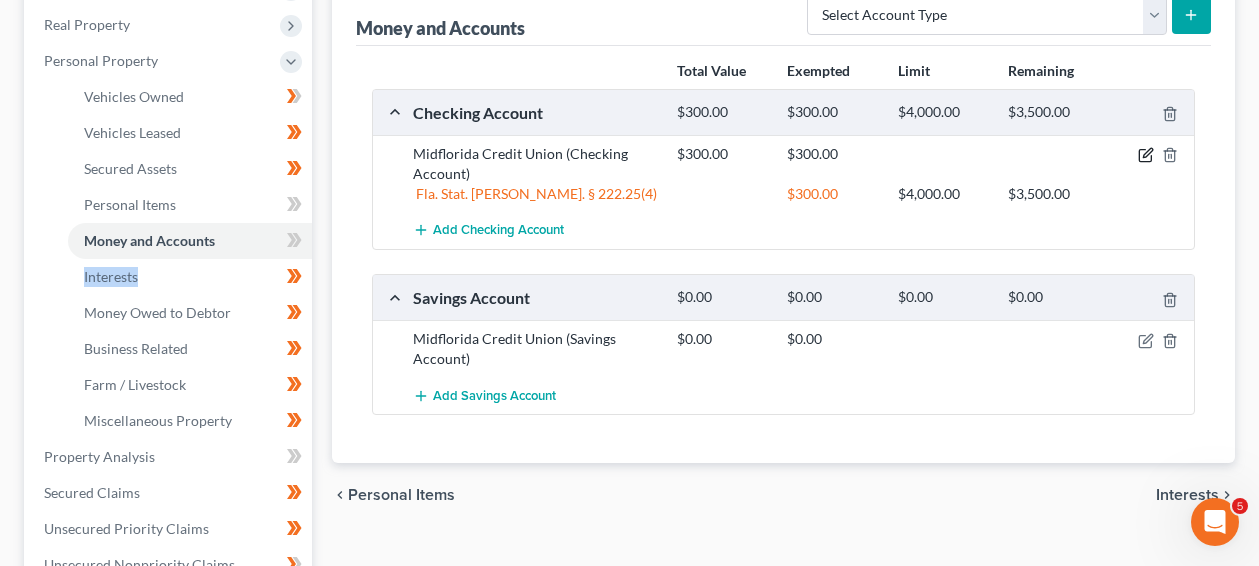 click 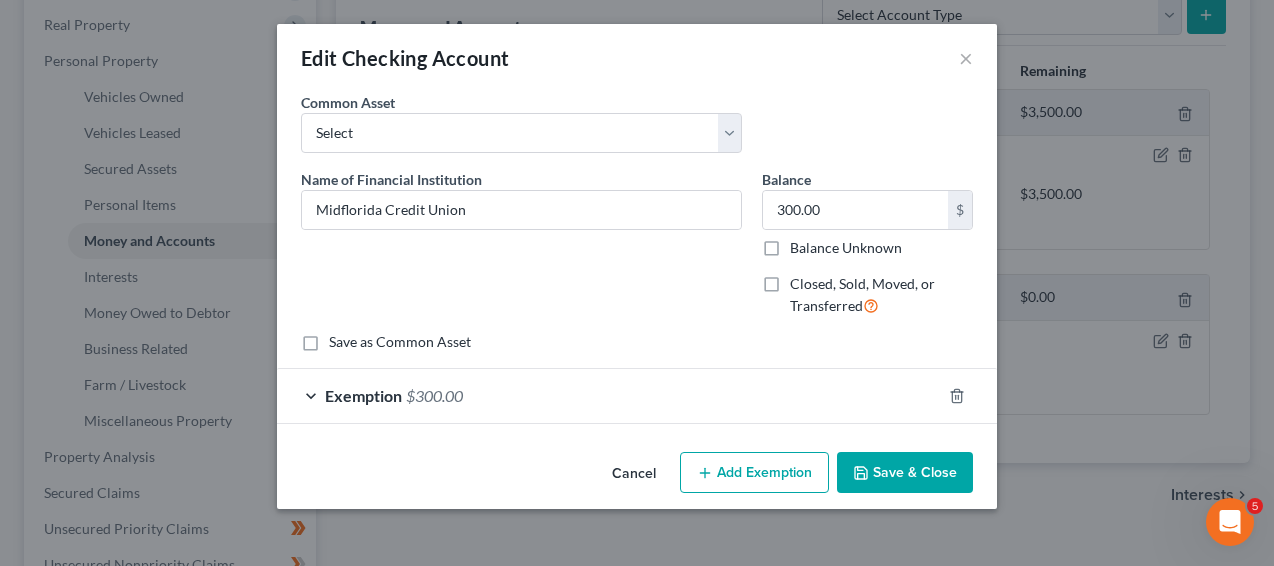 click on "Exemption $300.00" at bounding box center (609, 395) 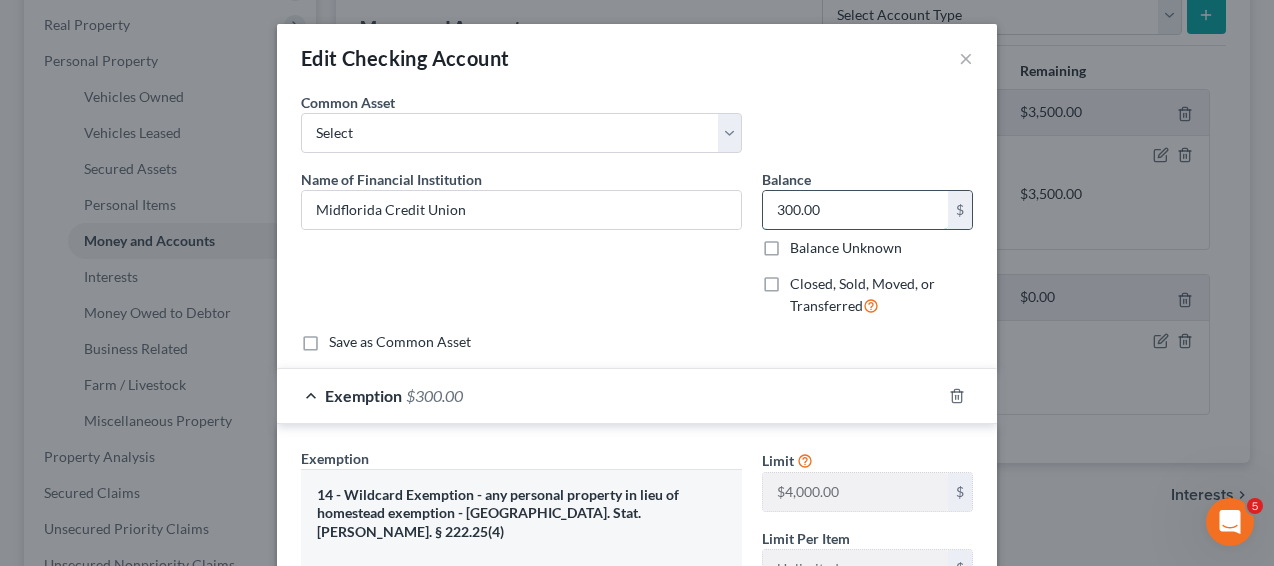 click on "300.00" at bounding box center [855, 210] 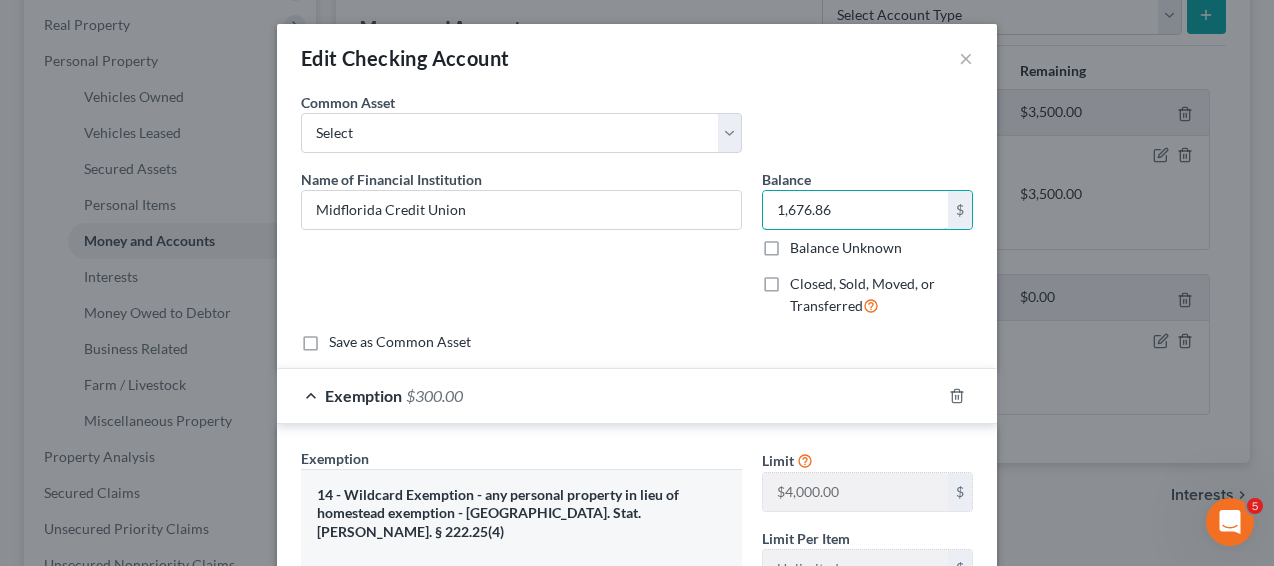 type on "1,676.86" 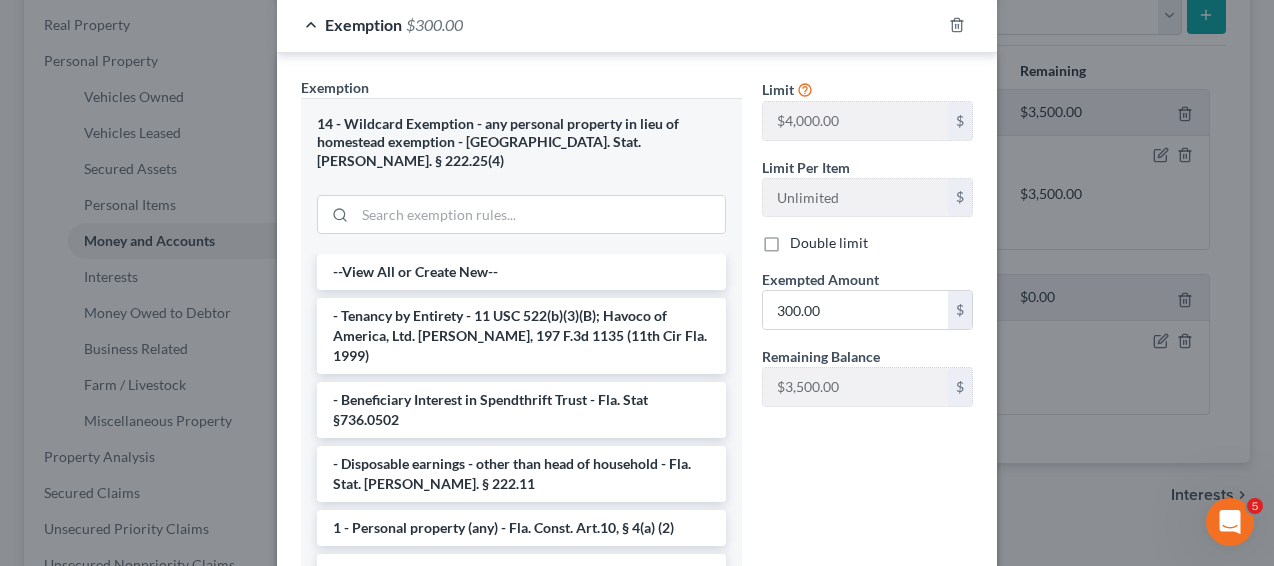 scroll, scrollTop: 503, scrollLeft: 0, axis: vertical 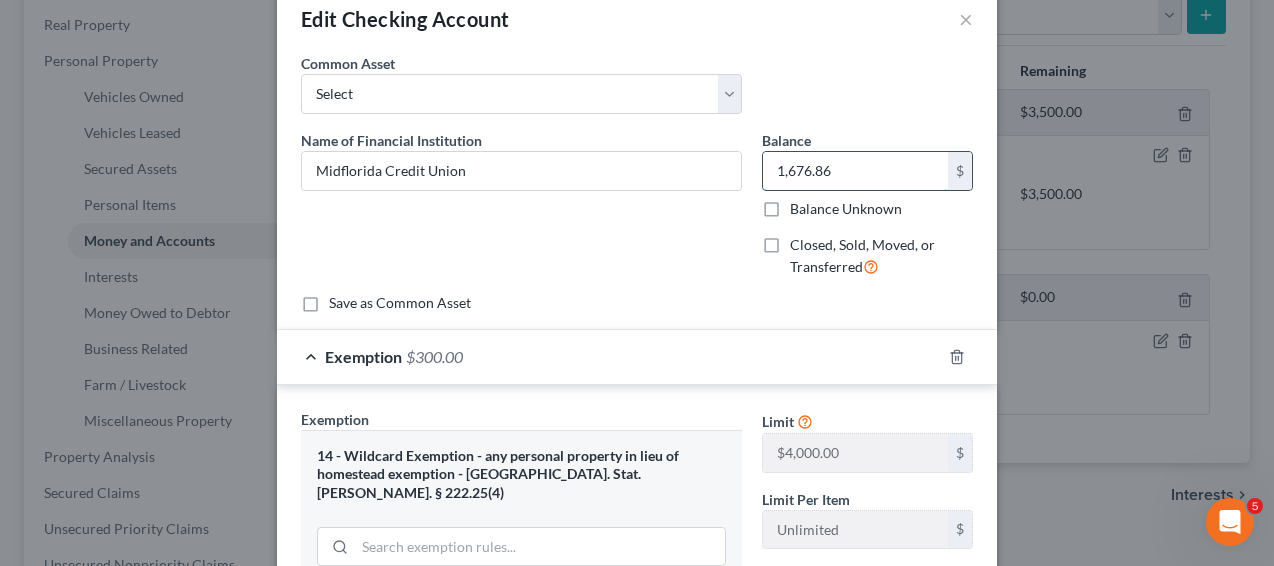 click on "1,676.86" at bounding box center [855, 171] 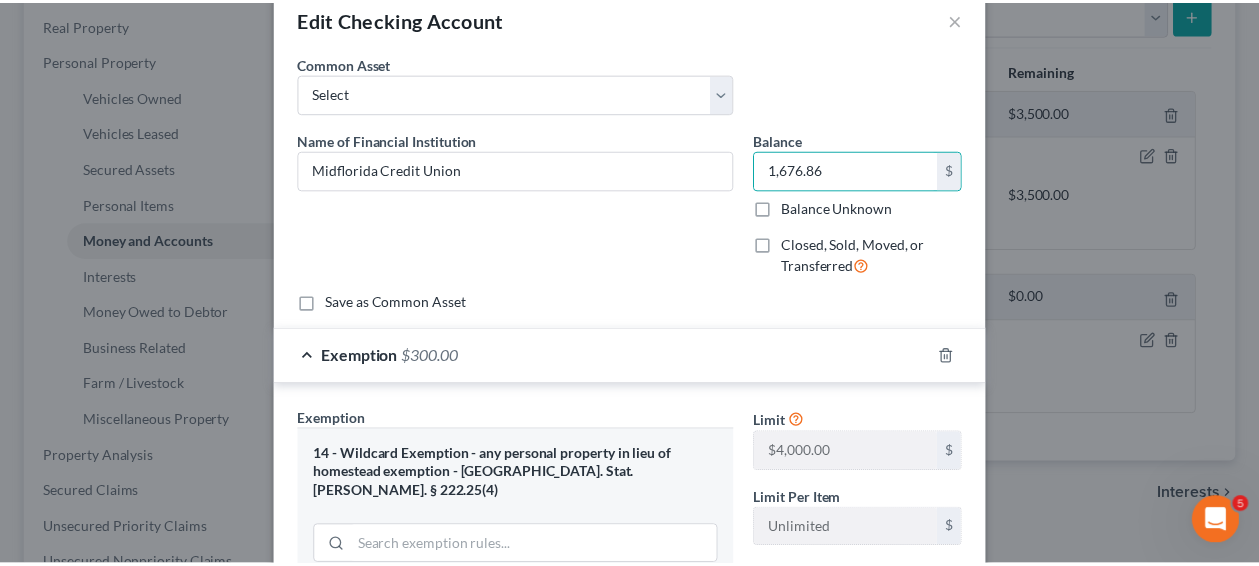 scroll, scrollTop: 503, scrollLeft: 0, axis: vertical 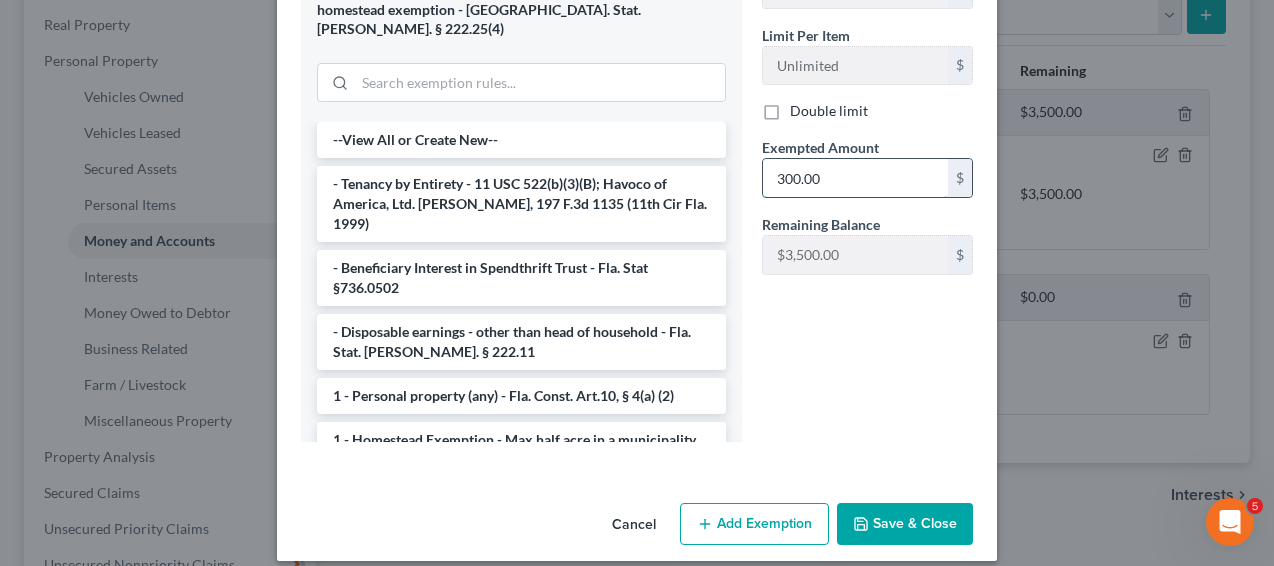 click on "300.00" at bounding box center [855, 178] 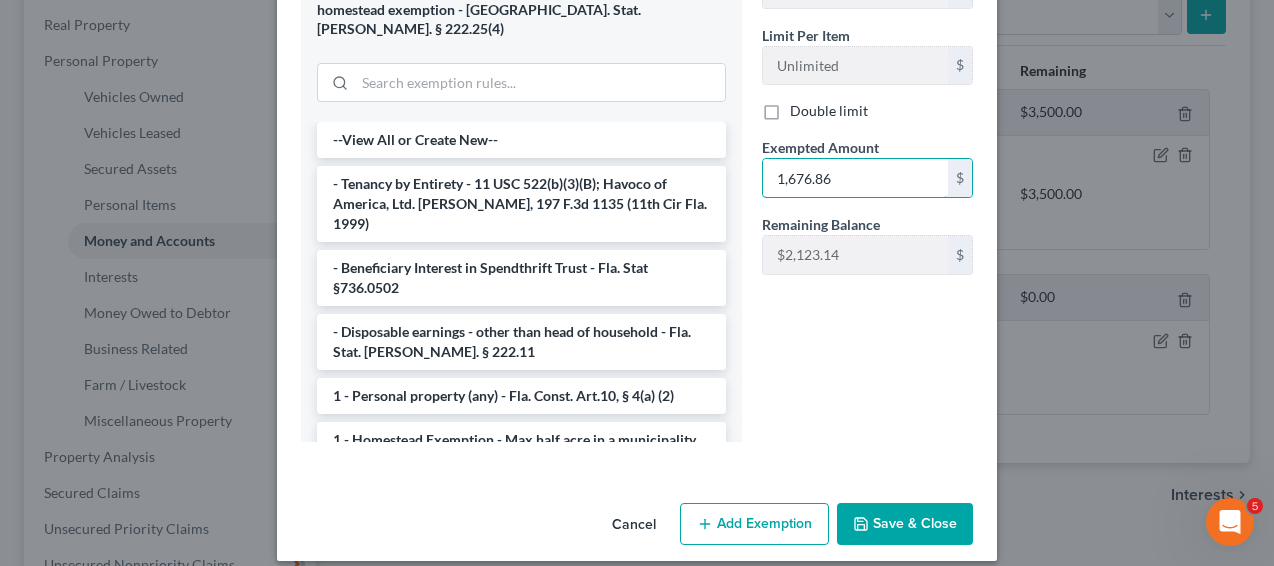 type on "1,676.86" 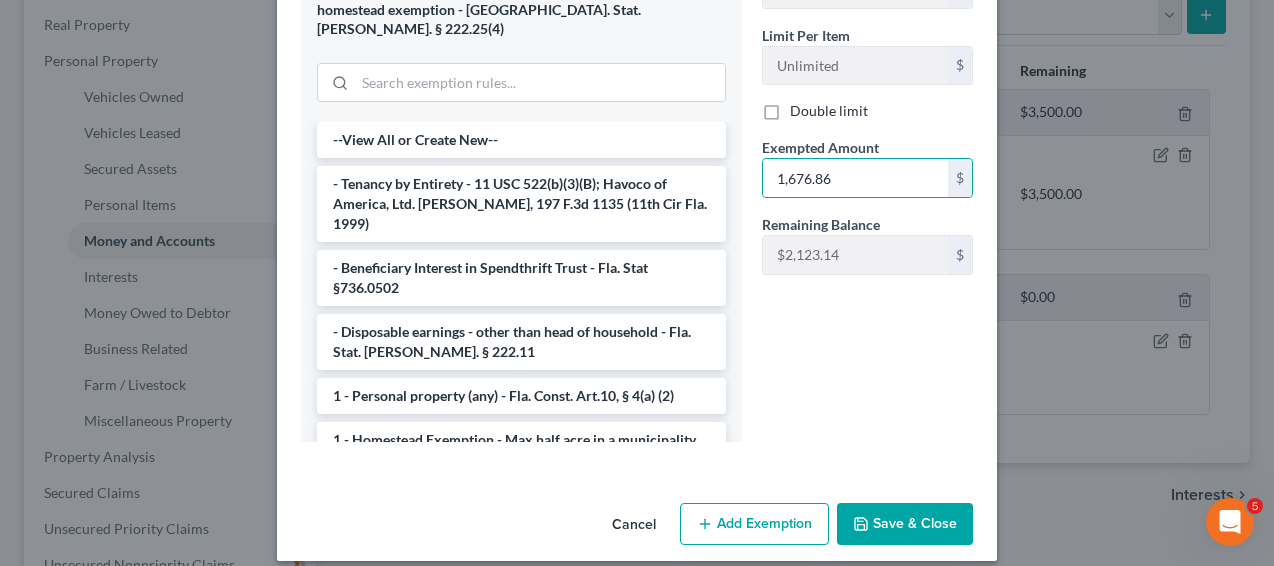 click on "Cancel Add Exemption Save & Close" at bounding box center [637, 528] 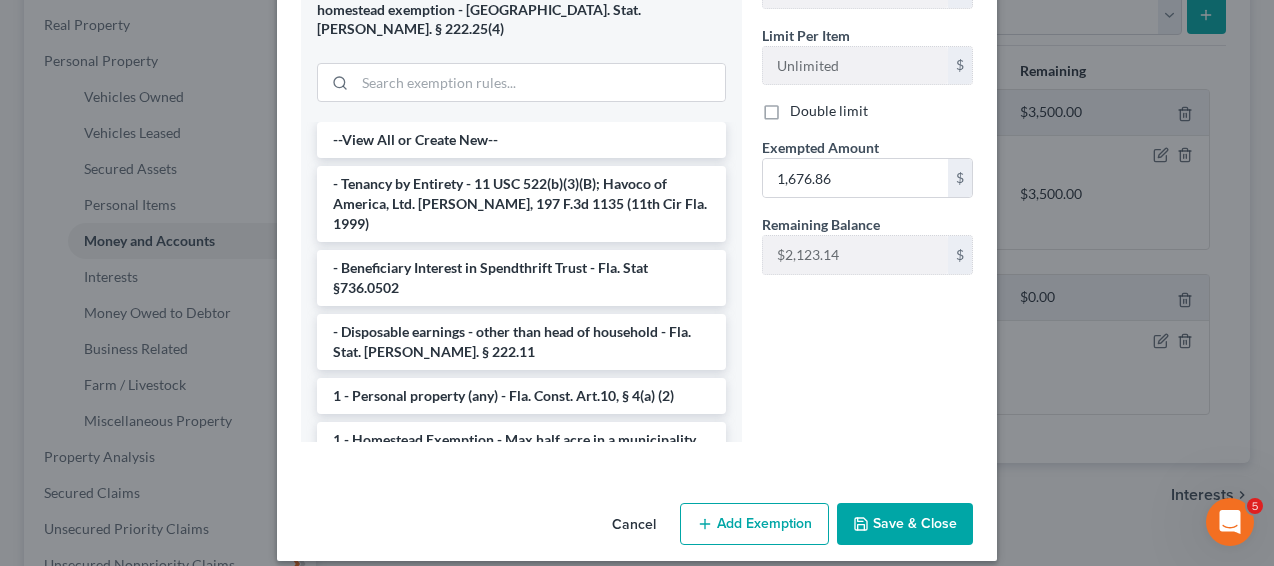 click on "Save & Close" at bounding box center [905, 524] 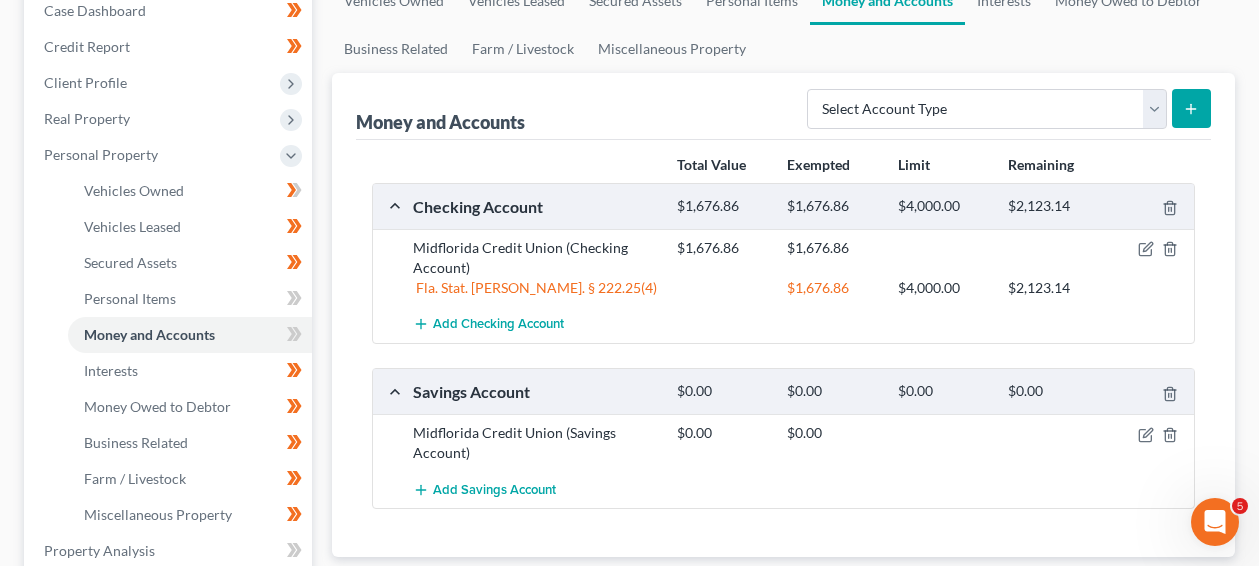 scroll, scrollTop: 237, scrollLeft: 0, axis: vertical 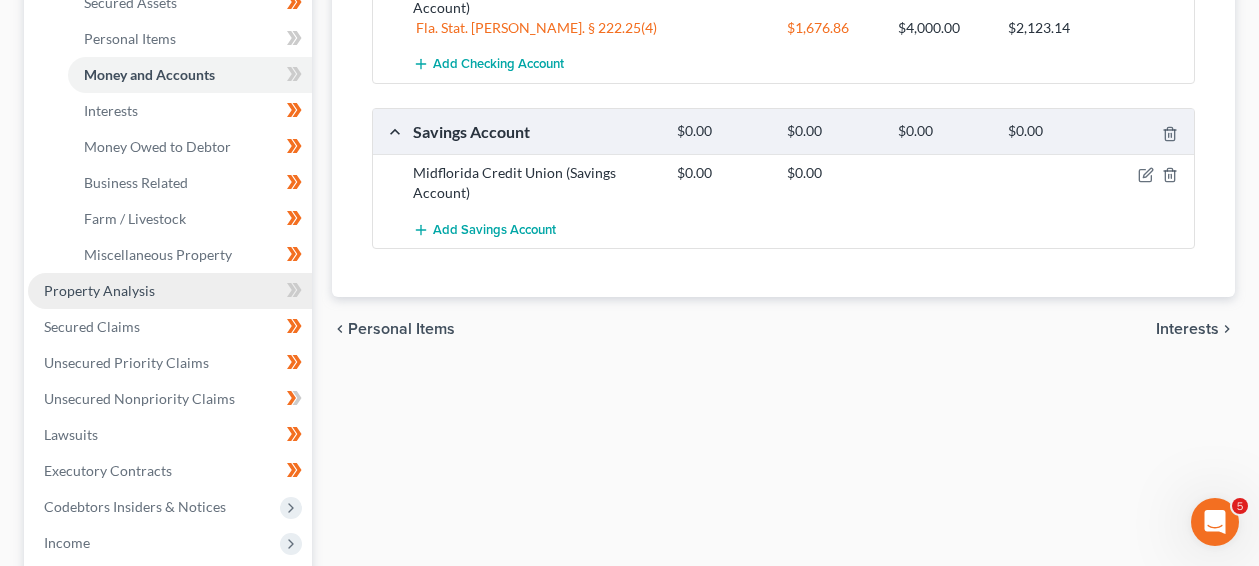 click on "Property Analysis" at bounding box center [170, 291] 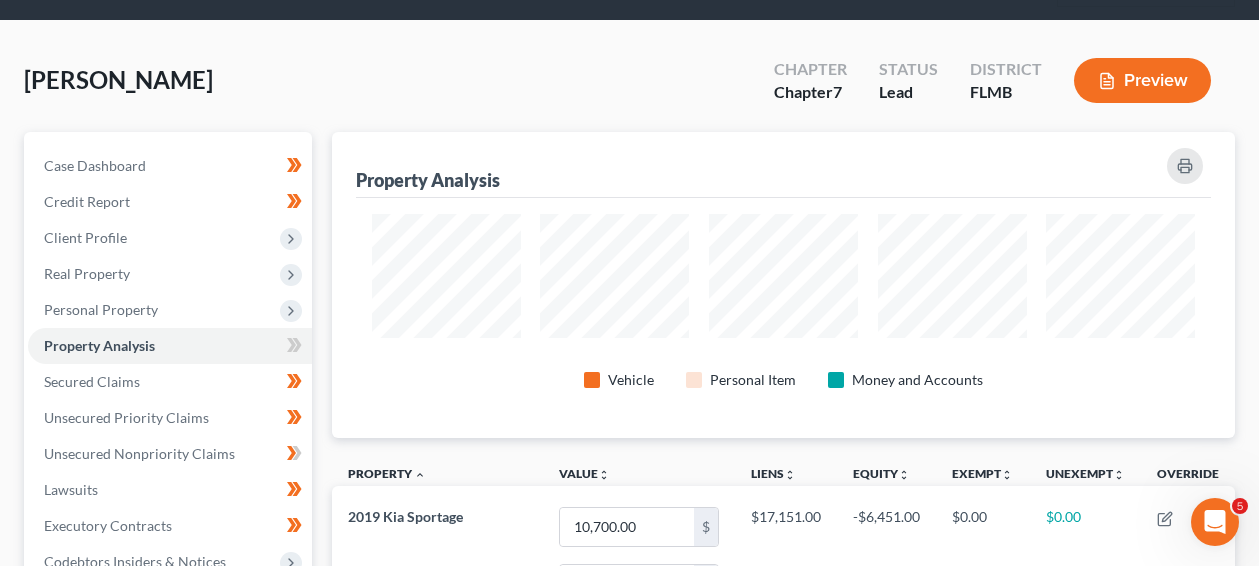 scroll, scrollTop: 0, scrollLeft: 0, axis: both 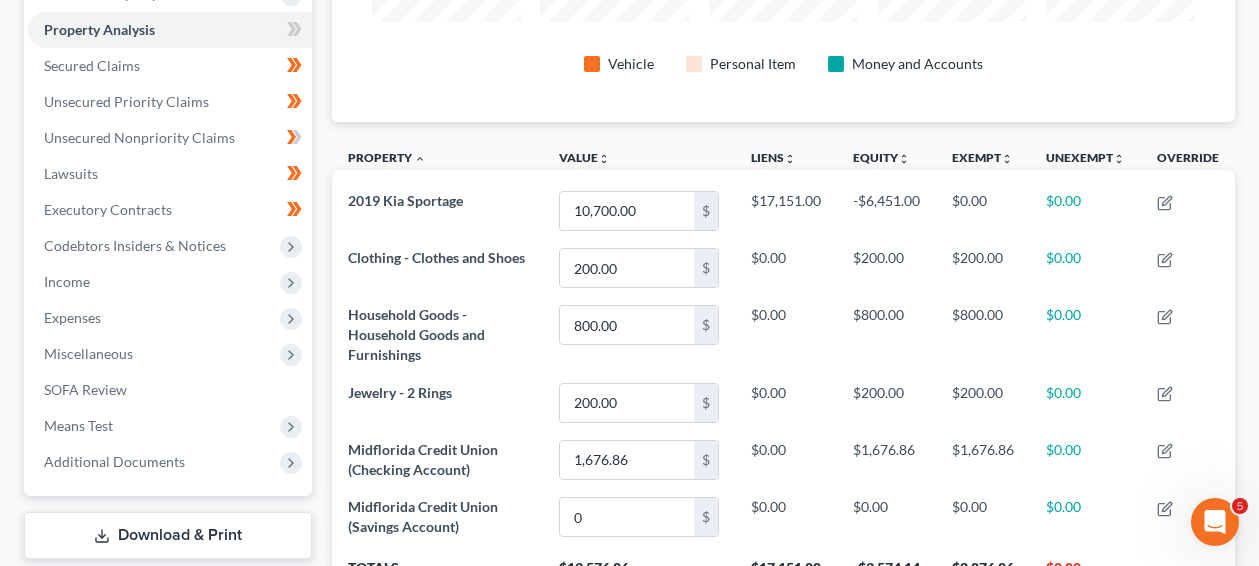 click on "Home New Case Client Portal Directory Cases DebtorCC The Beacon Law Firm prenn@beaconlawyer.com My Account Settings Plan + Billing Account Add-Ons Upgrade to Whoa Help Center Webinars Training Videos What's new Log out New Case Home Client Portal Directory Cases DebtorCC         - No Result - See all results Or Press Enter... Help Help Center Webinars Training Videos What's new The Beacon Law Firm The Beacon Law Firm prenn@beaconlawyer.com My Account Settings Plan + Billing Account Add-Ons Upgrade to Whoa Log out 	 Laurencio, Concepcion Upgraded Chapter Chapter  7 Status Lead District FLMB Preview Petition Navigation
Case Dashboard
Payments
Invoices Home" at bounding box center [629, 165] 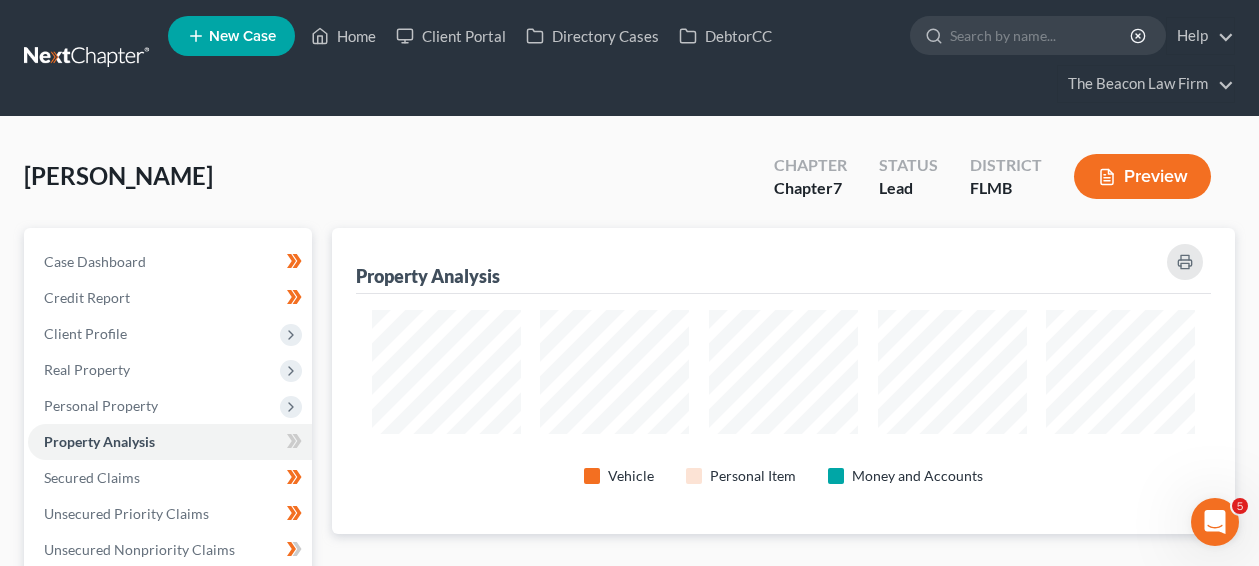 click at bounding box center [88, 58] 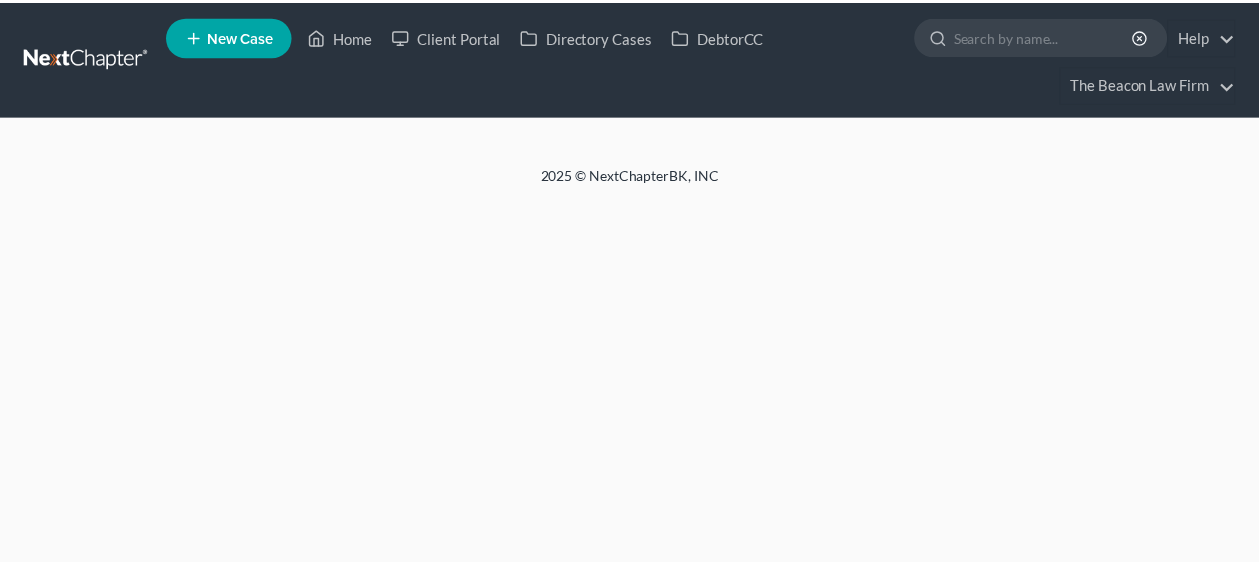 scroll, scrollTop: 0, scrollLeft: 0, axis: both 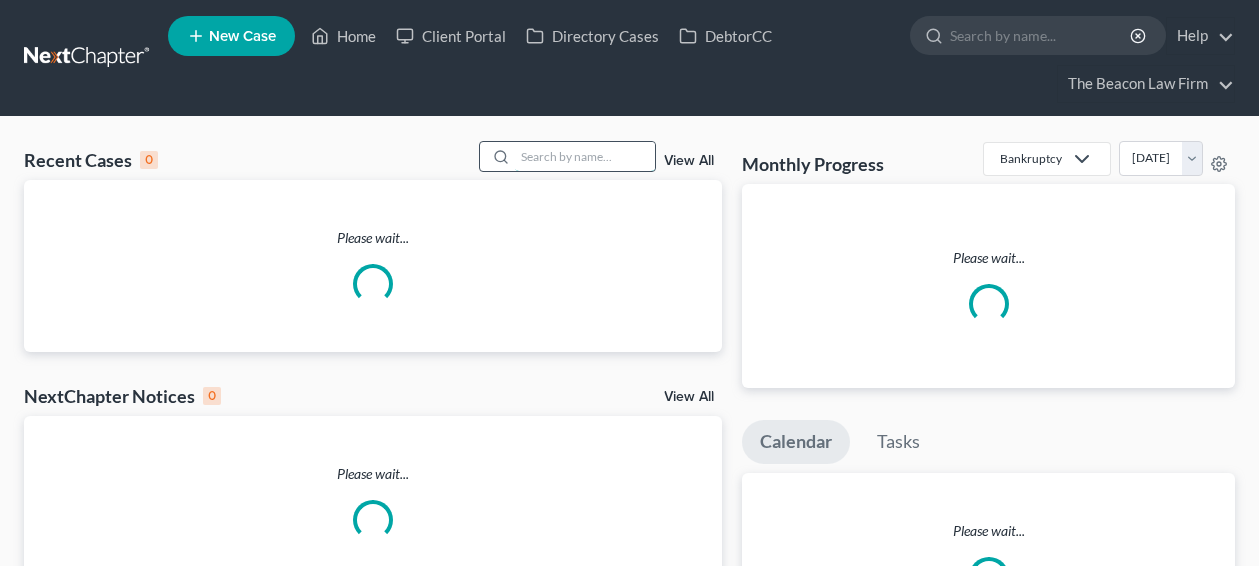 click at bounding box center (585, 156) 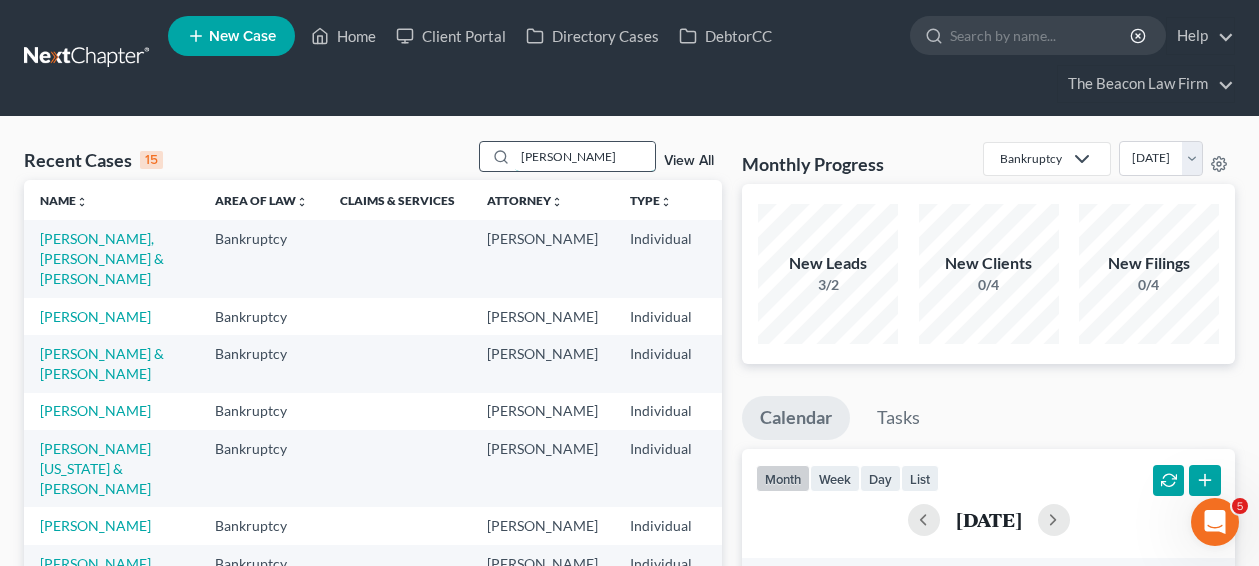 scroll, scrollTop: 0, scrollLeft: 0, axis: both 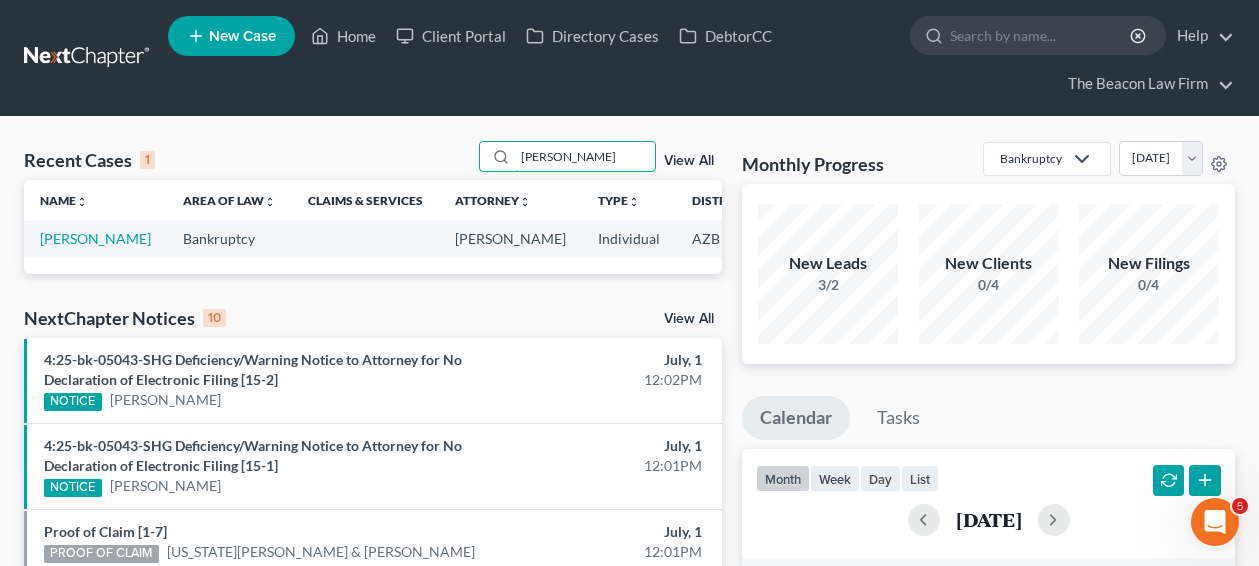 type on "lujano" 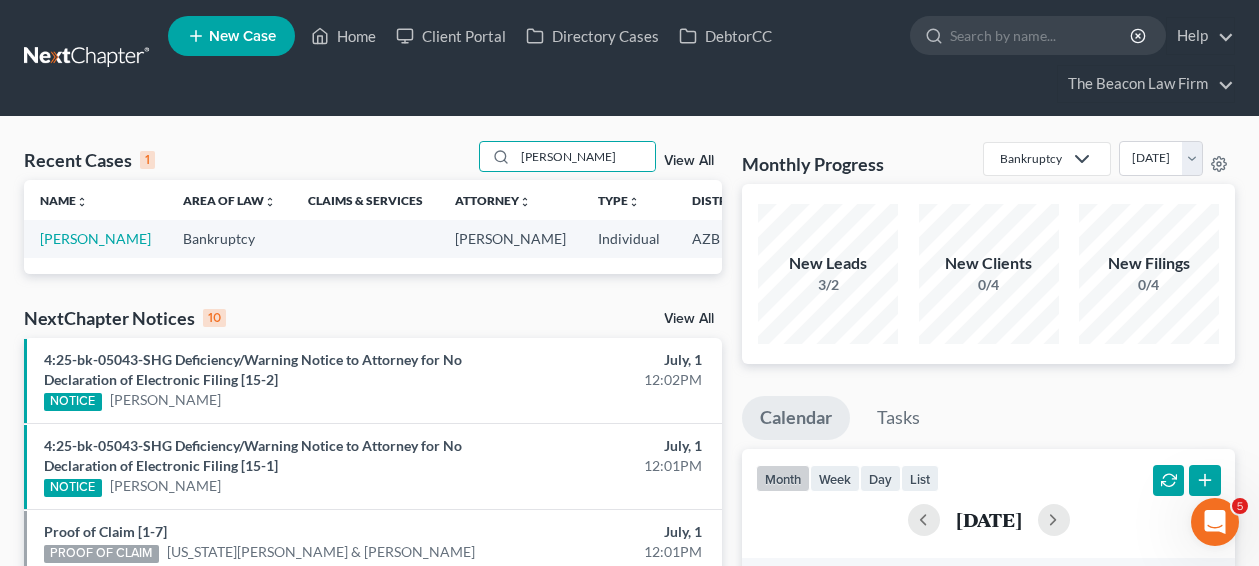 click on "[PERSON_NAME]" at bounding box center [95, 238] 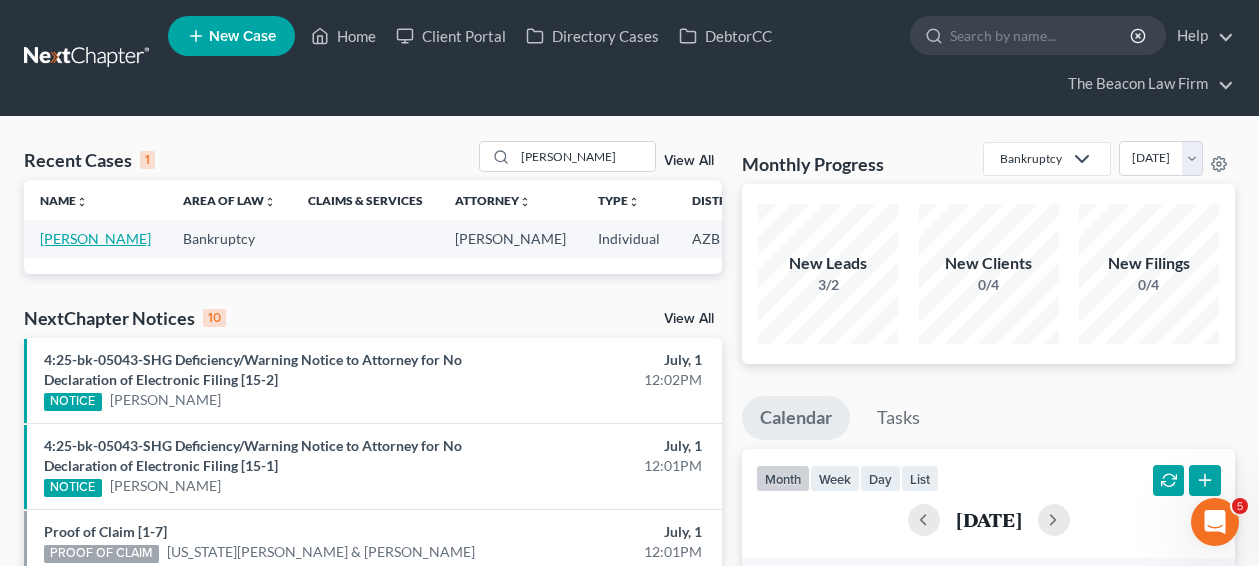 click on "[PERSON_NAME]" at bounding box center [95, 238] 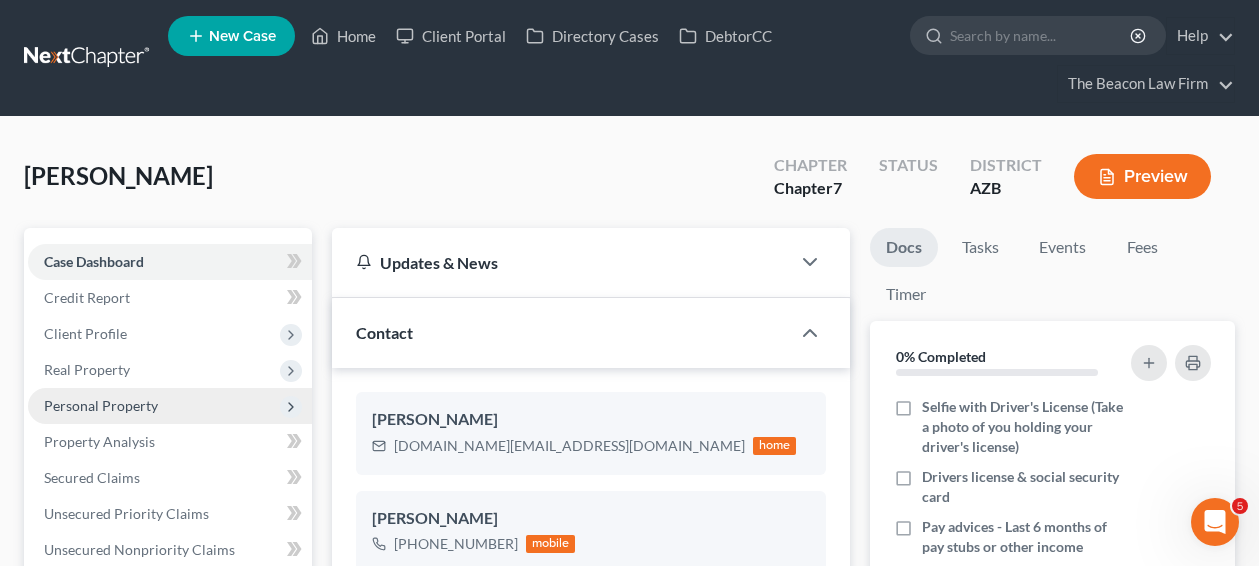 click on "Personal Property" at bounding box center [101, 405] 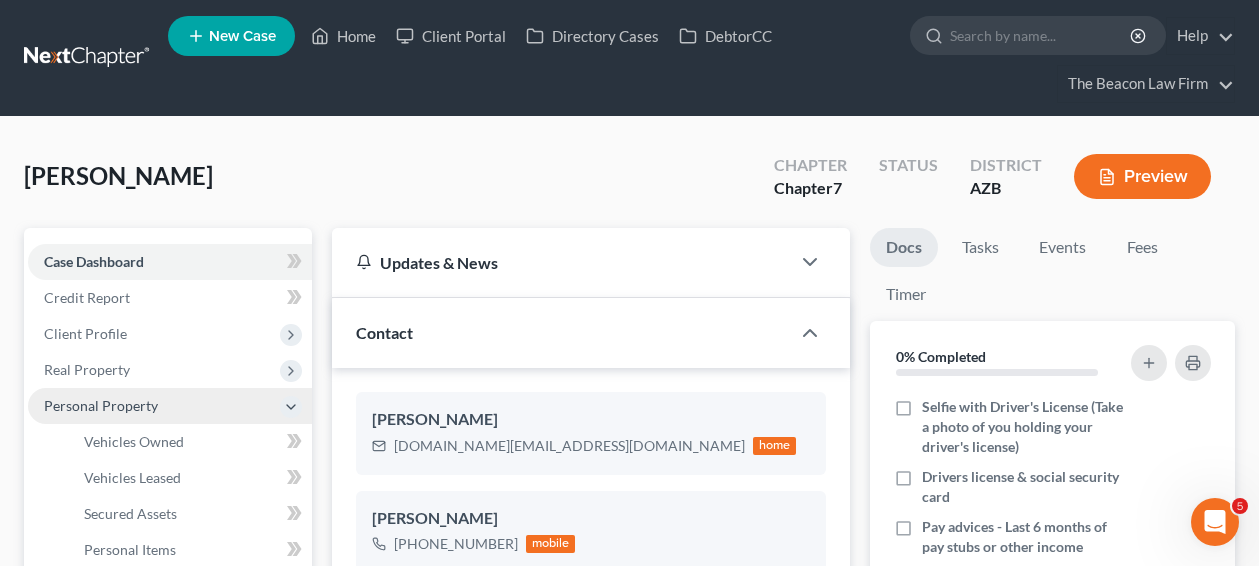 scroll, scrollTop: 626, scrollLeft: 0, axis: vertical 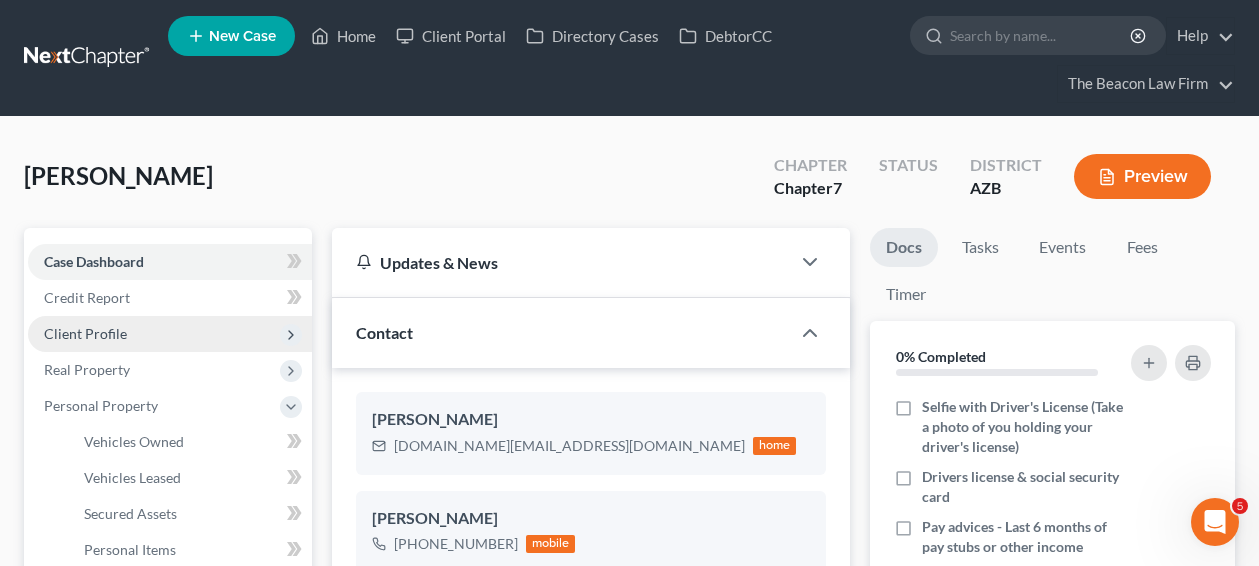 click on "Client Profile" at bounding box center [170, 334] 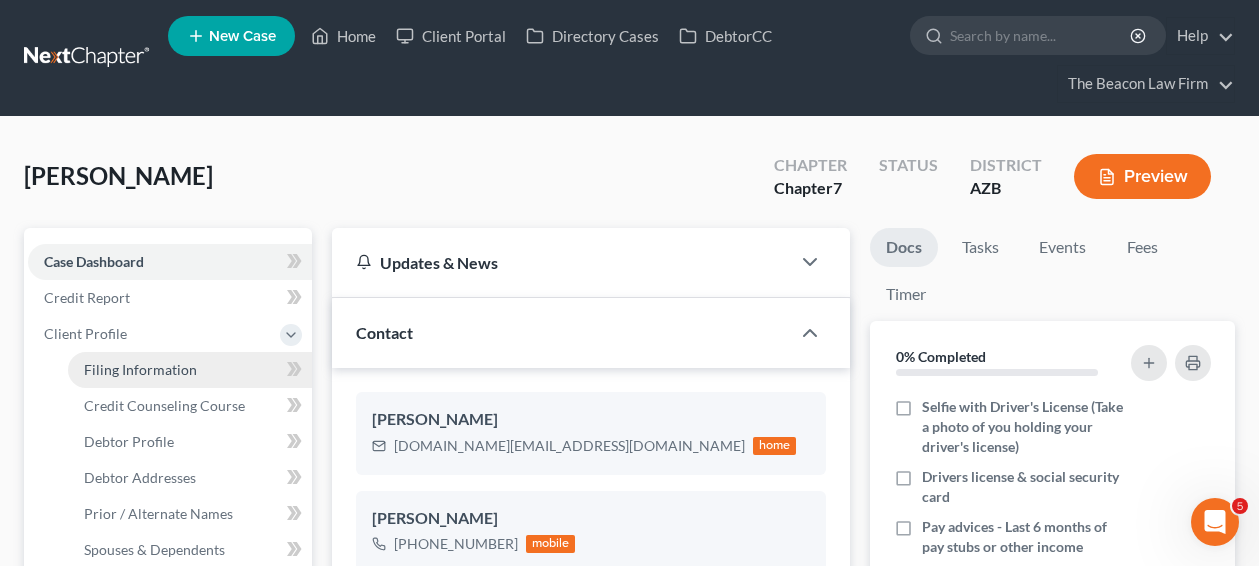 click on "Filing Information" at bounding box center [190, 370] 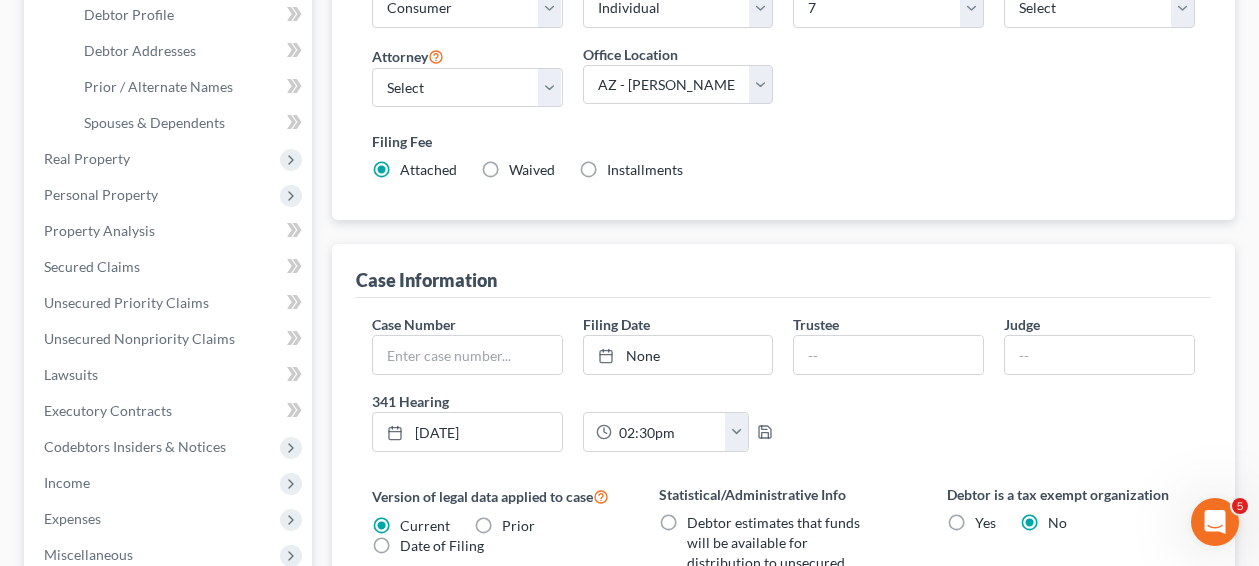 scroll, scrollTop: 429, scrollLeft: 0, axis: vertical 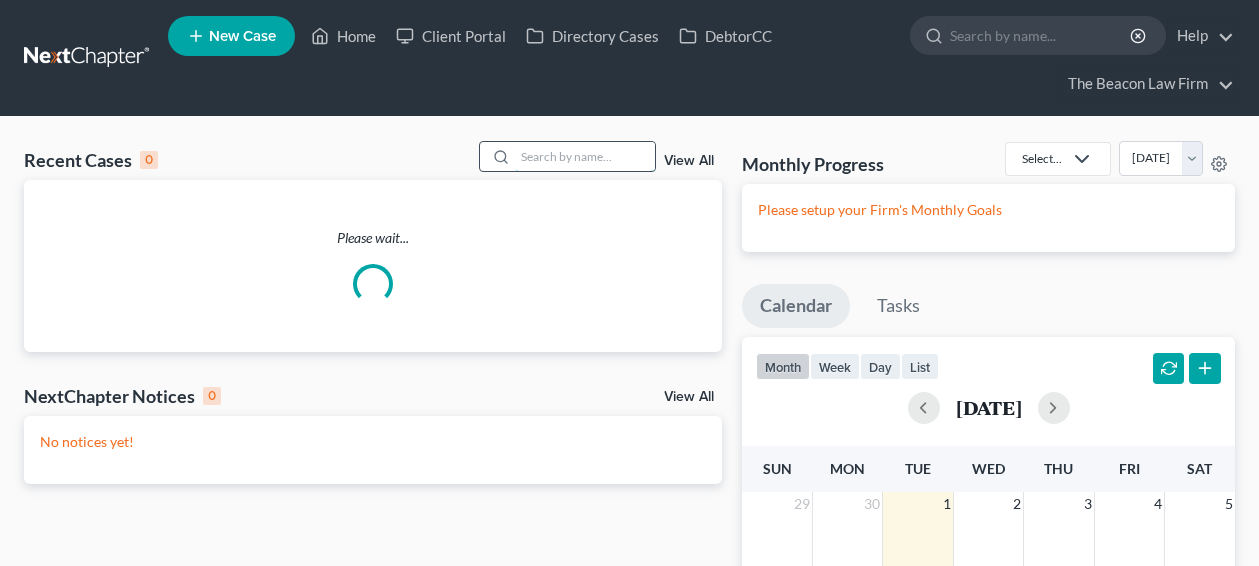 click at bounding box center [585, 156] 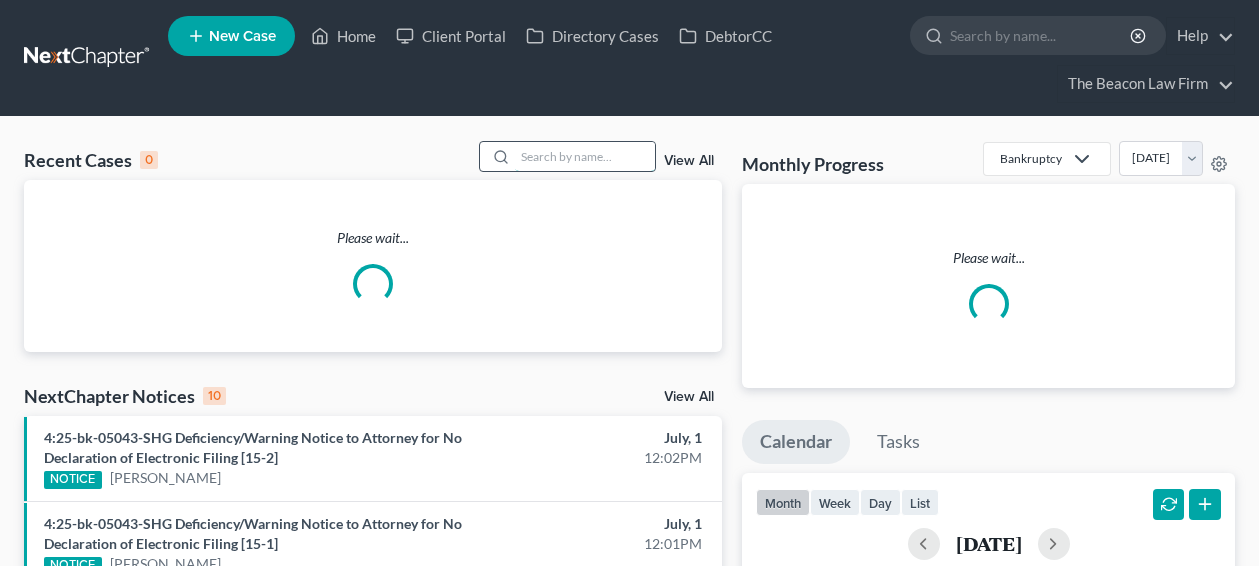 click at bounding box center [585, 156] 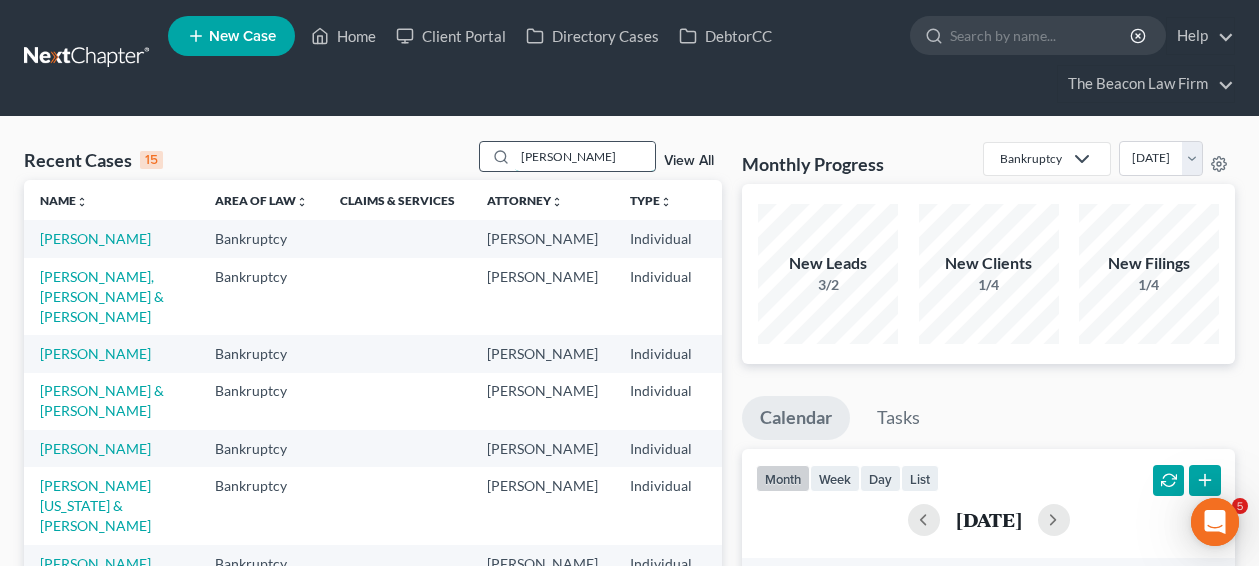 scroll, scrollTop: 0, scrollLeft: 0, axis: both 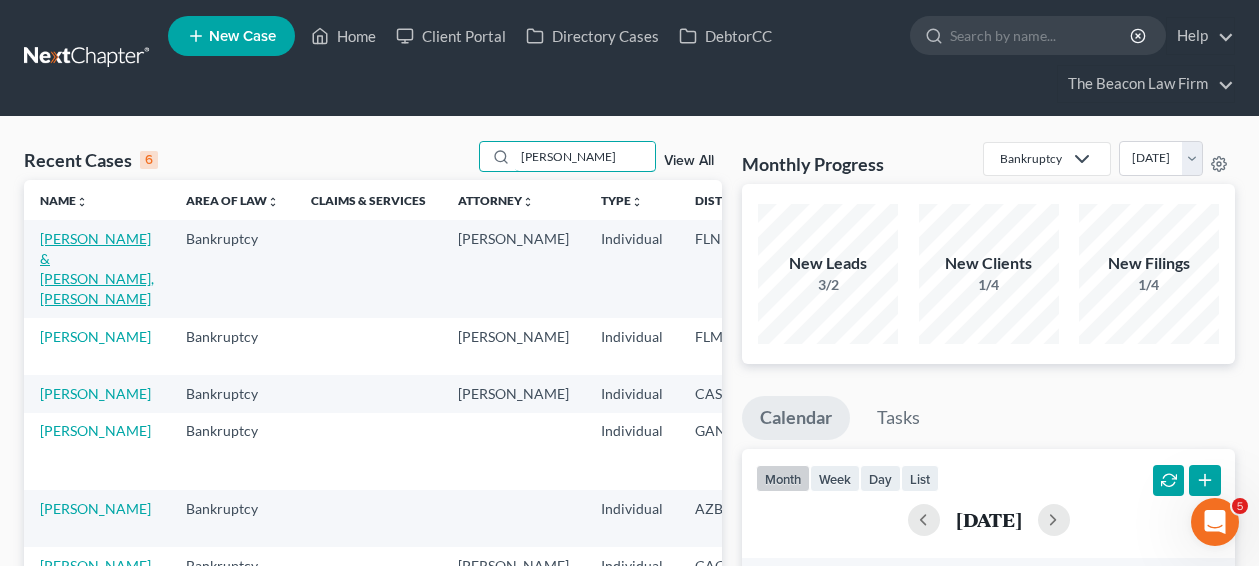 type on "antoni" 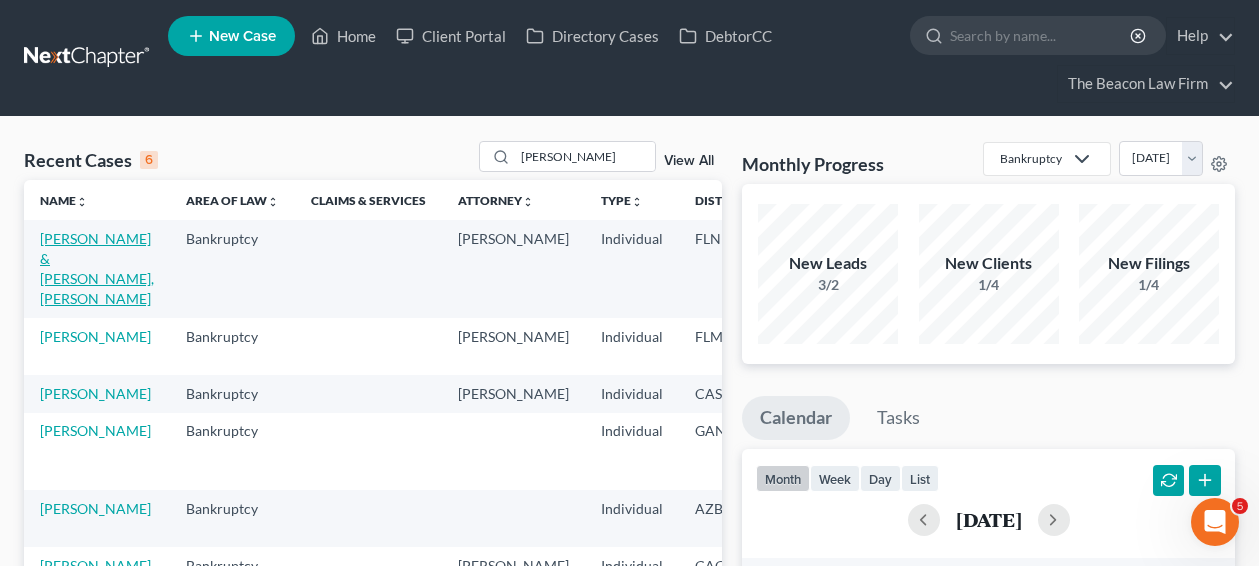 click on "Ribeiro, Antonio & De Paula, Ilma" at bounding box center (97, 268) 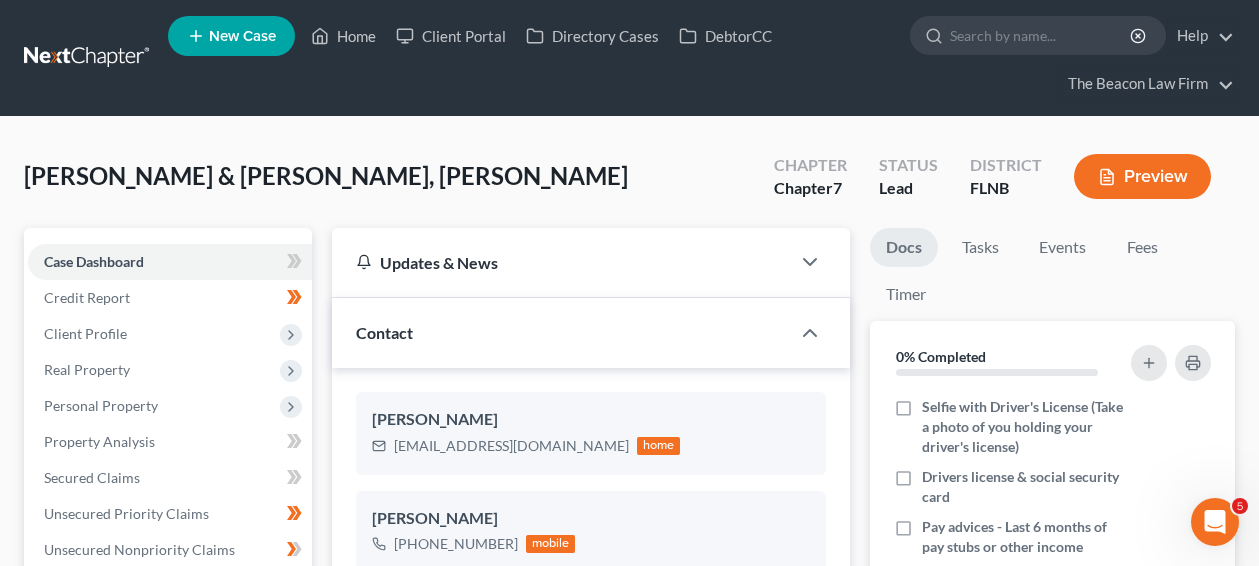 scroll, scrollTop: 586, scrollLeft: 0, axis: vertical 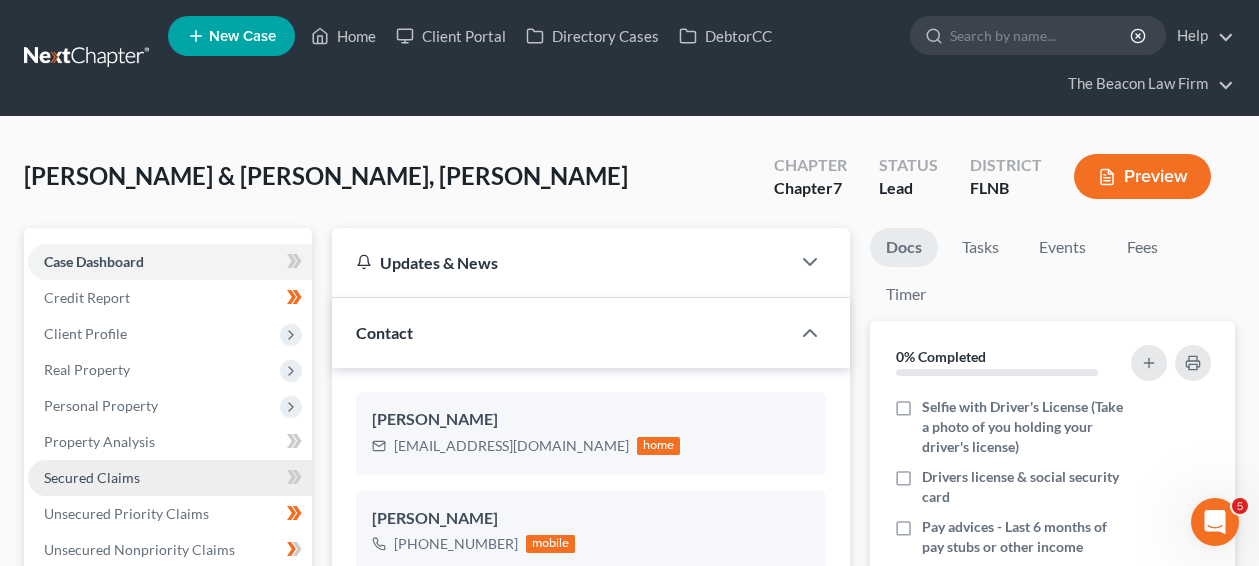 click on "Secured Claims" at bounding box center (170, 478) 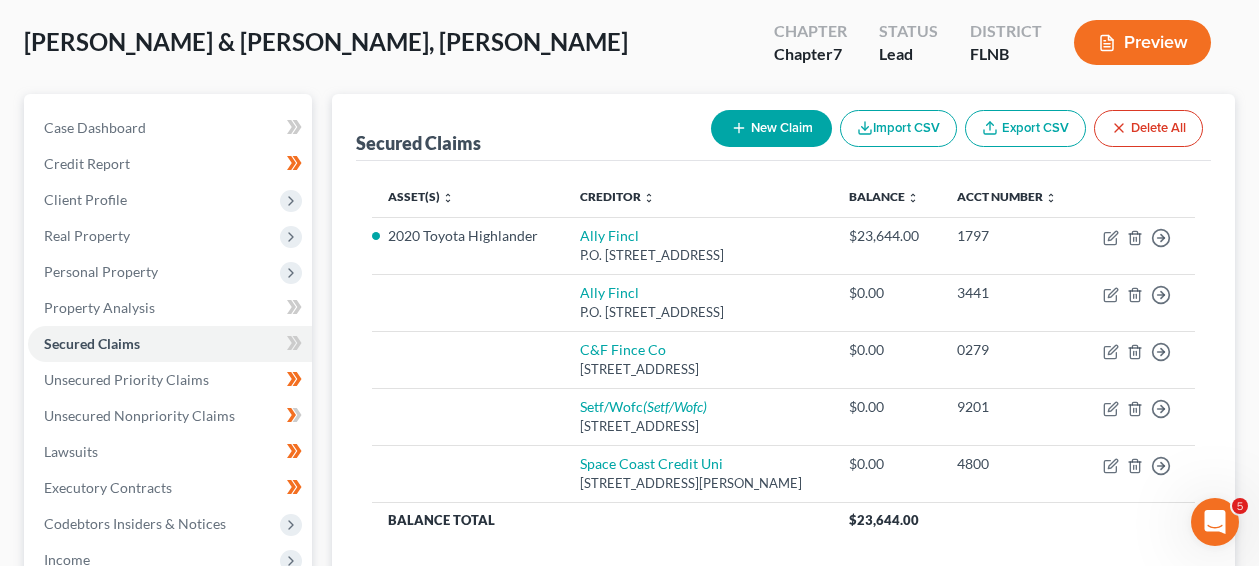 scroll, scrollTop: 145, scrollLeft: 0, axis: vertical 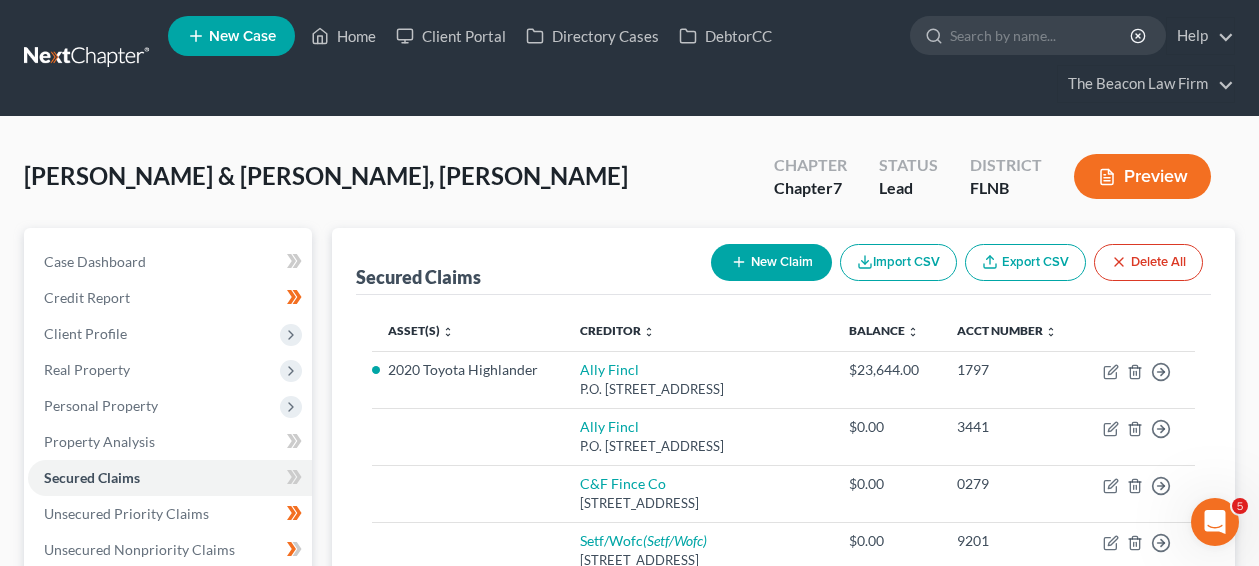 click at bounding box center [88, 58] 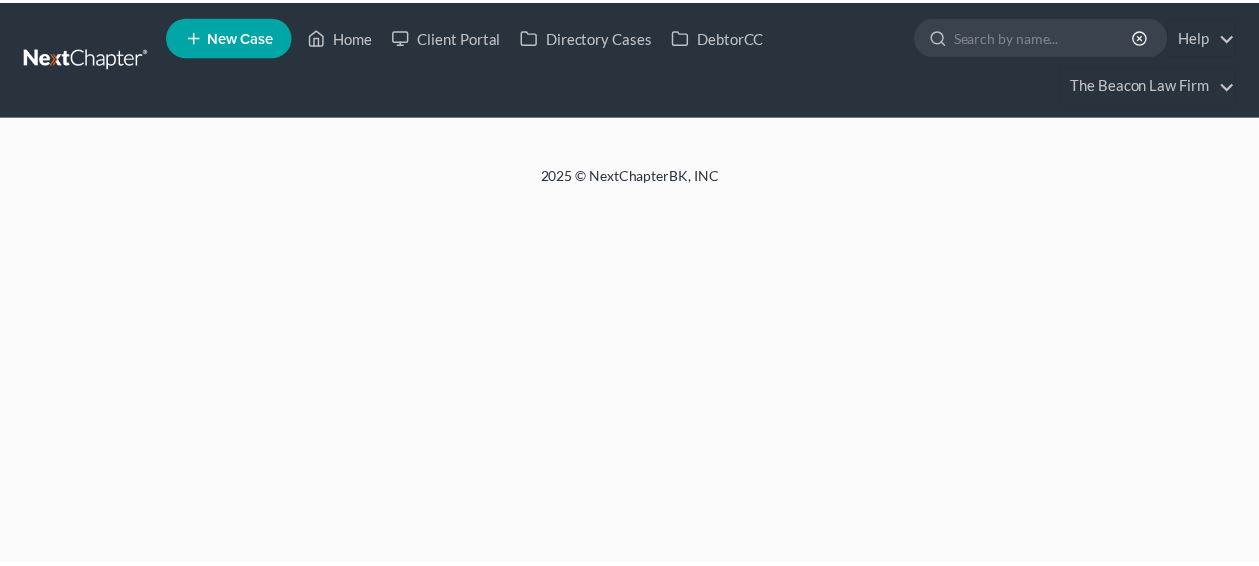 scroll, scrollTop: 0, scrollLeft: 0, axis: both 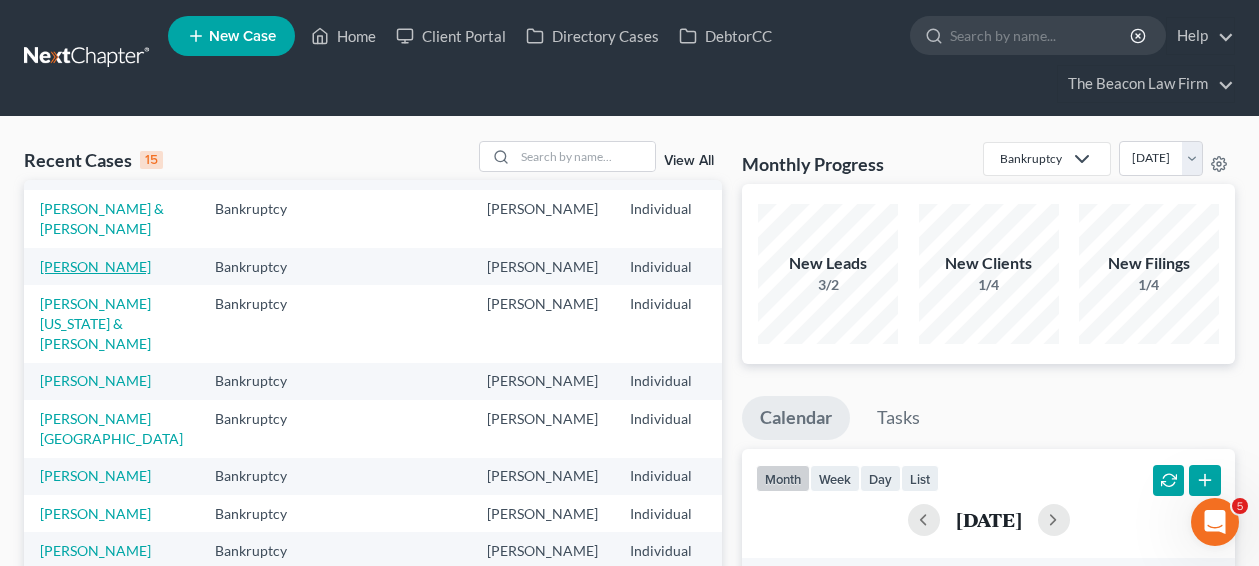 click on "[PERSON_NAME]" at bounding box center (95, 266) 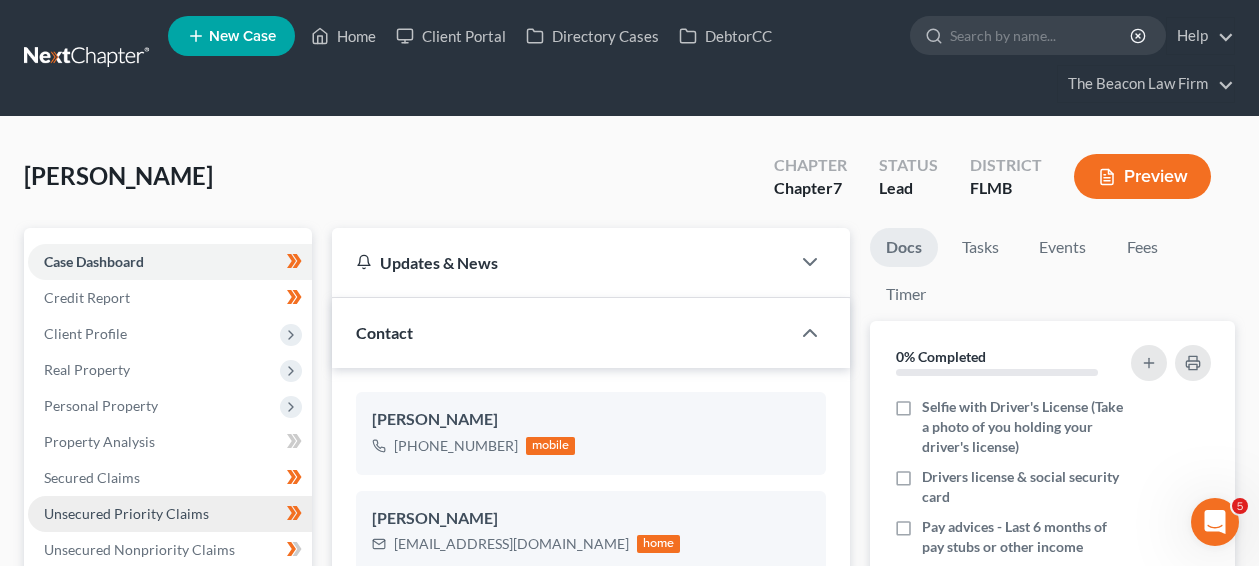 scroll, scrollTop: 514, scrollLeft: 0, axis: vertical 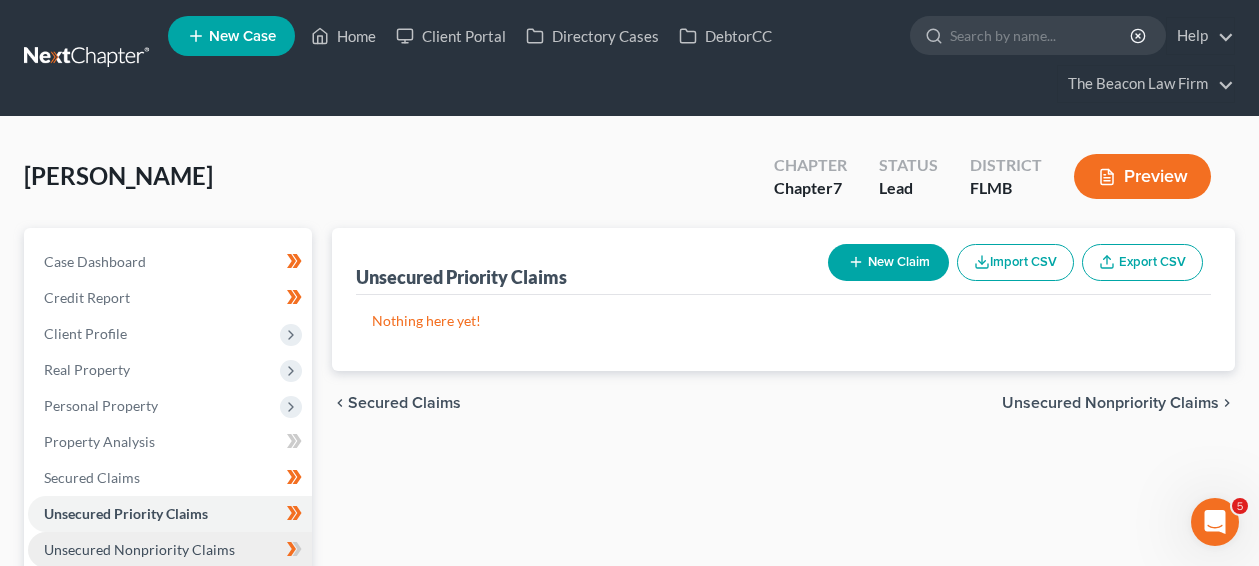 click on "Unsecured Nonpriority Claims" at bounding box center (170, 550) 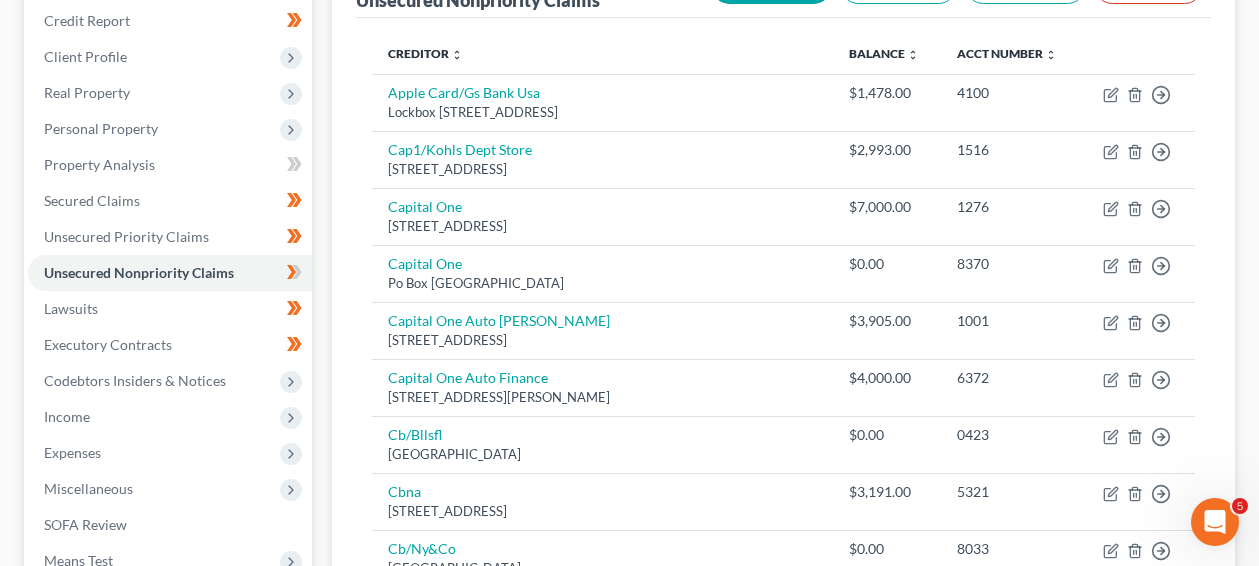 scroll, scrollTop: 262, scrollLeft: 0, axis: vertical 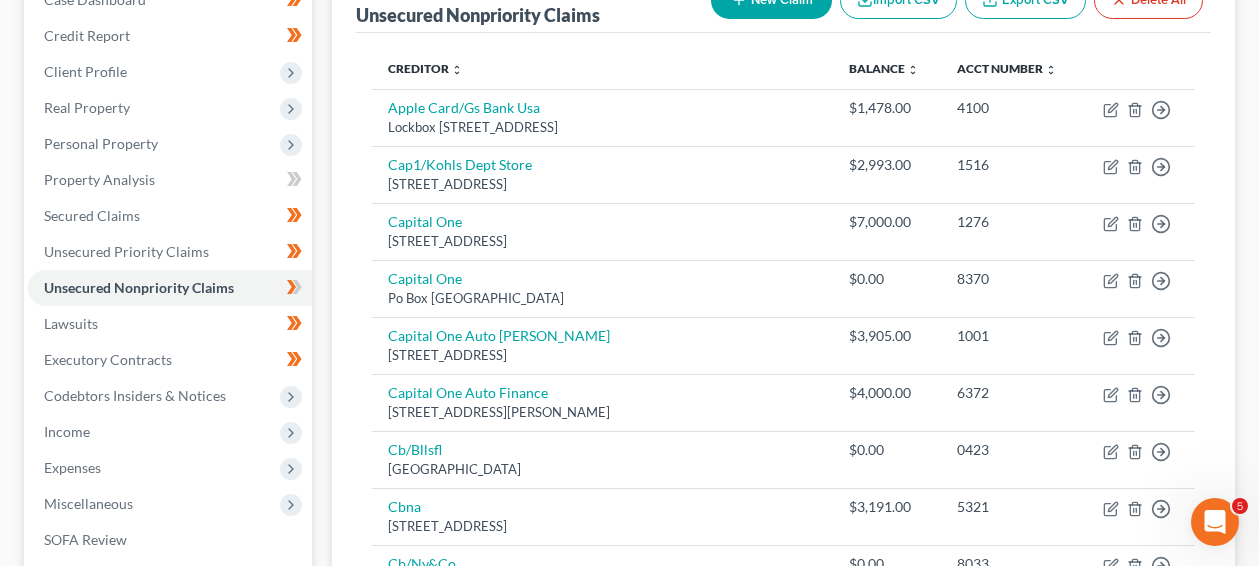 click on "Balance  expand_more   expand_less   unfold_more" at bounding box center [887, 69] 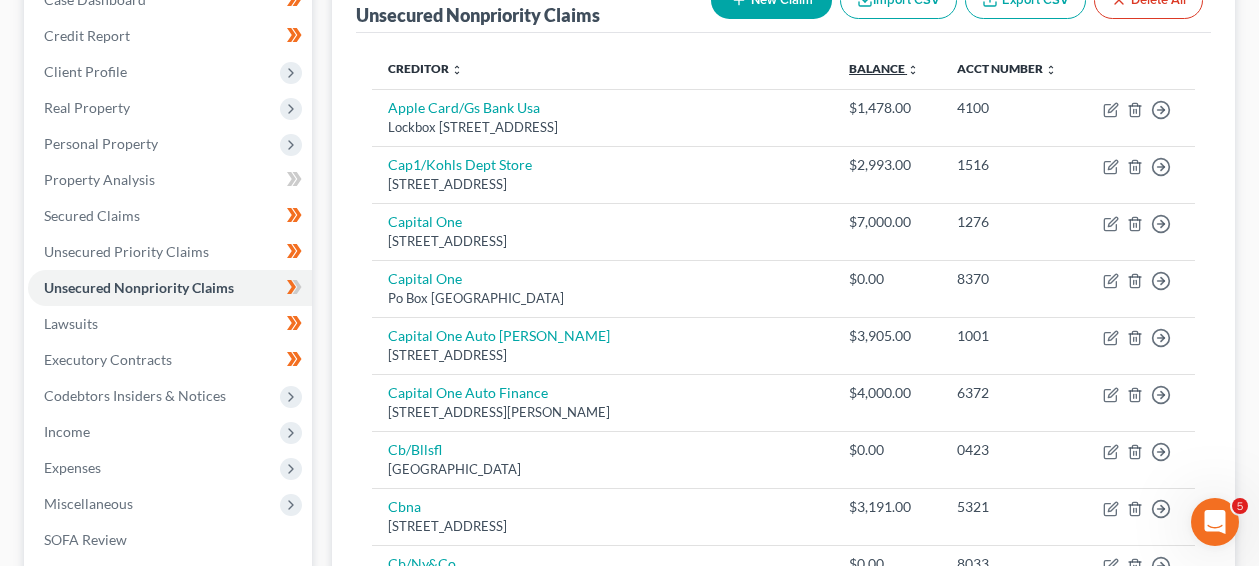 click on "Balance  expand_more   expand_less   unfold_more" at bounding box center [884, 68] 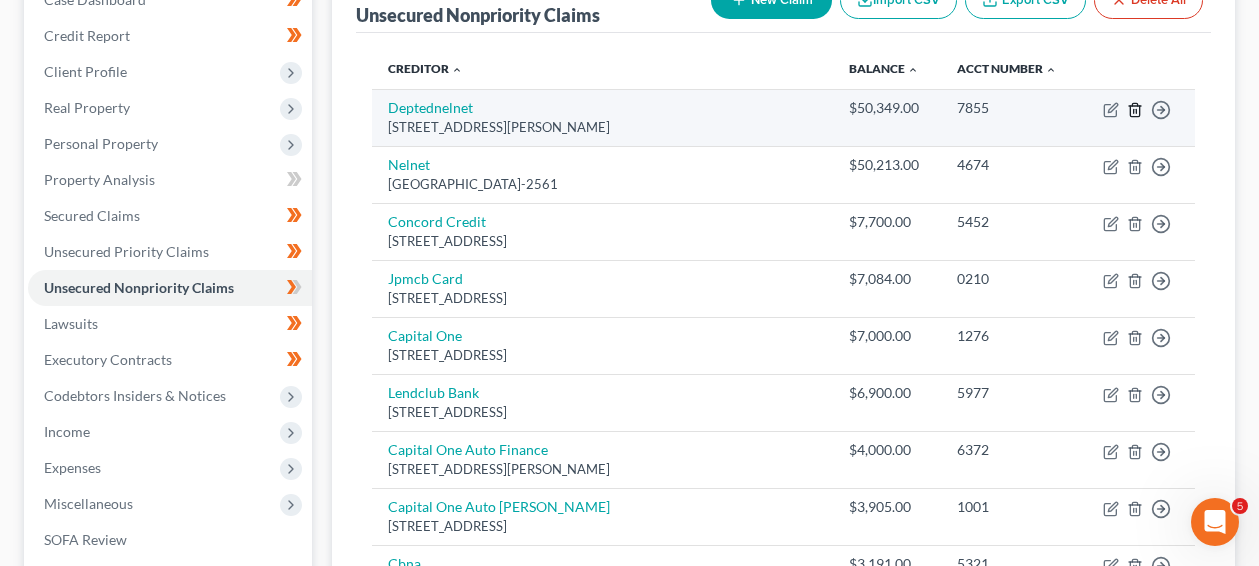 click 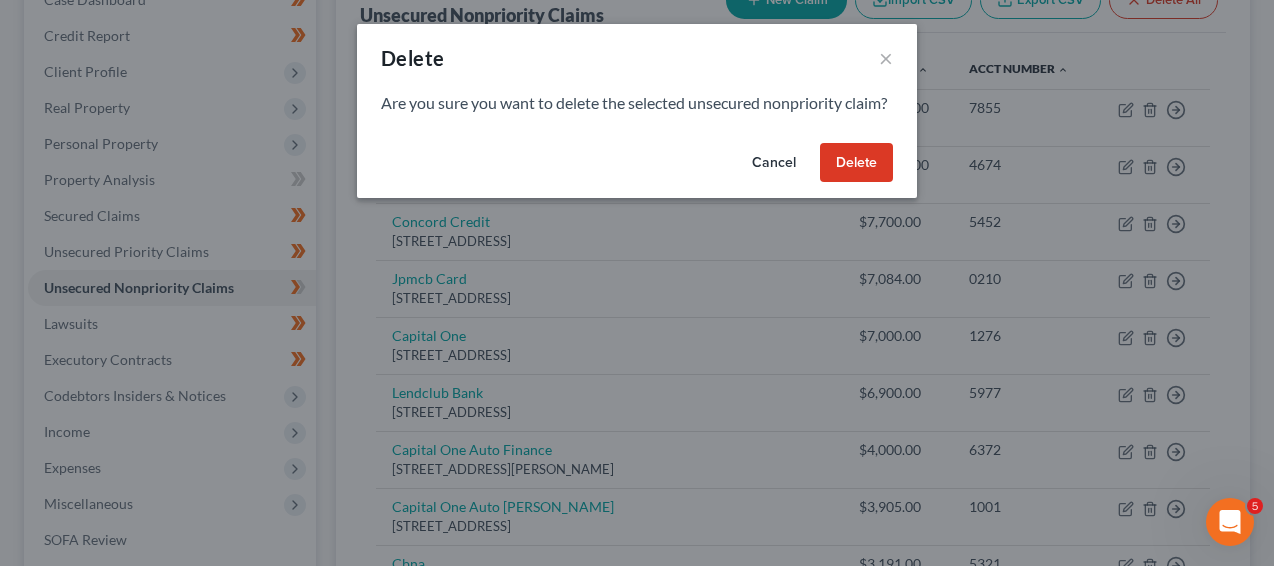 click on "Delete" at bounding box center (856, 163) 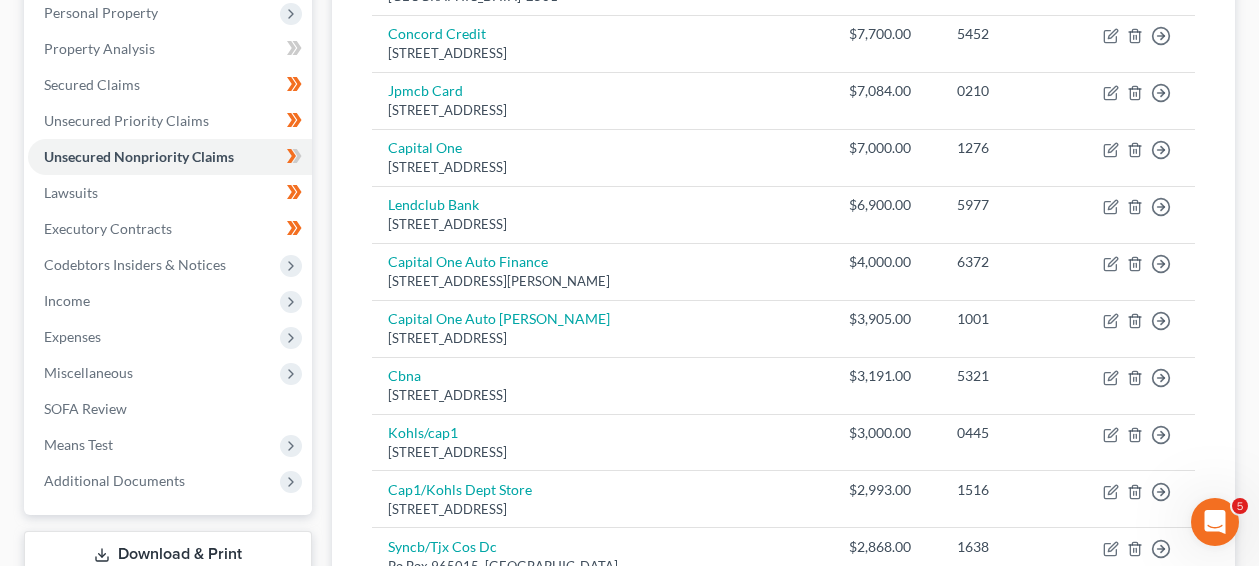 scroll, scrollTop: 395, scrollLeft: 0, axis: vertical 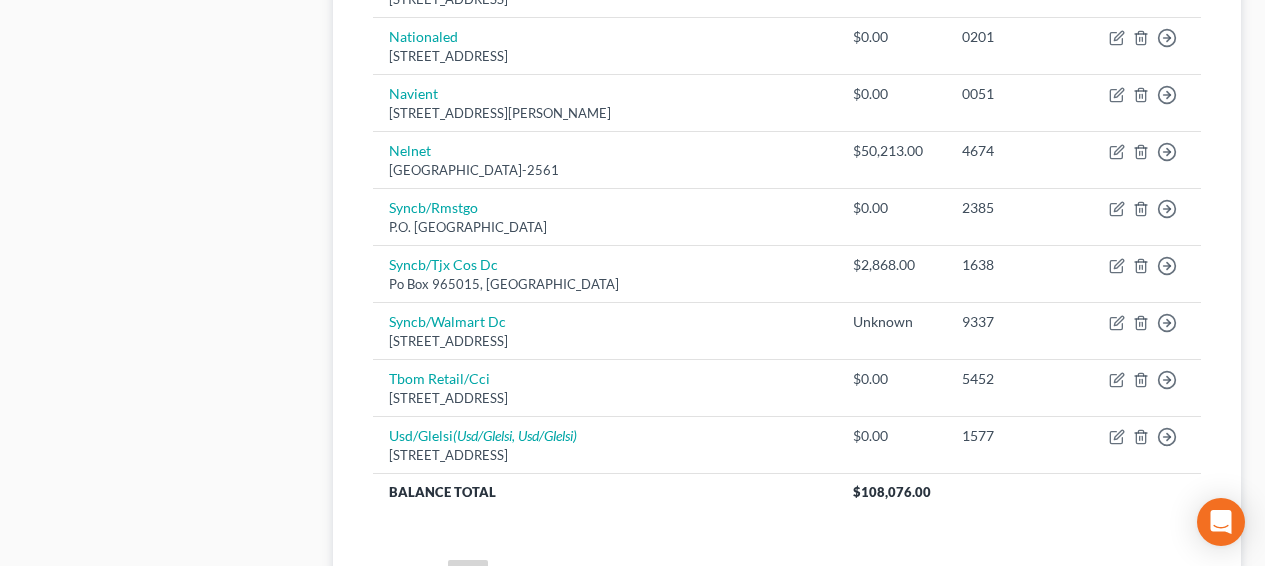 click on "Home New Case Client Portal Directory Cases DebtorCC The Beacon Law Firm [EMAIL_ADDRESS][DOMAIN_NAME] My Account Settings Plan + Billing Account Add-Ons Upgrade to Whoa Help Center Webinars Training Videos What's new Log out New Case Home Client Portal Directory Cases DebtorCC         - No Result - See all results Or Press Enter... Help Help Center Webinars Training Videos What's new The Beacon Law Firm The Beacon Law Firm [EMAIL_ADDRESS][DOMAIN_NAME] My Account Settings Plan + Billing Account Add-Ons Upgrade to Whoa Log out 	 [PERSON_NAME] Upgraded Chapter Chapter  7 Status Lead District FLMB Preview Petition Navigation
Case Dashboard
Payments
Invoices Home" at bounding box center [632, -415] 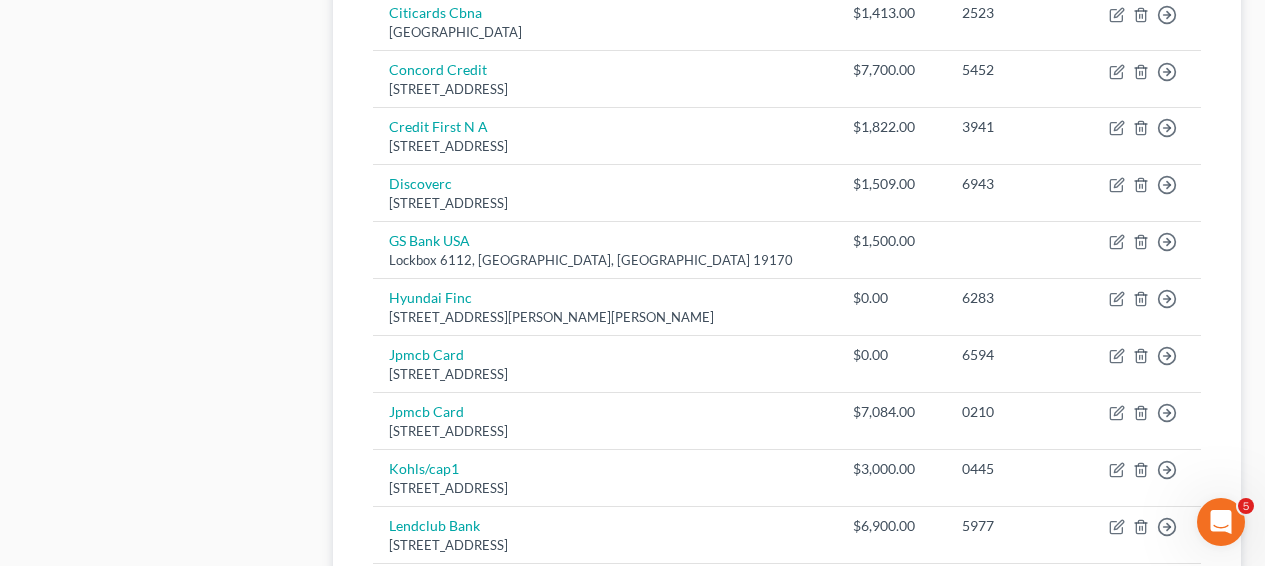 scroll, scrollTop: 0, scrollLeft: 0, axis: both 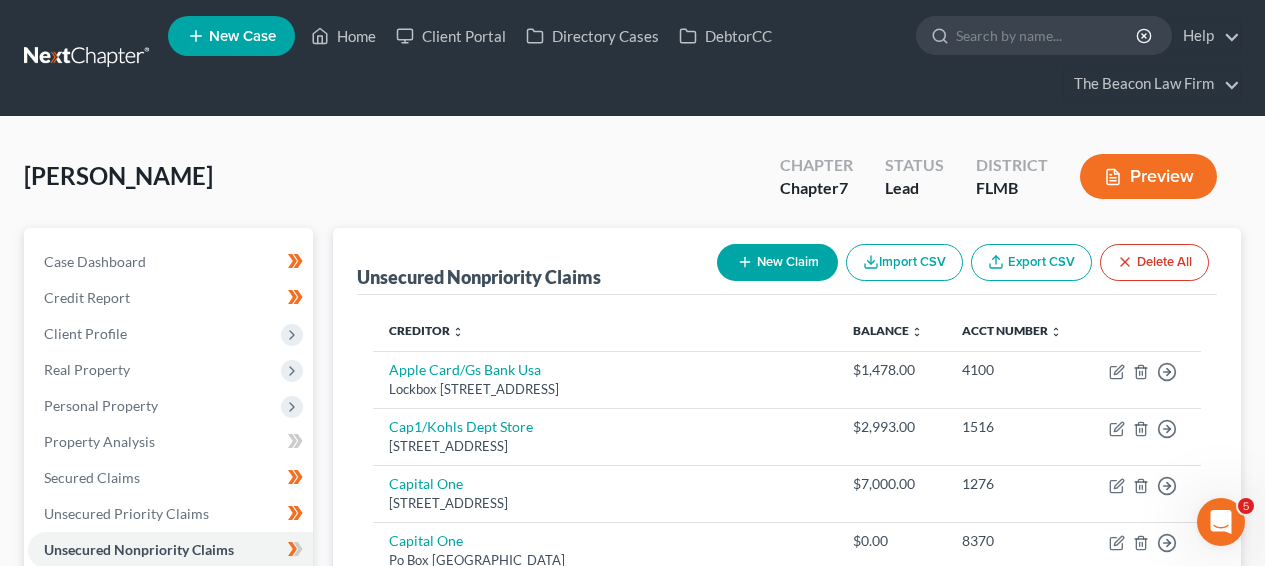 click at bounding box center (88, 58) 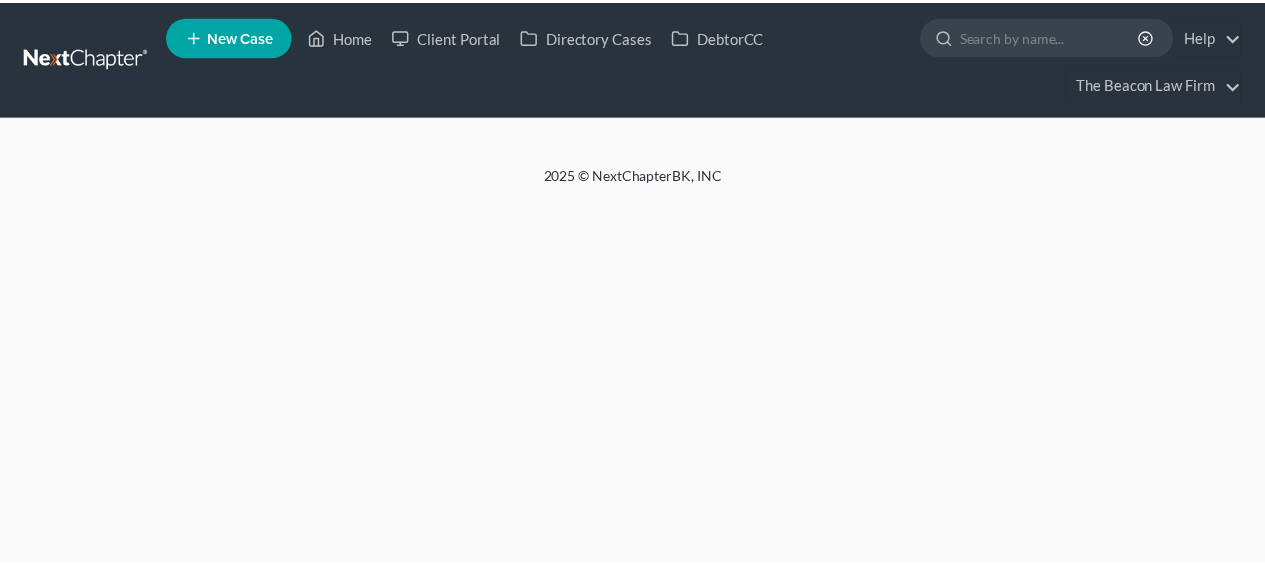 scroll, scrollTop: 0, scrollLeft: 0, axis: both 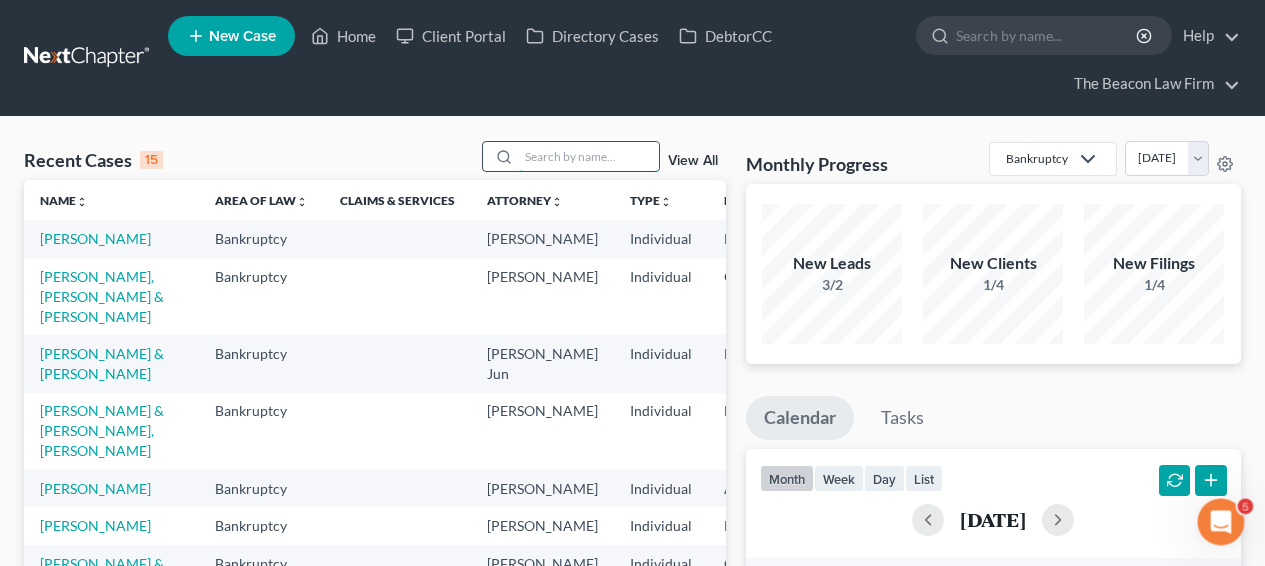 click at bounding box center (589, 156) 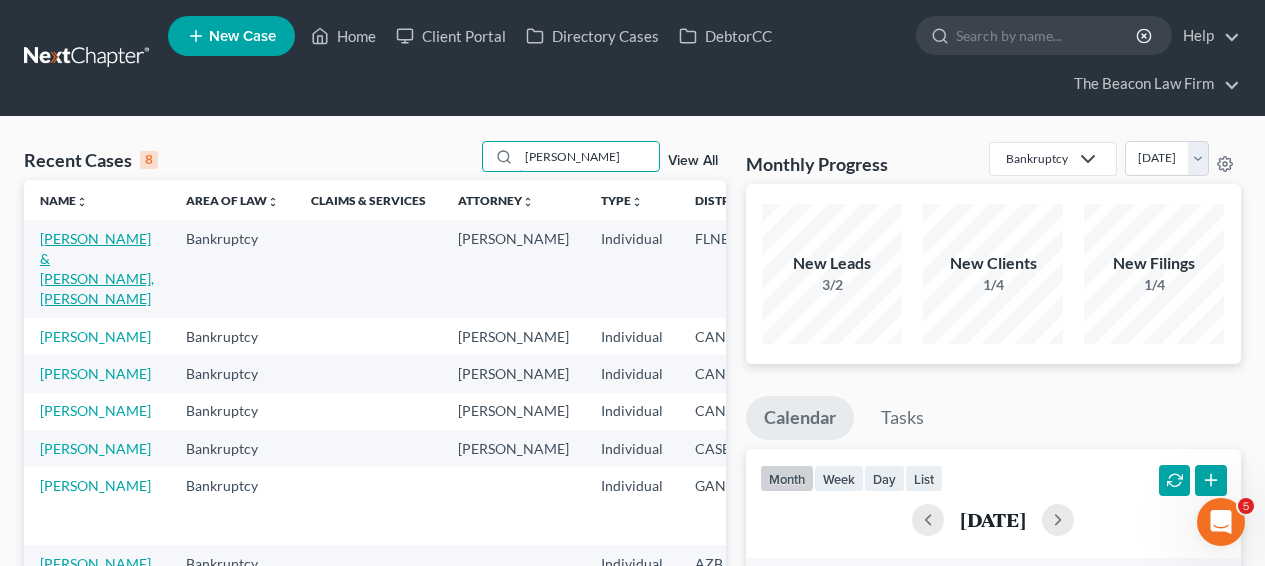 type on "[PERSON_NAME]" 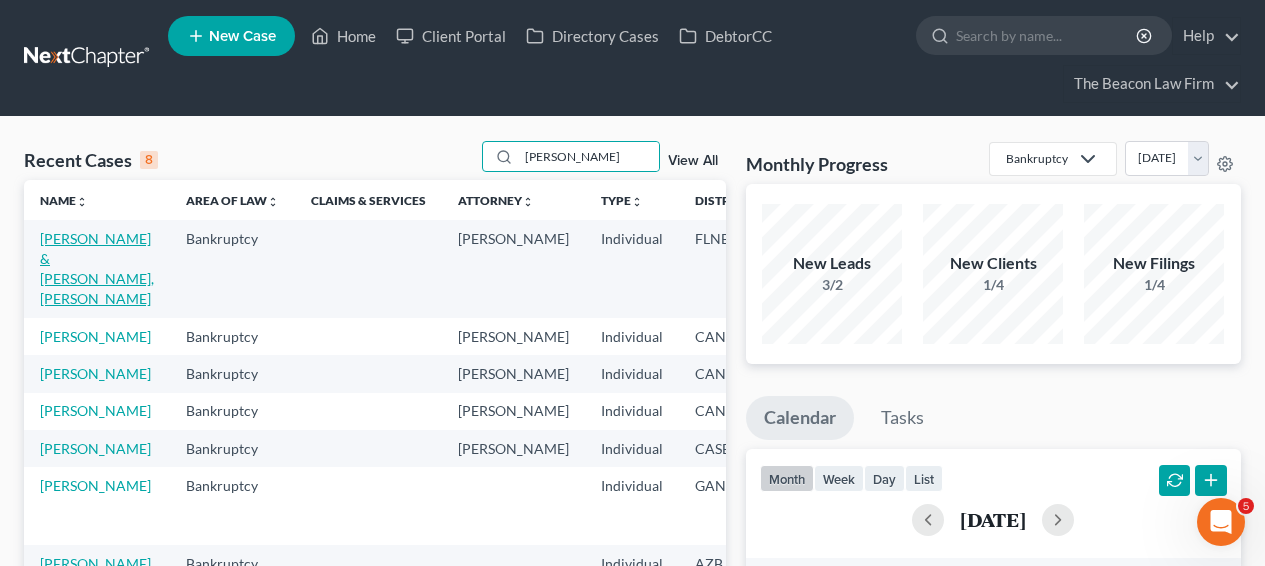 click on "[PERSON_NAME] & [PERSON_NAME], [PERSON_NAME]" at bounding box center [97, 268] 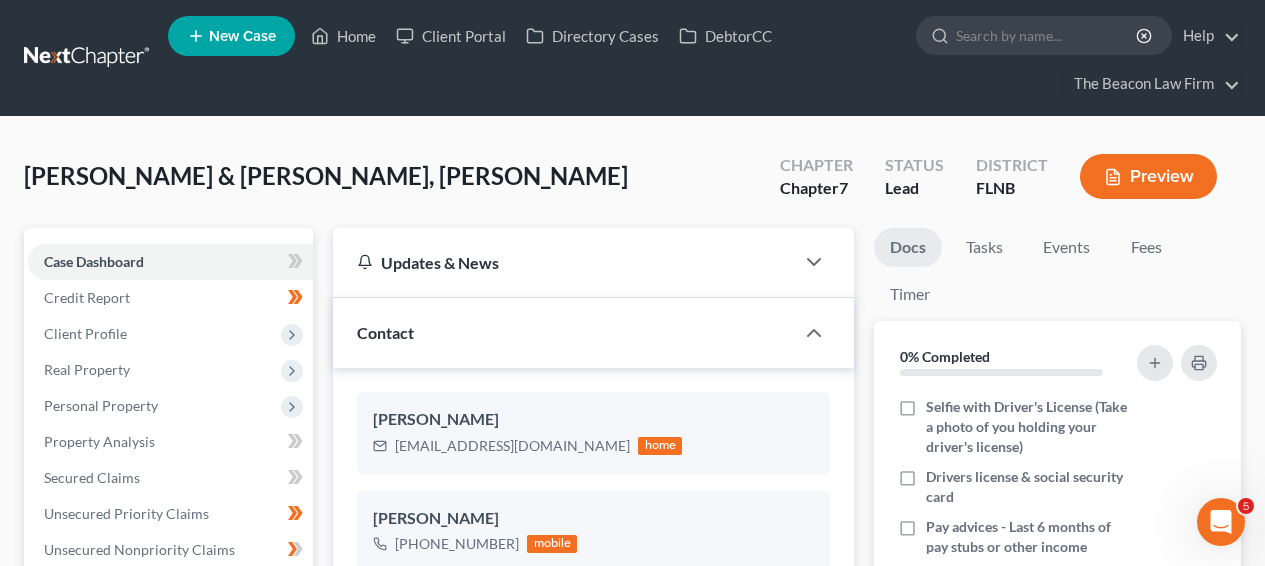 scroll, scrollTop: 536, scrollLeft: 0, axis: vertical 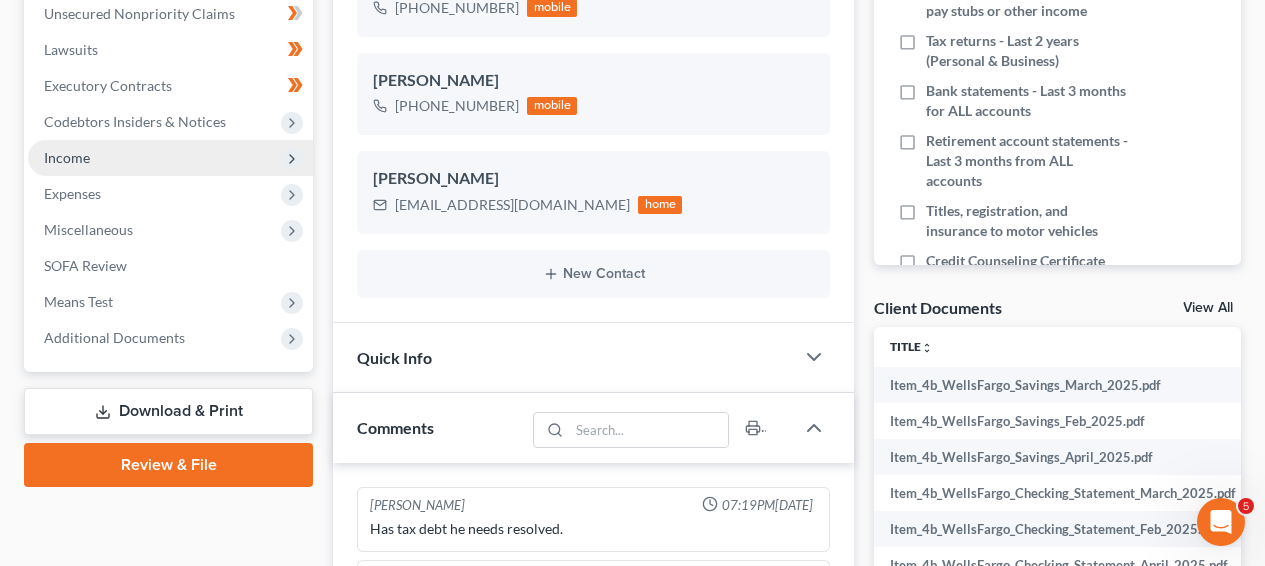 click on "Income" at bounding box center [170, 158] 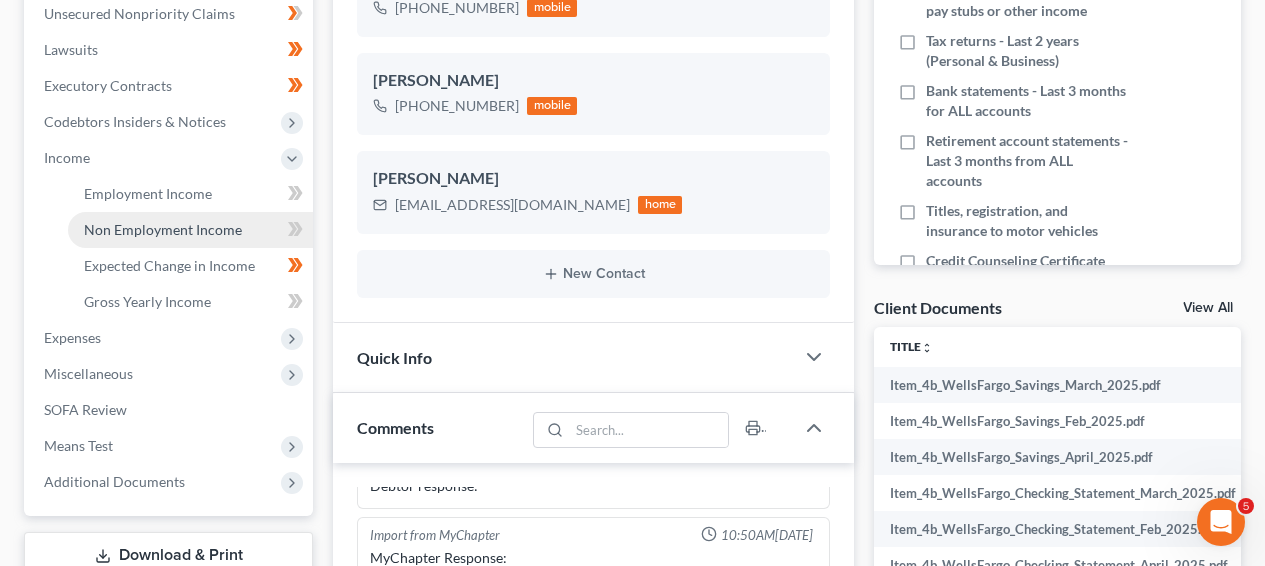 click on "Non Employment Income" at bounding box center (163, 229) 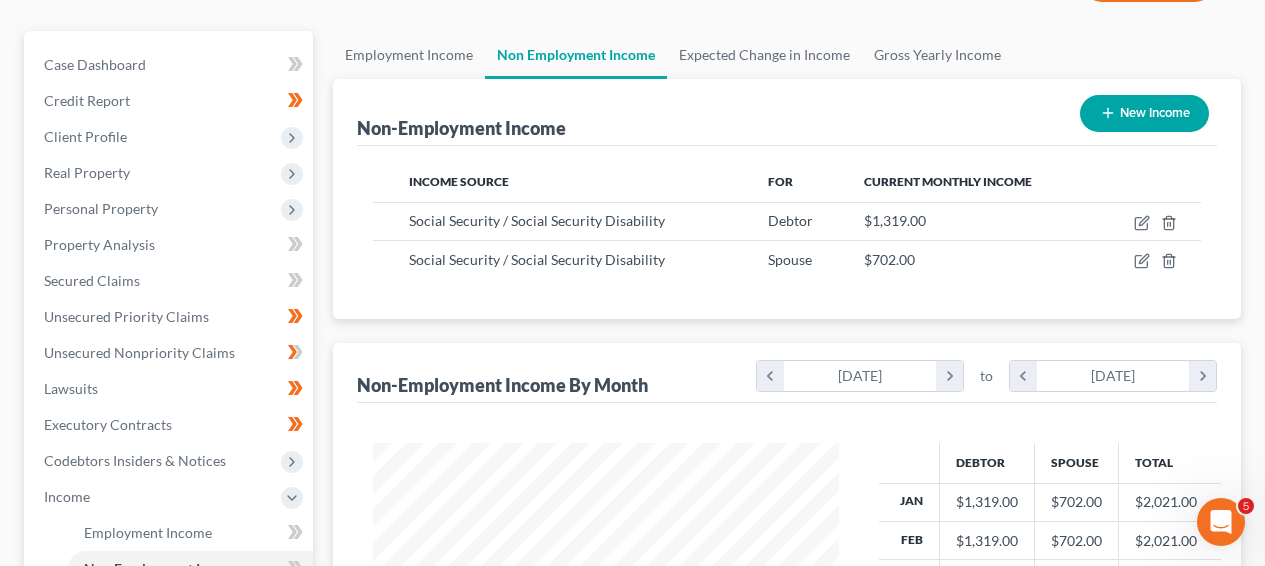 scroll, scrollTop: 0, scrollLeft: 0, axis: both 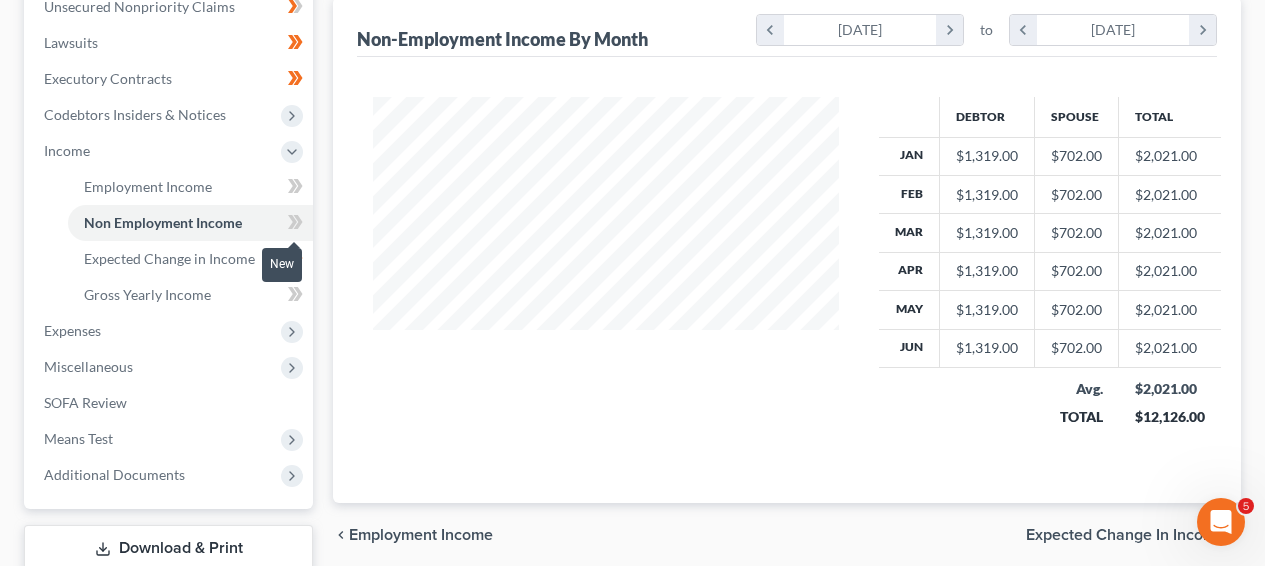 click 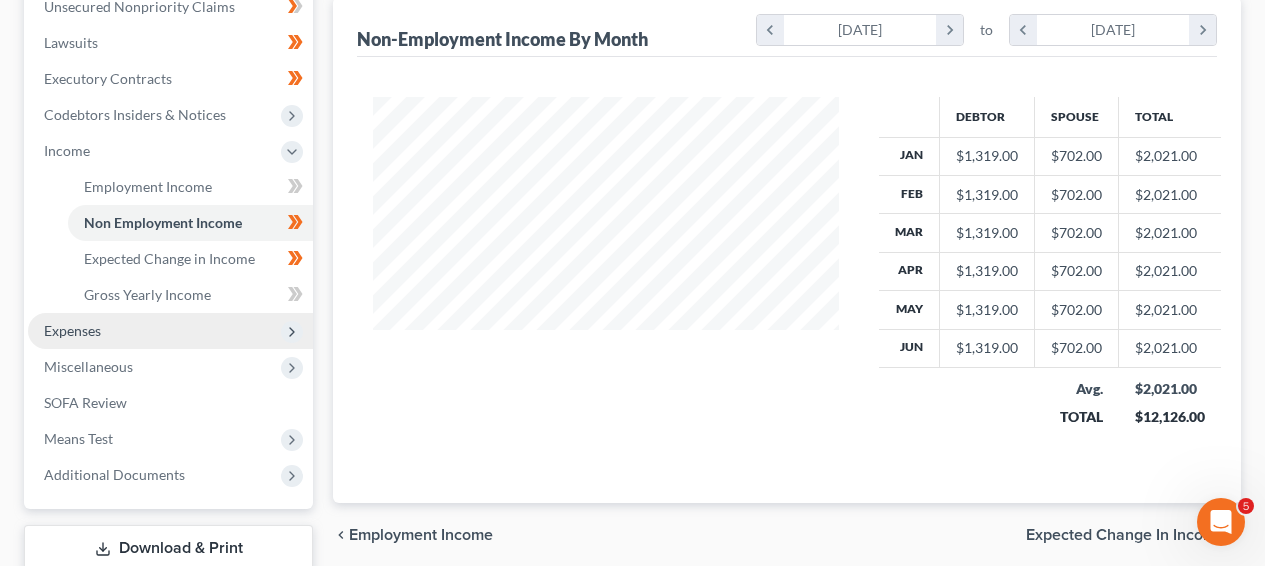 click on "Expenses" at bounding box center [170, 331] 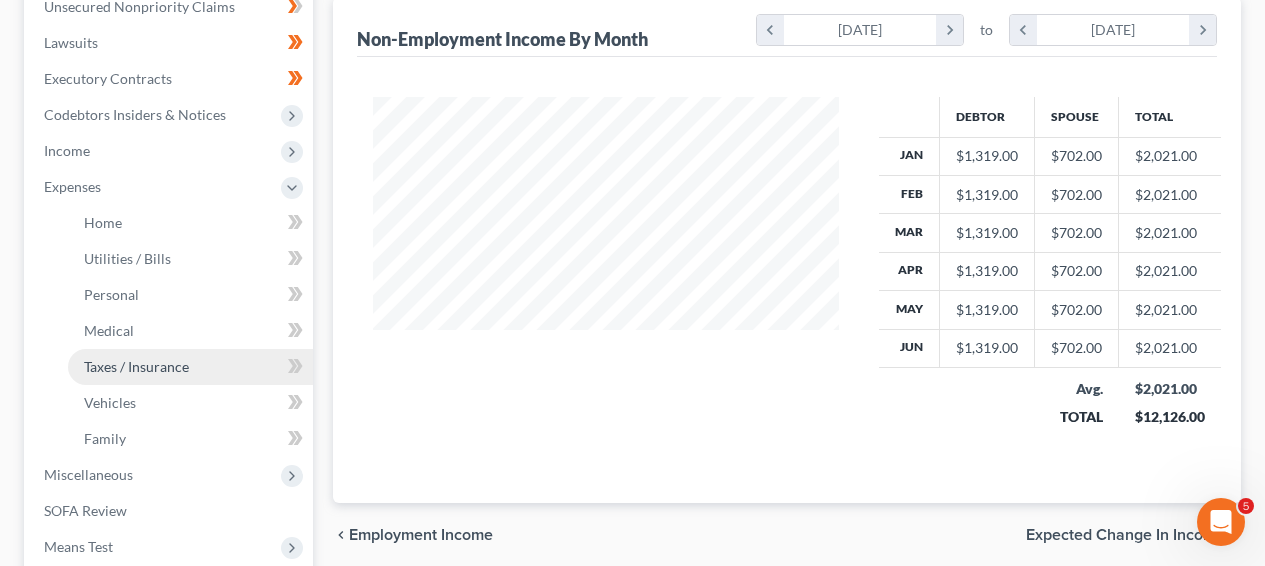 click on "Taxes / Insurance" at bounding box center (190, 367) 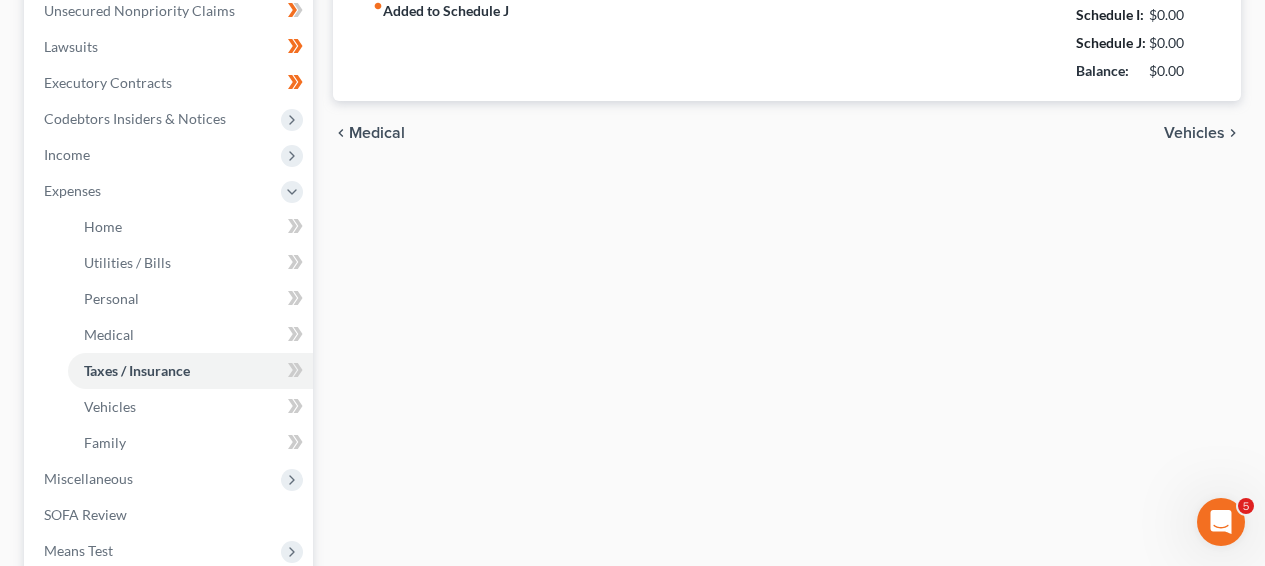 type on "365.00" 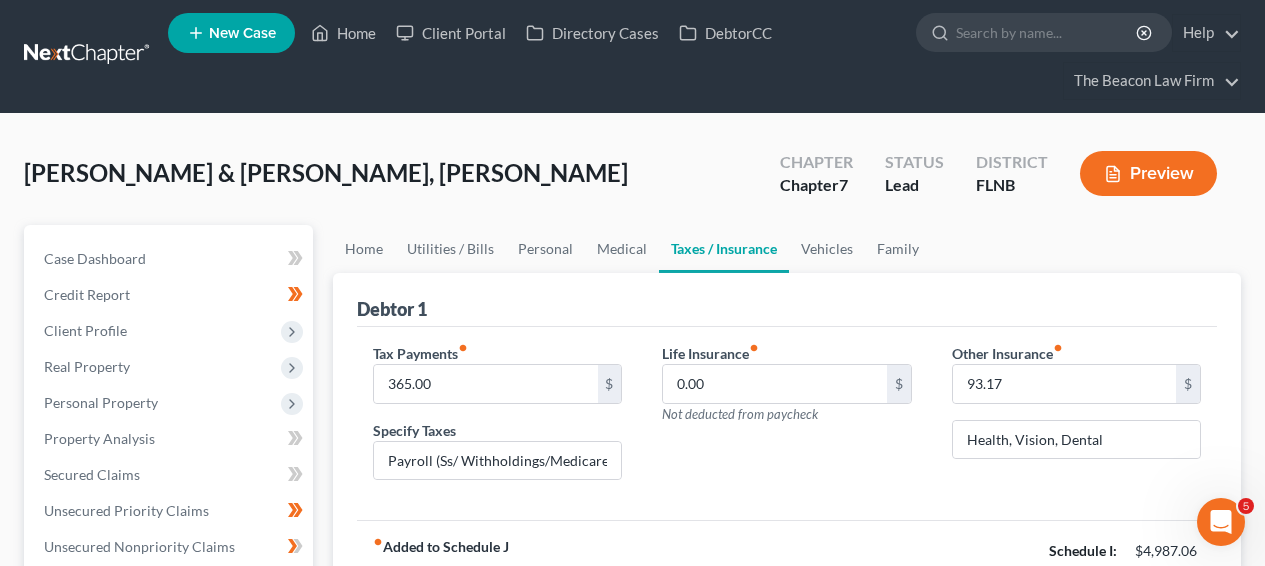 scroll, scrollTop: 0, scrollLeft: 0, axis: both 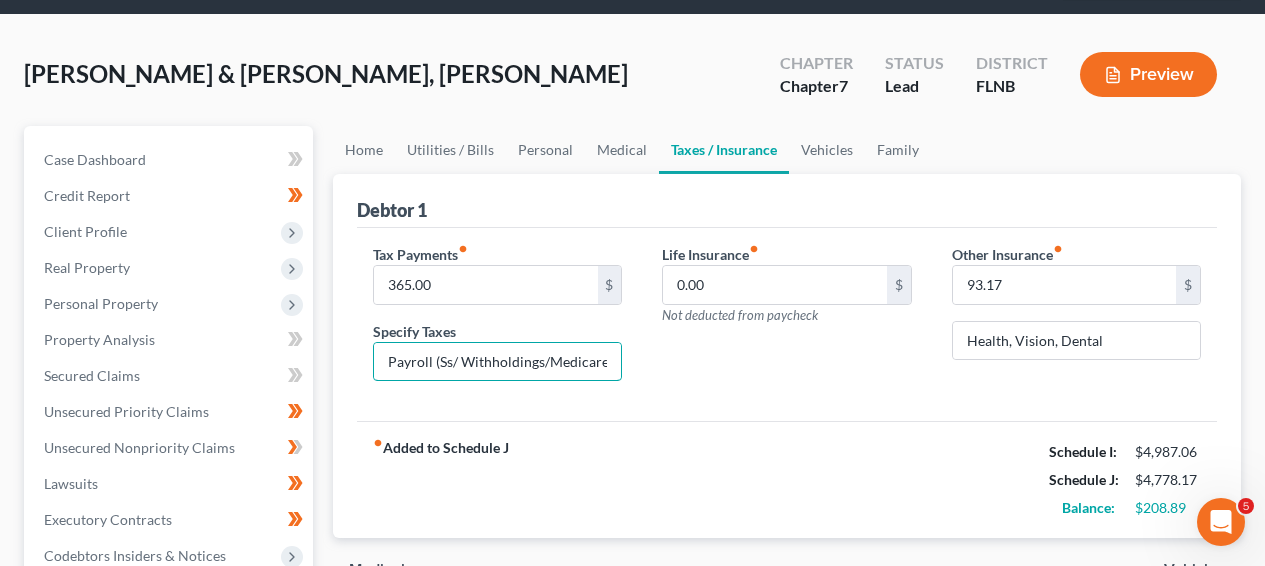 drag, startPoint x: 532, startPoint y: 363, endPoint x: 673, endPoint y: 373, distance: 141.35417 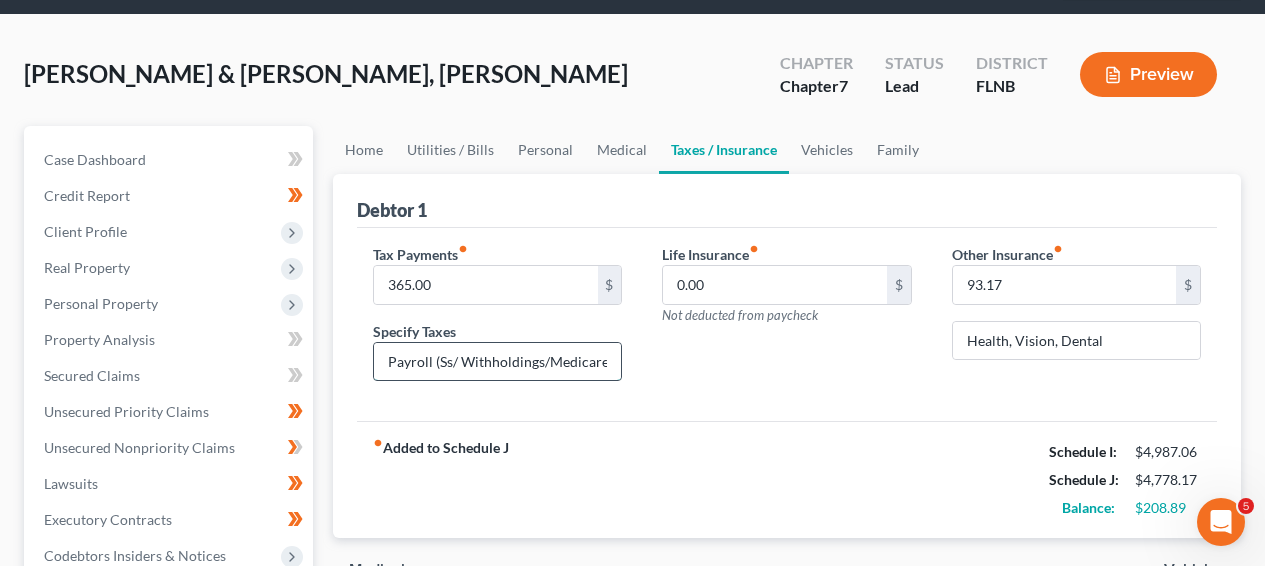 click on "Payroll (Ss/ Withholdings/Medicare)" at bounding box center (497, 362) 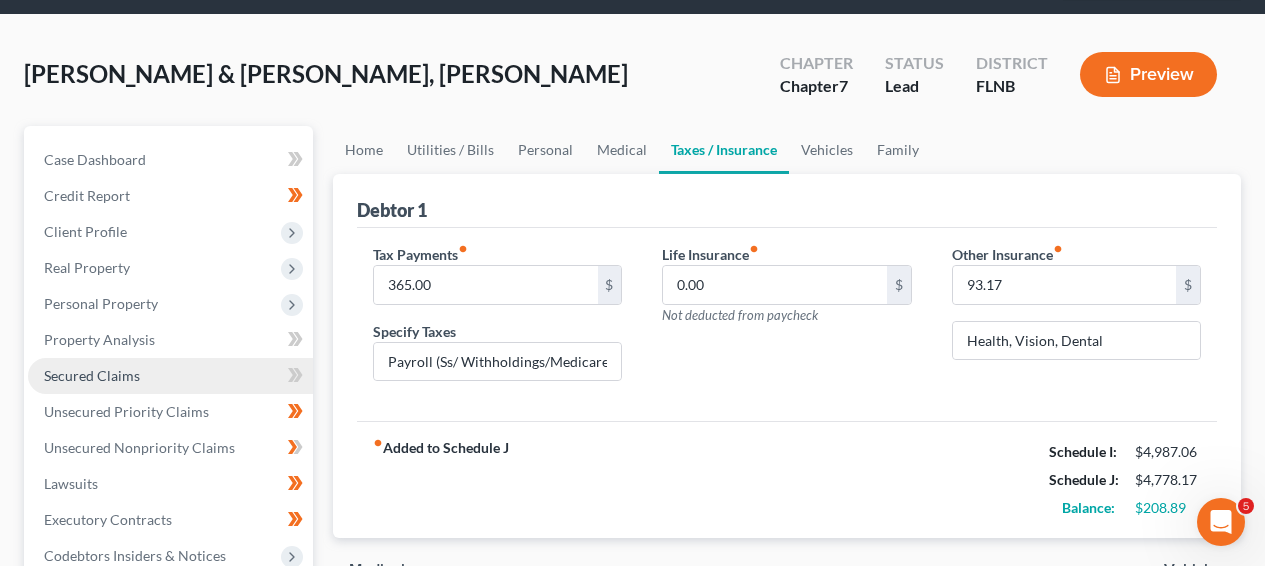 click on "Secured Claims" at bounding box center [92, 375] 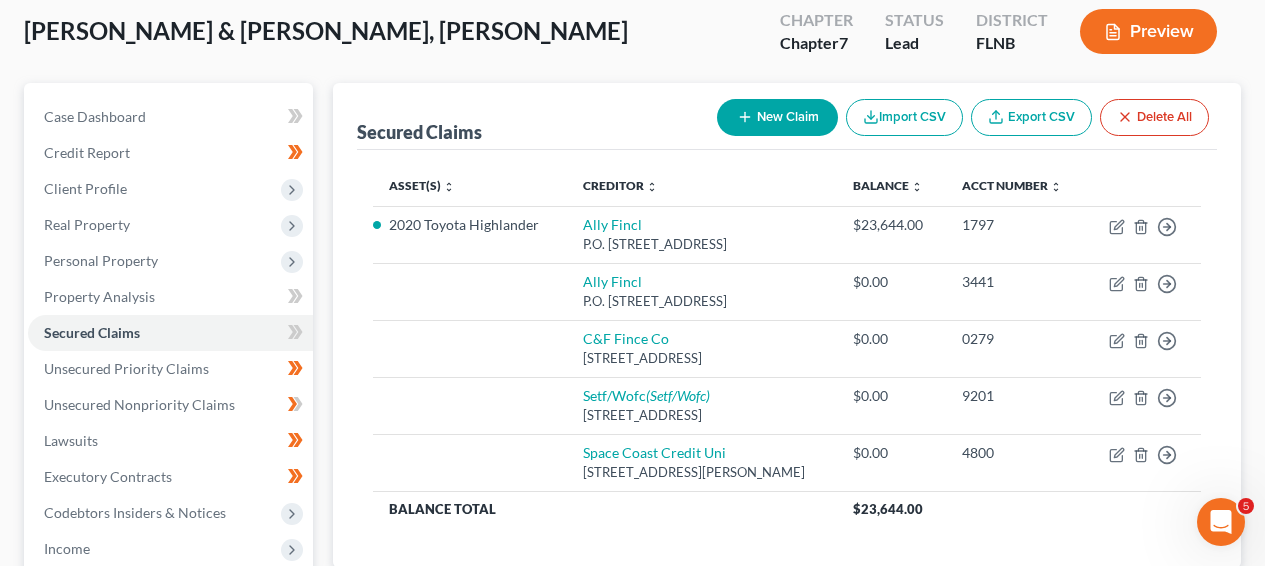 scroll, scrollTop: 231, scrollLeft: 0, axis: vertical 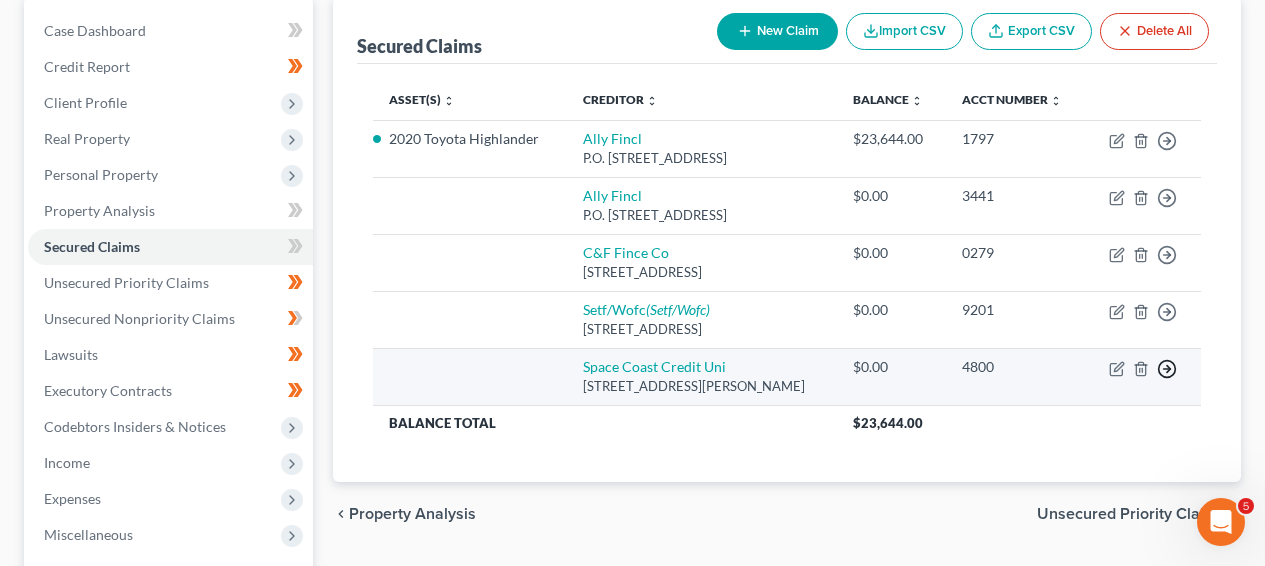 click 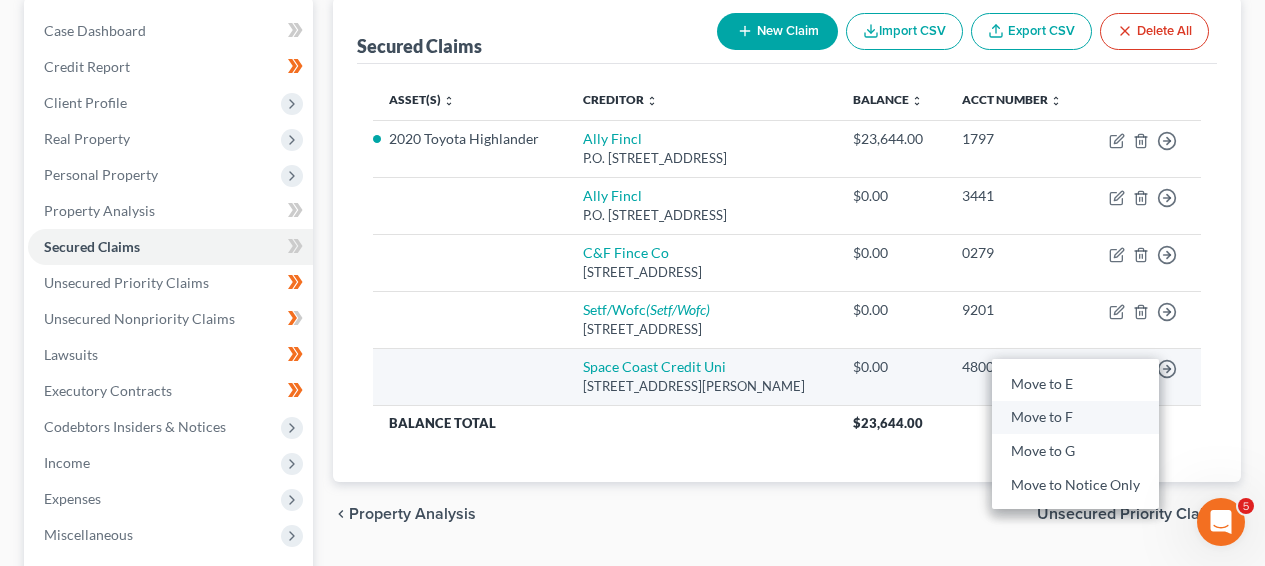 click on "Move to F" at bounding box center [1075, 418] 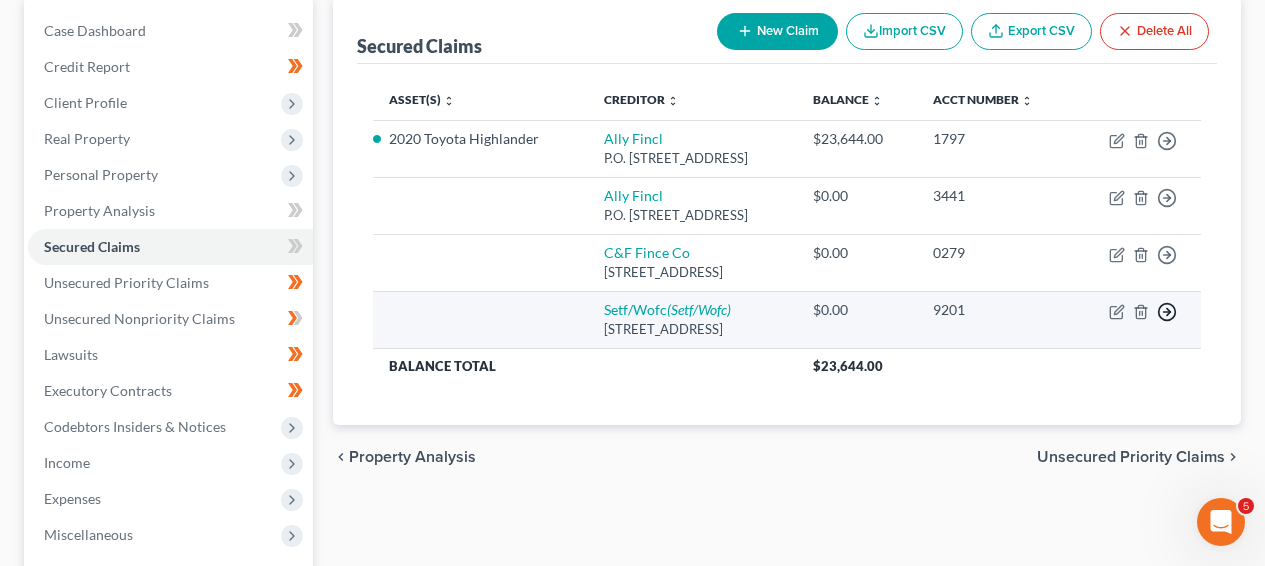 click 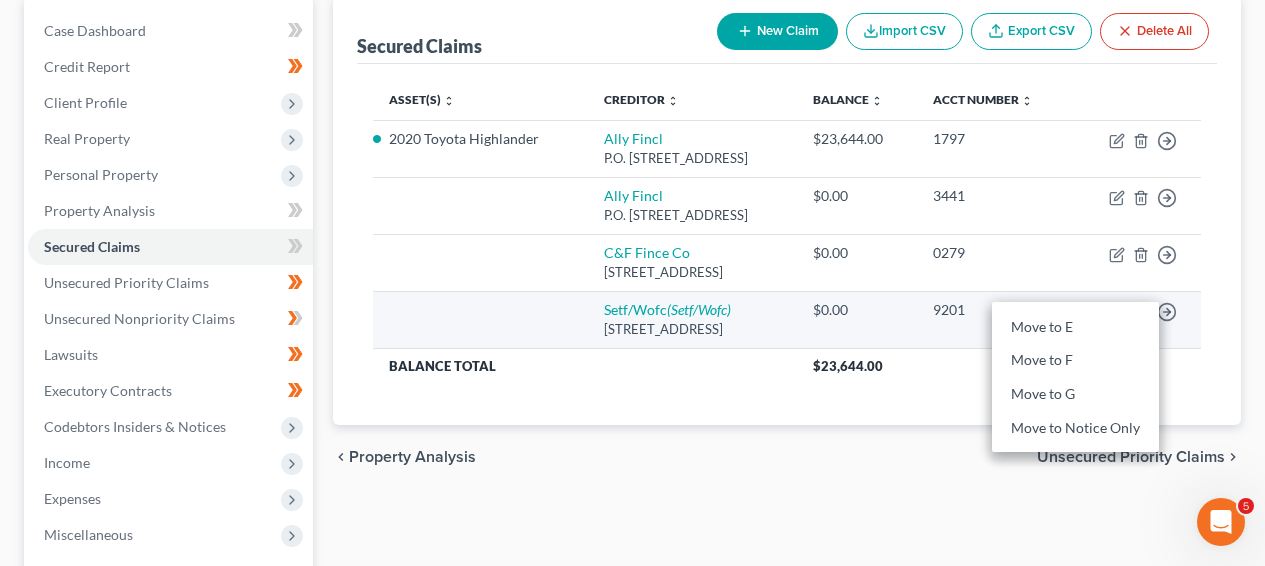 click on "Move to E Move to F Move to G Move to Notice Only" at bounding box center [1137, 319] 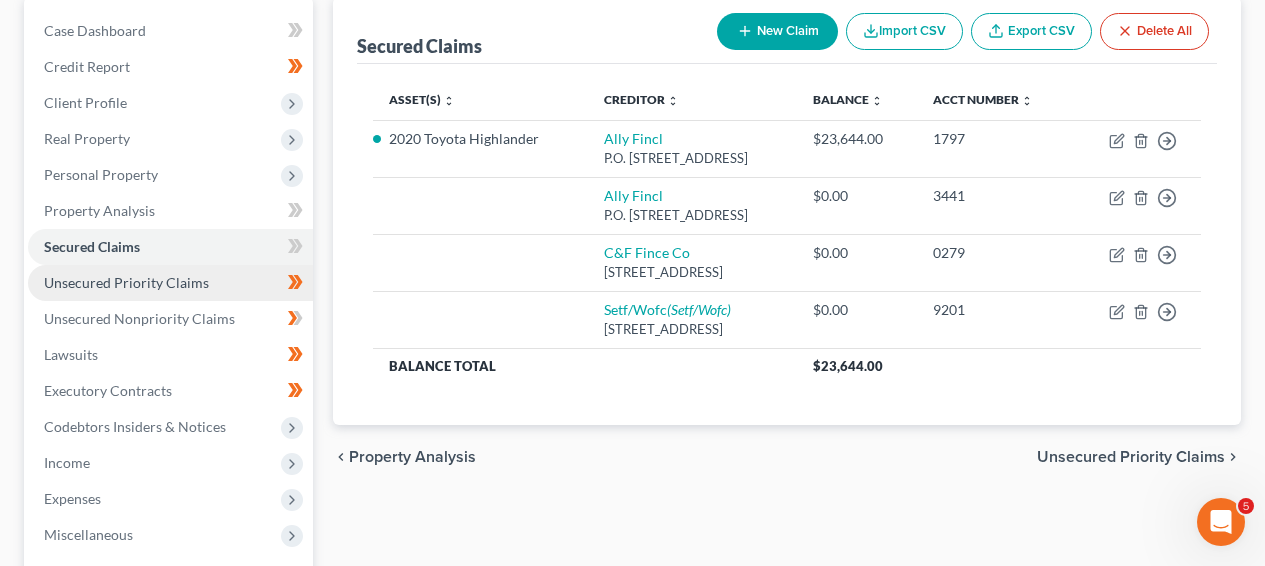 click on "Unsecured Priority Claims" at bounding box center [126, 282] 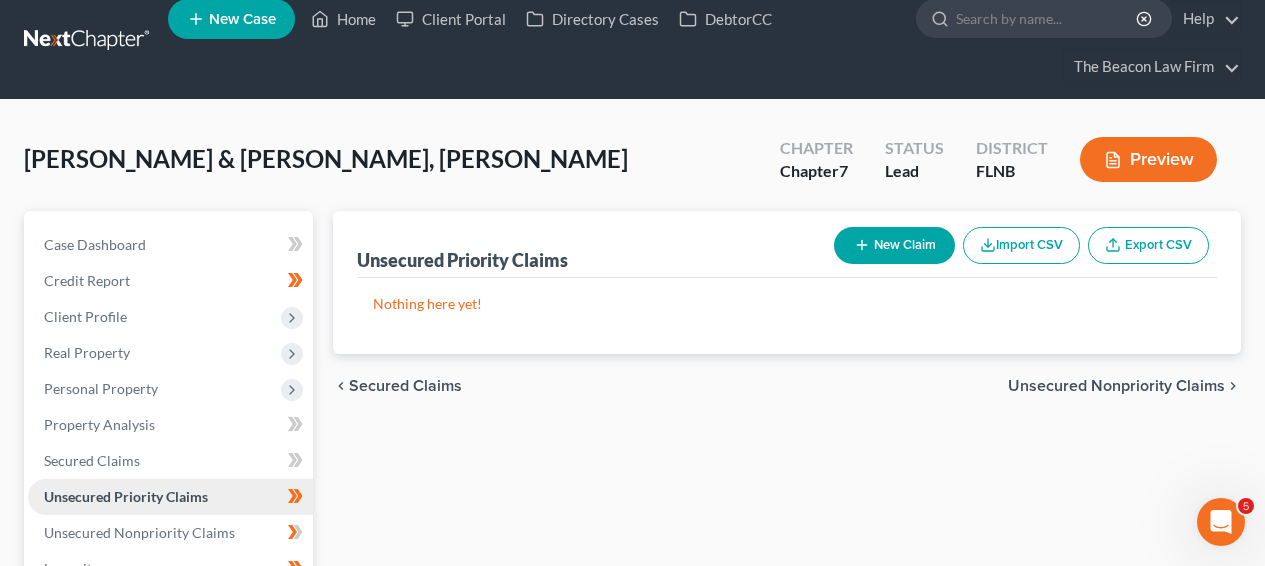 scroll, scrollTop: 0, scrollLeft: 0, axis: both 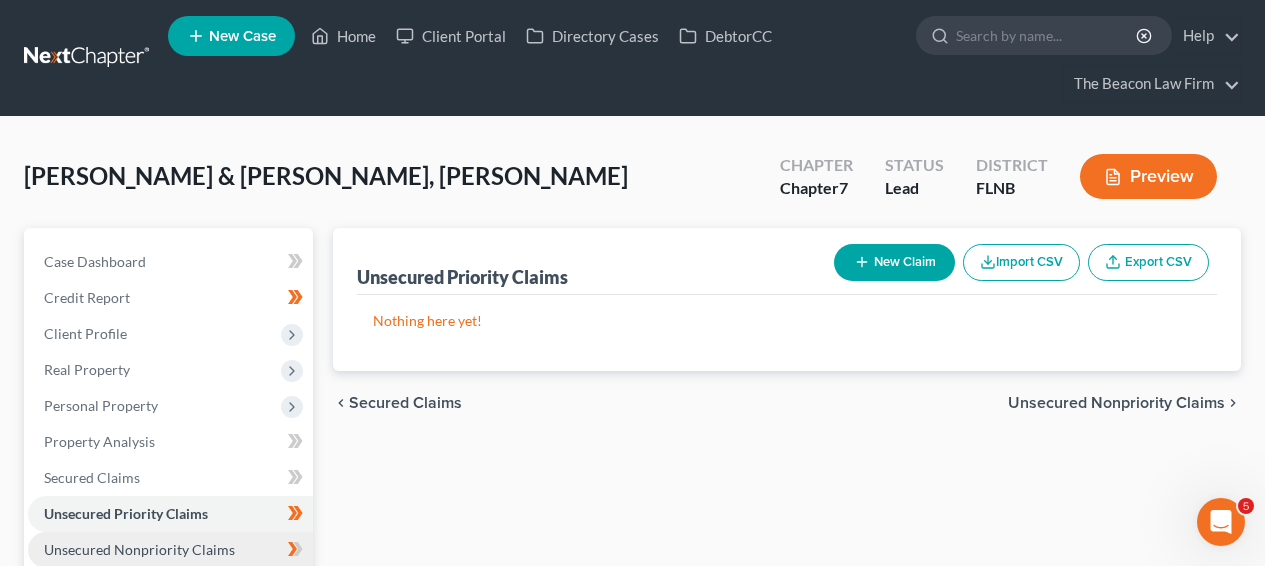 click on "Unsecured Nonpriority Claims" at bounding box center [139, 549] 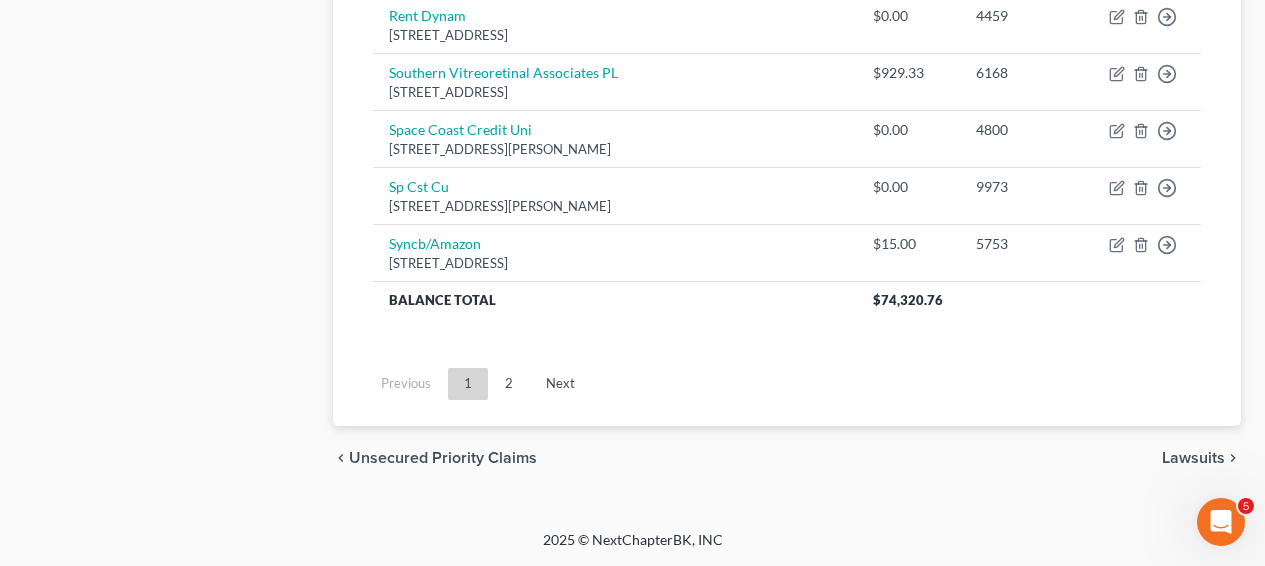 scroll, scrollTop: 1791, scrollLeft: 0, axis: vertical 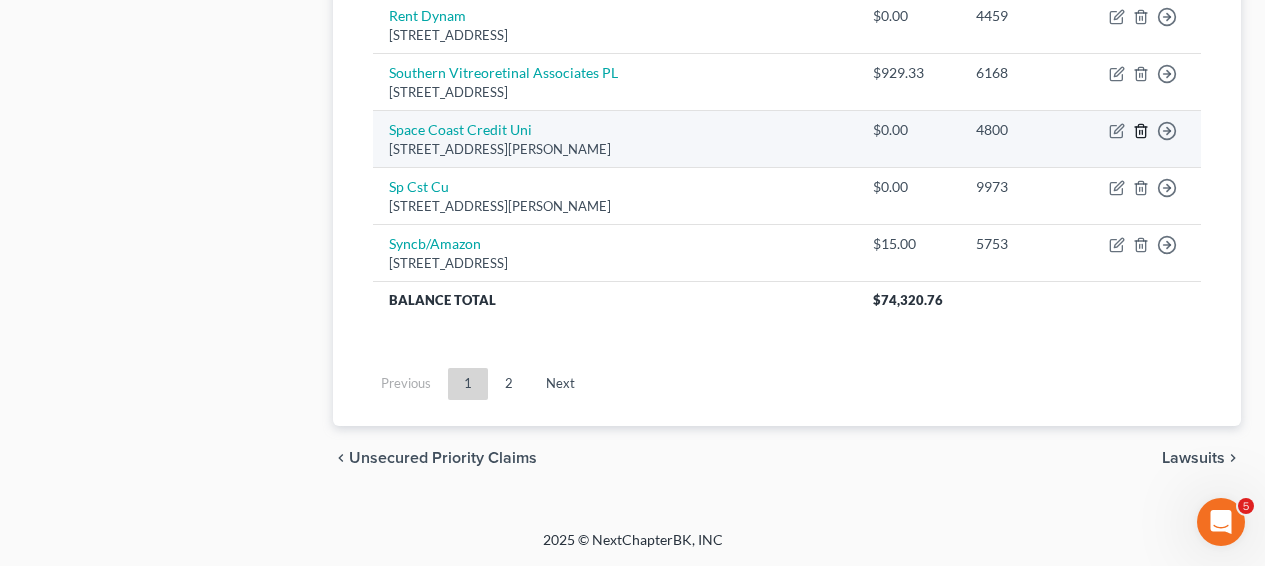 click 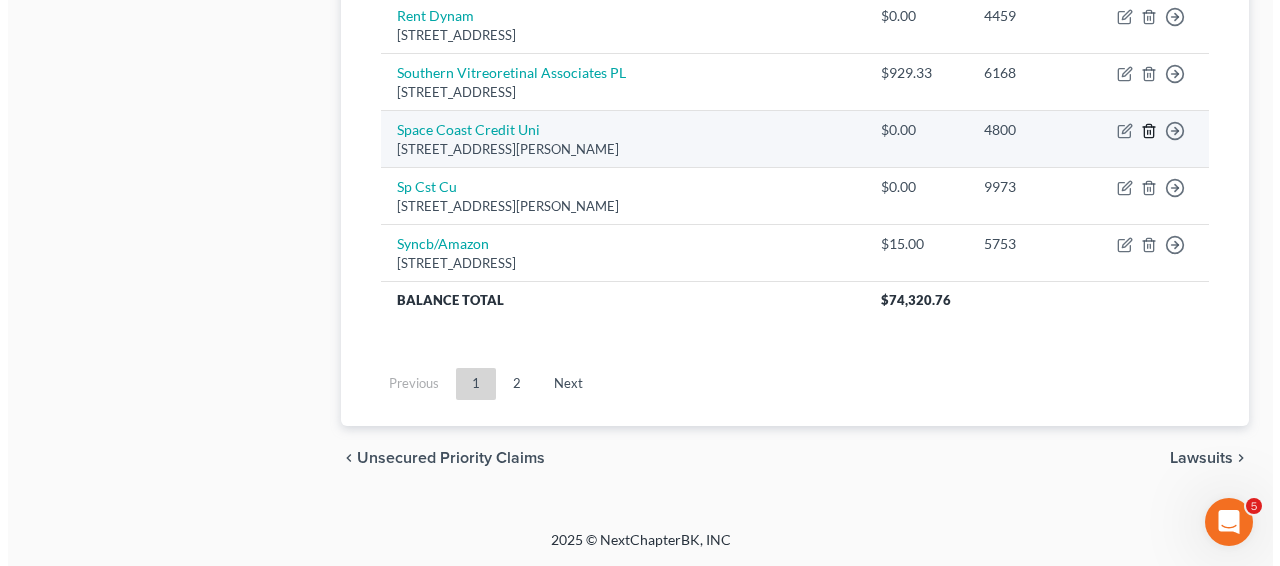 scroll, scrollTop: 1778, scrollLeft: 0, axis: vertical 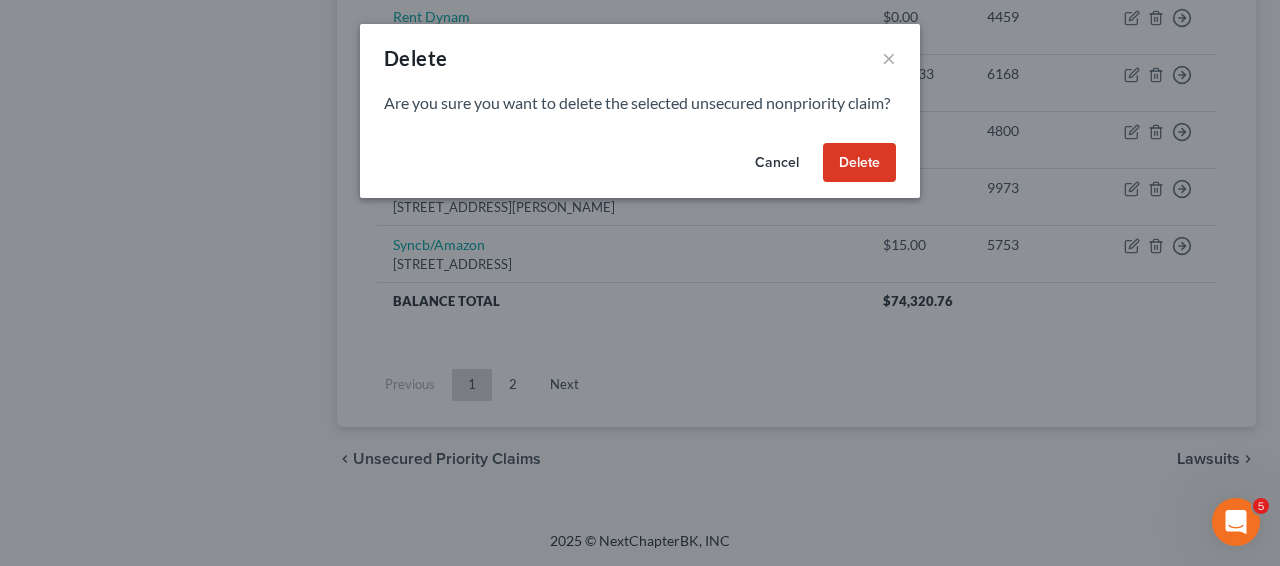 click on "Delete" at bounding box center (859, 163) 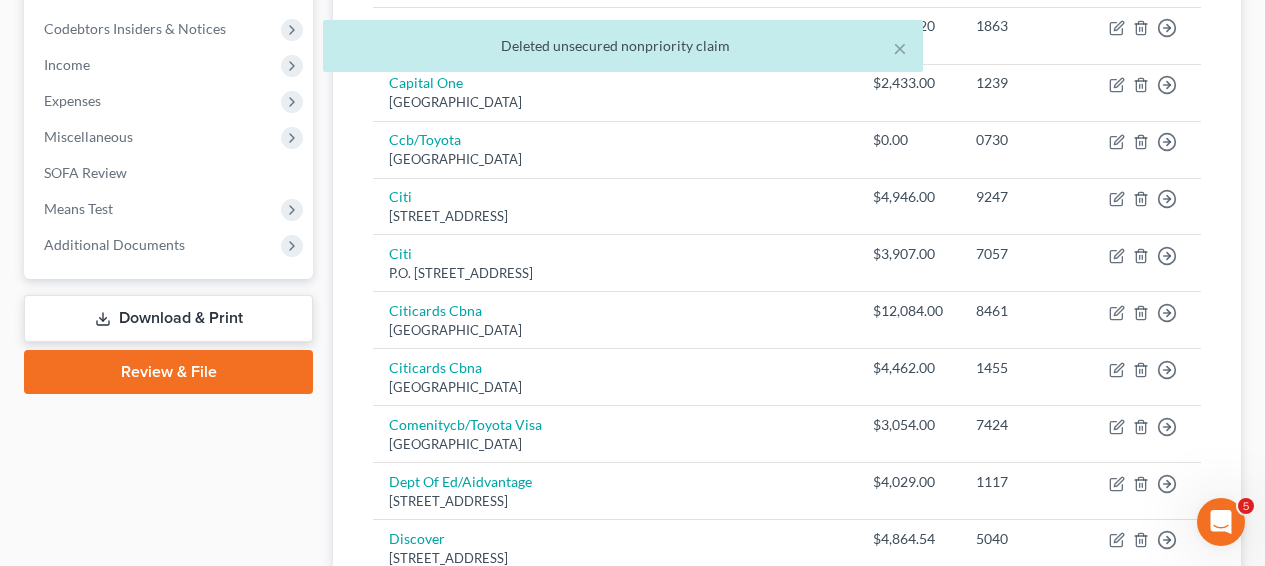 scroll, scrollTop: 83, scrollLeft: 0, axis: vertical 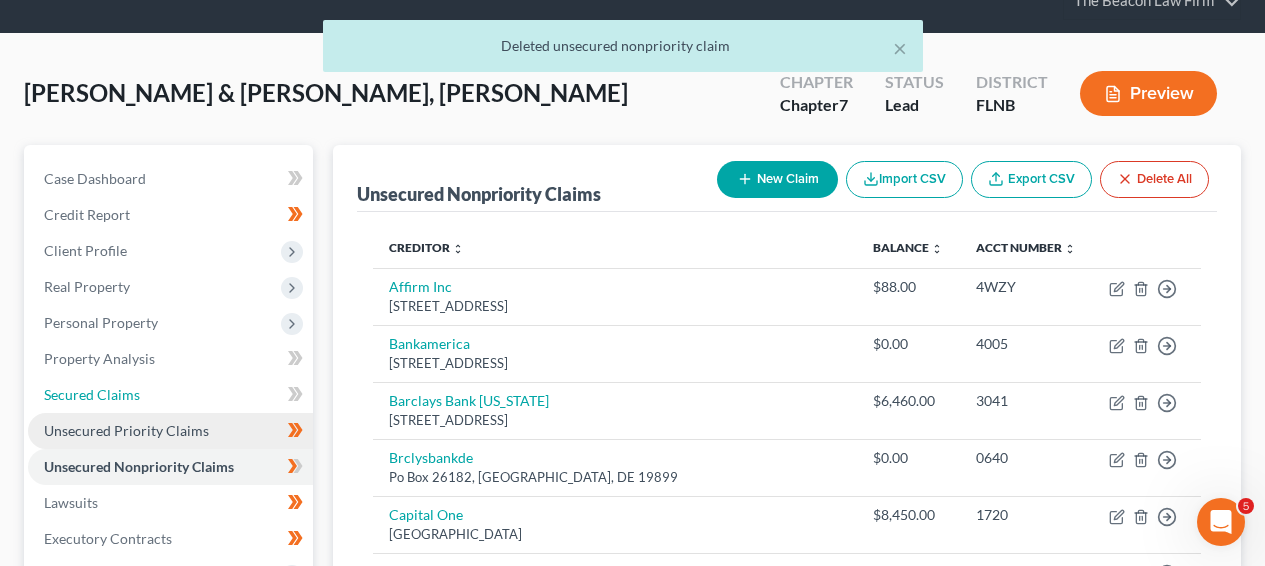 click on "Secured Claims" at bounding box center [170, 395] 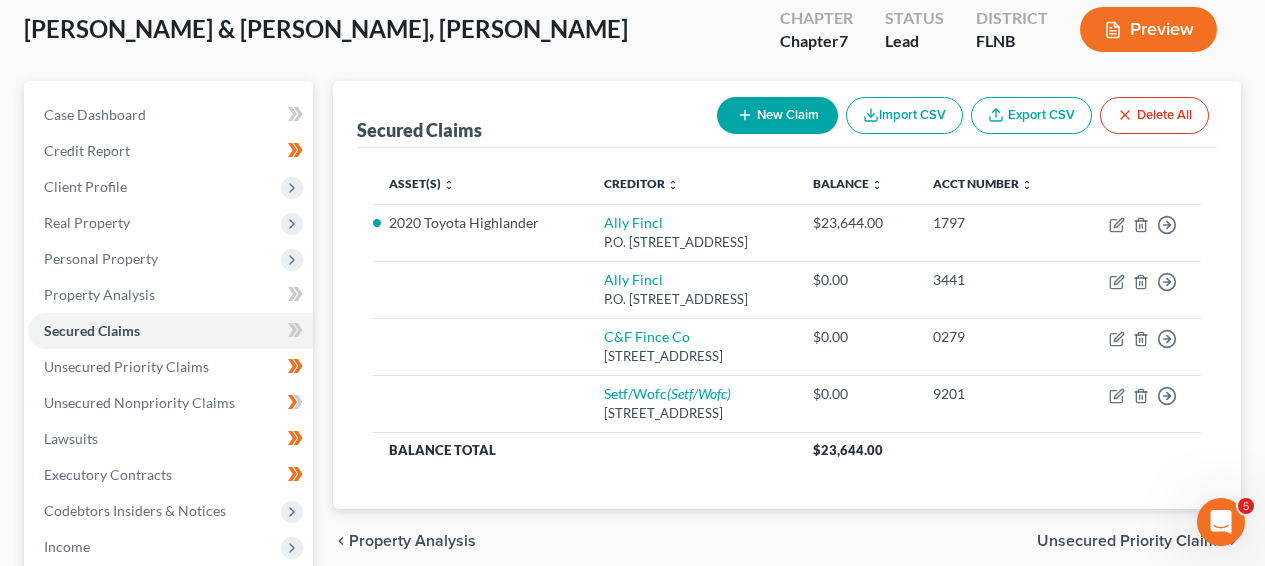 scroll, scrollTop: 158, scrollLeft: 0, axis: vertical 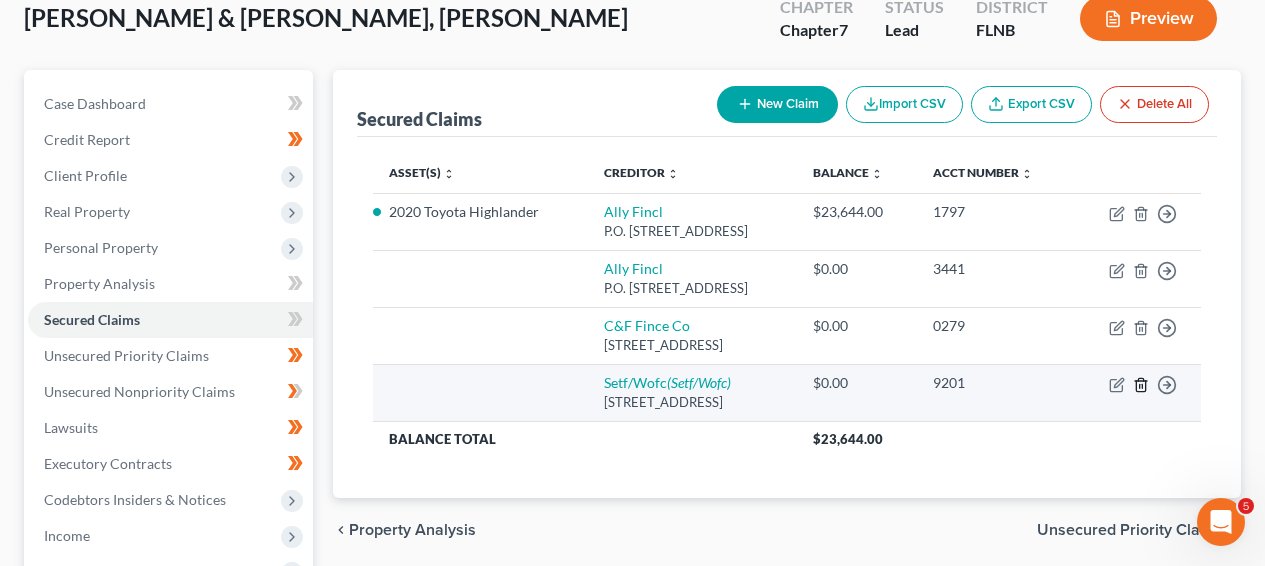 click 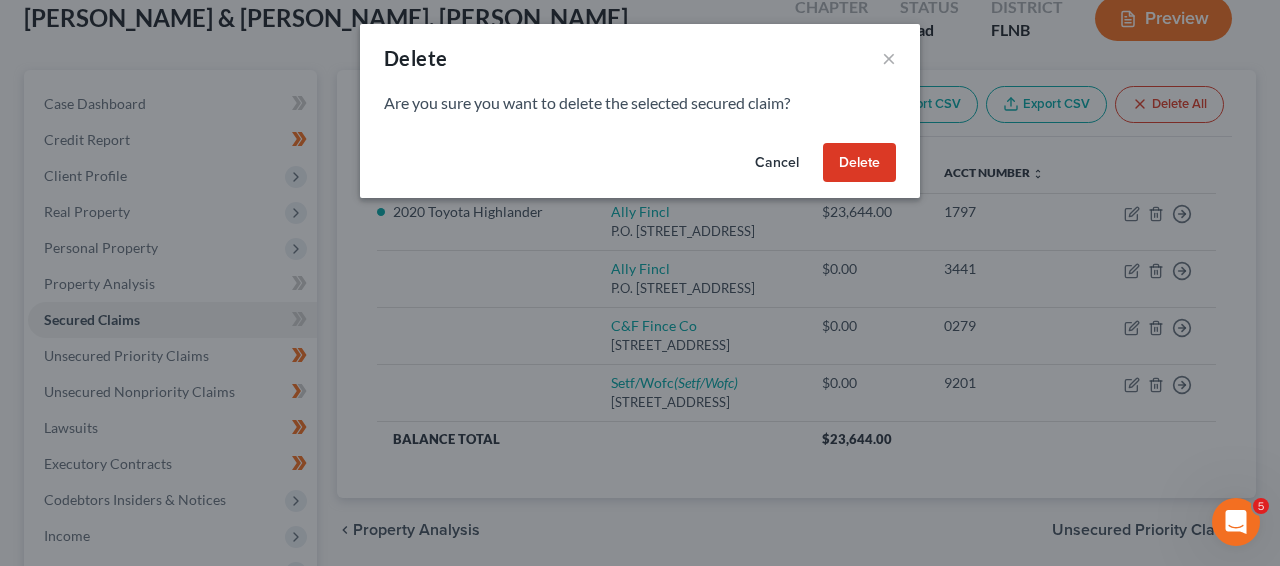 click on "Delete" at bounding box center [859, 163] 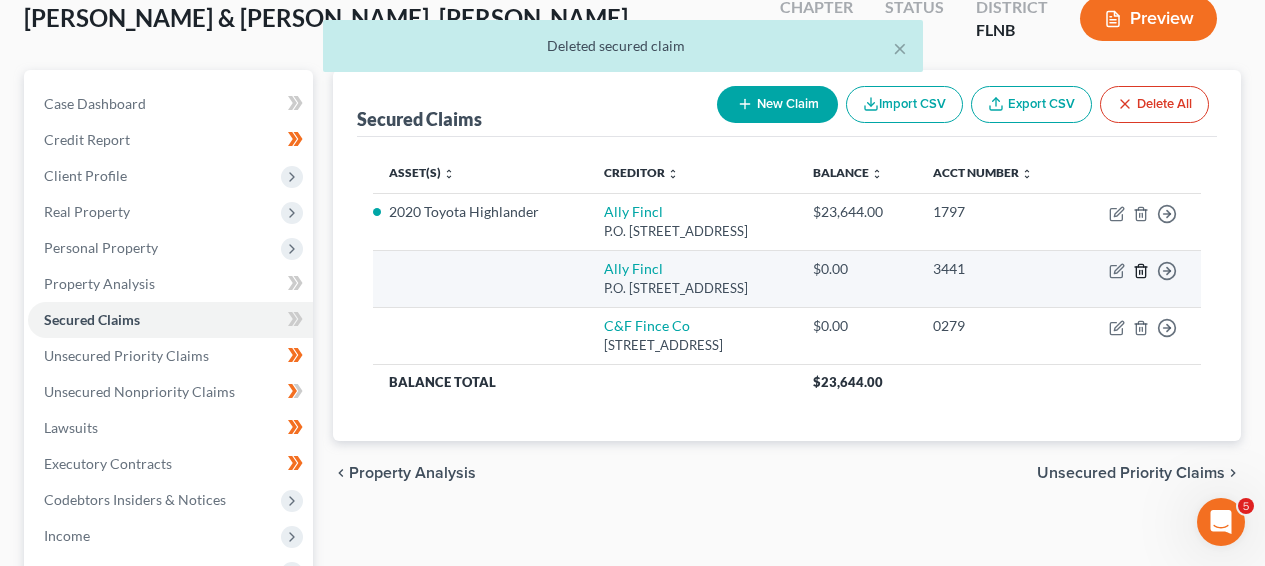 click 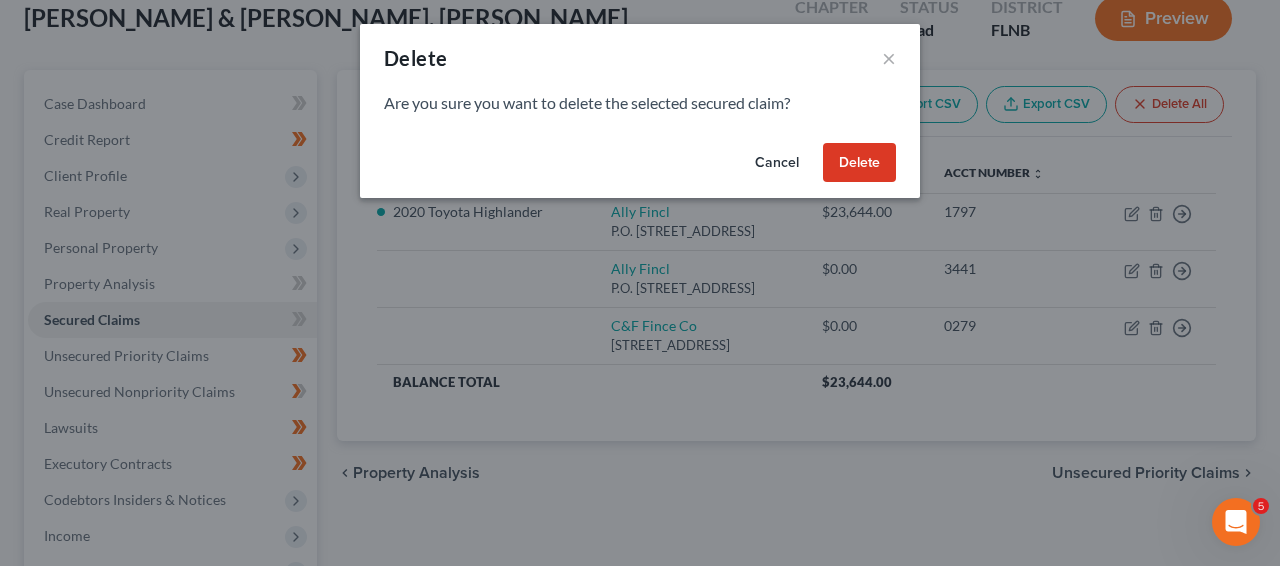 click on "Cancel" at bounding box center (777, 163) 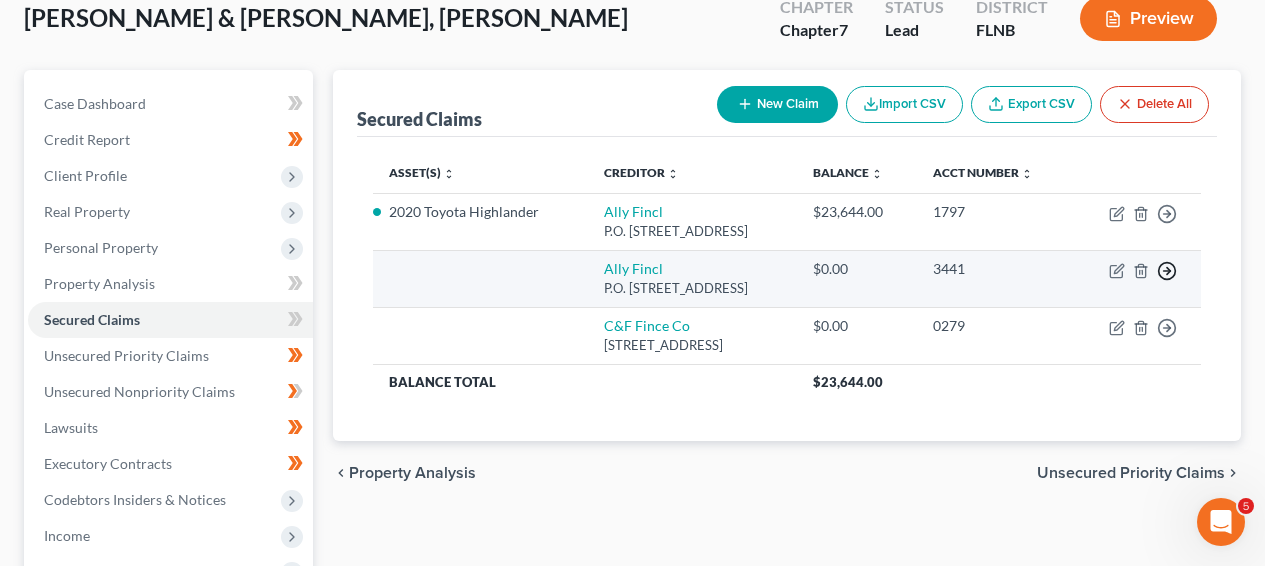 click 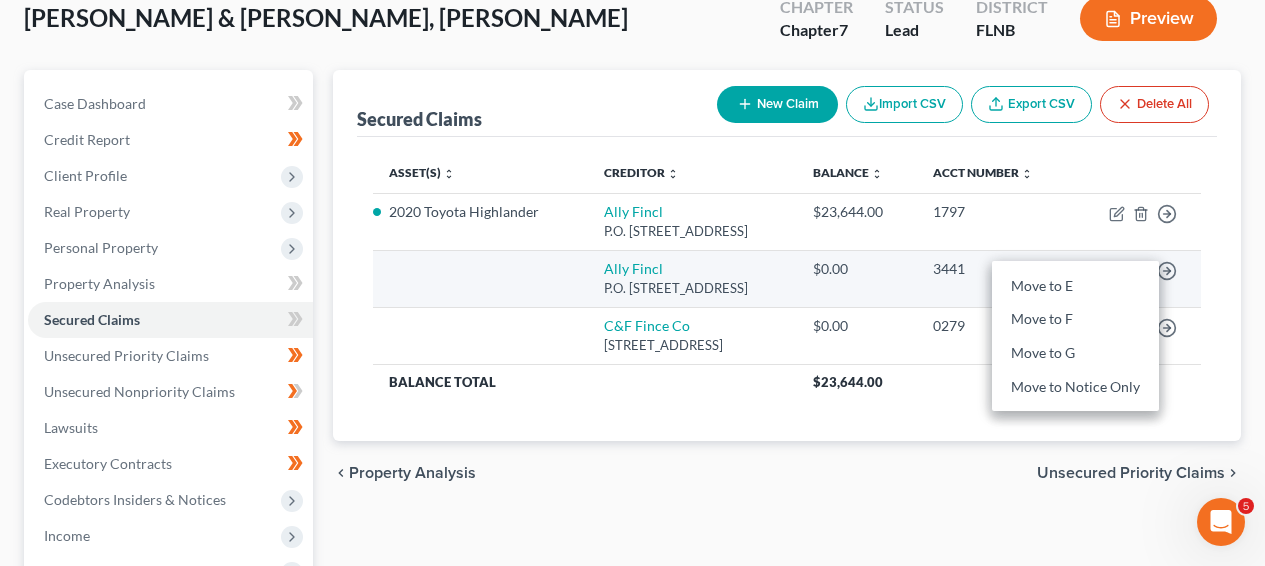 click on "Move to E Move to F Move to G Move to Notice Only" at bounding box center [1137, 278] 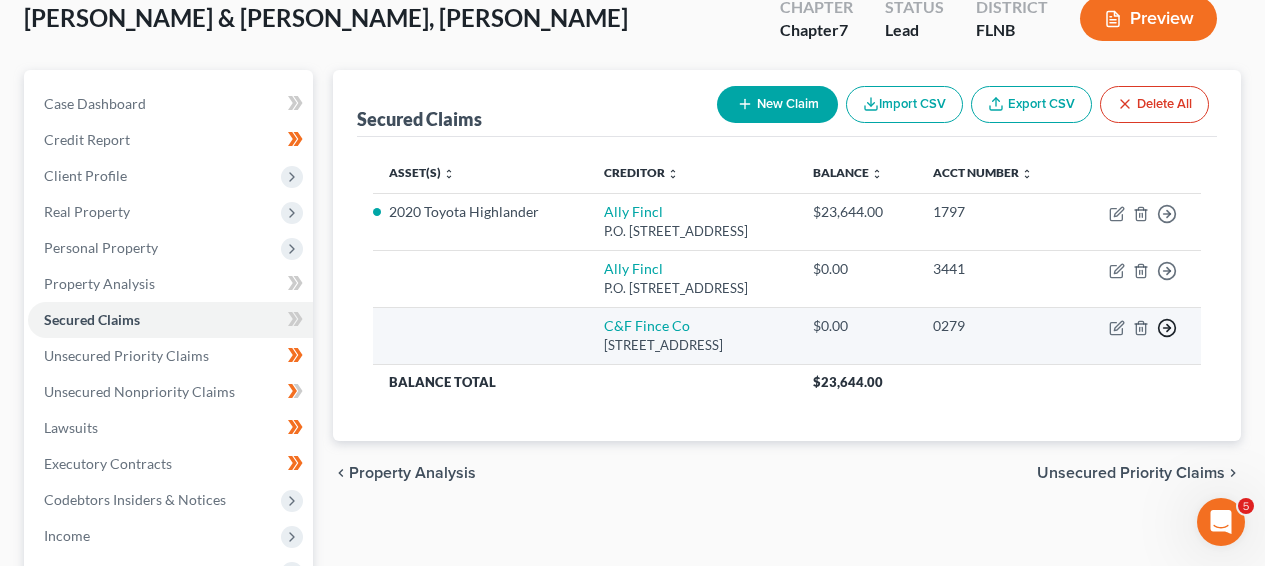 click 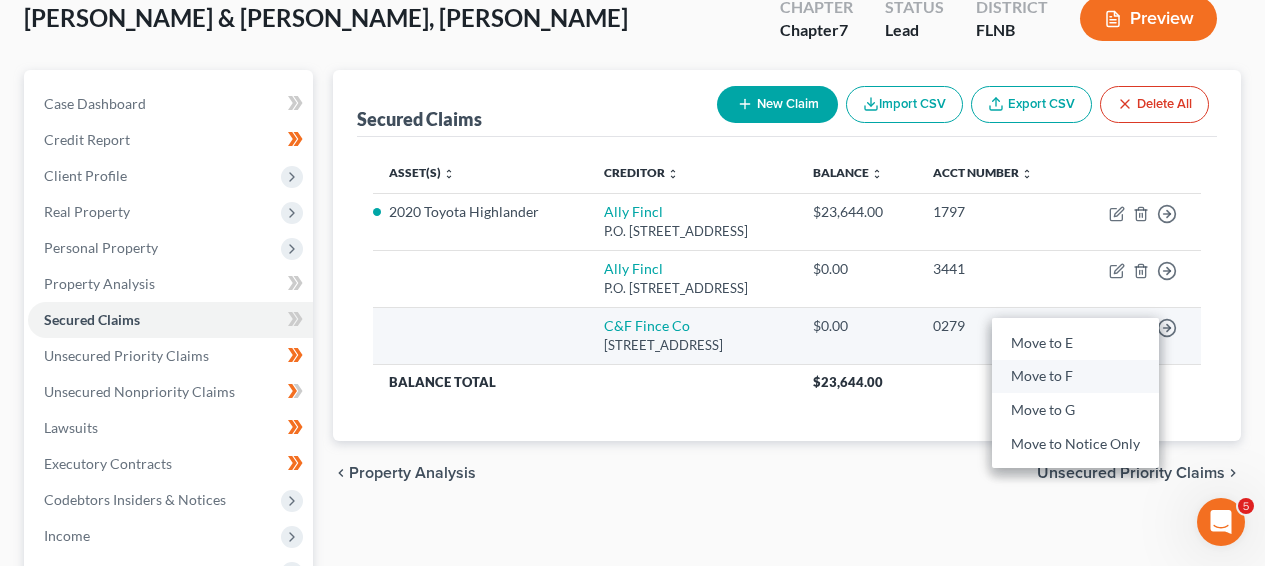 click on "Move to F" at bounding box center (1075, 377) 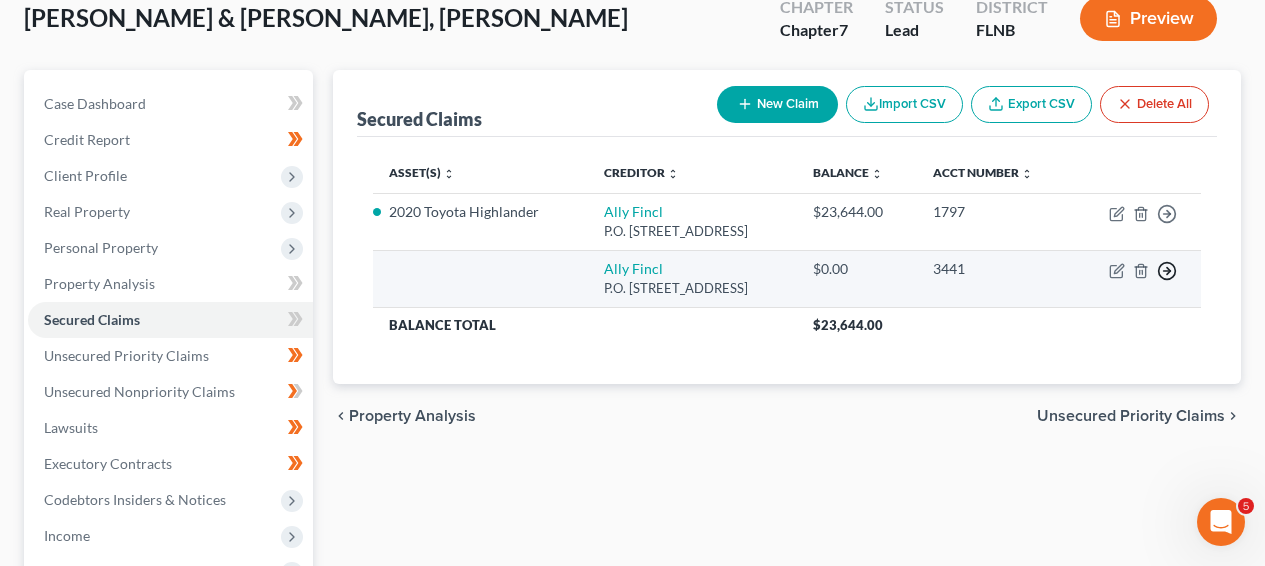 click 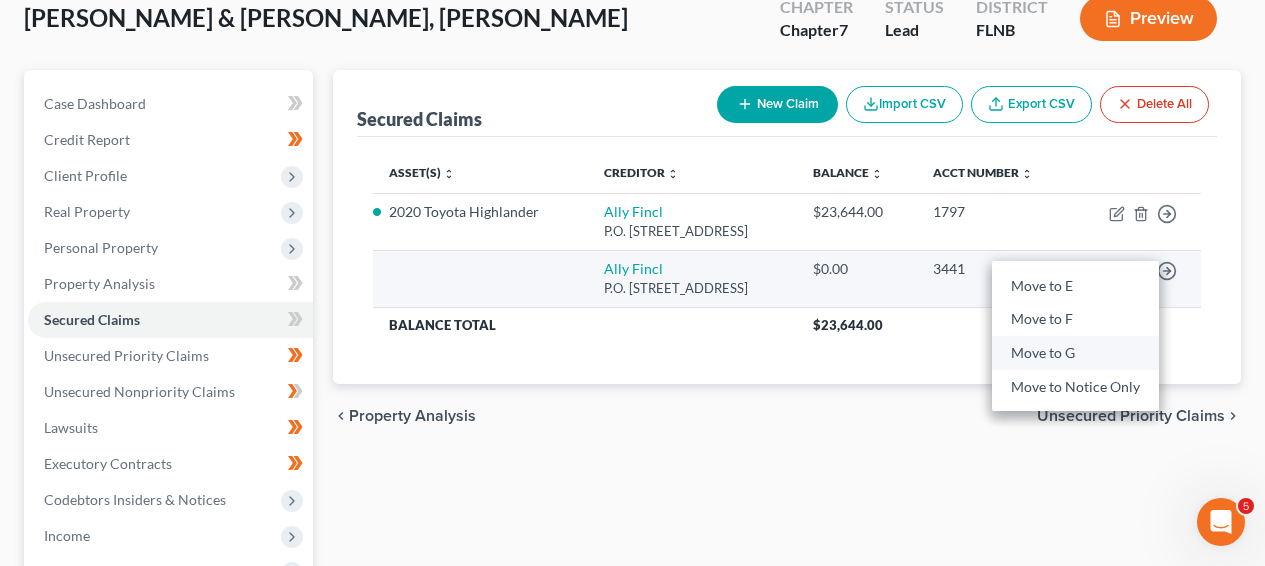 click on "Move to G" at bounding box center (1075, 354) 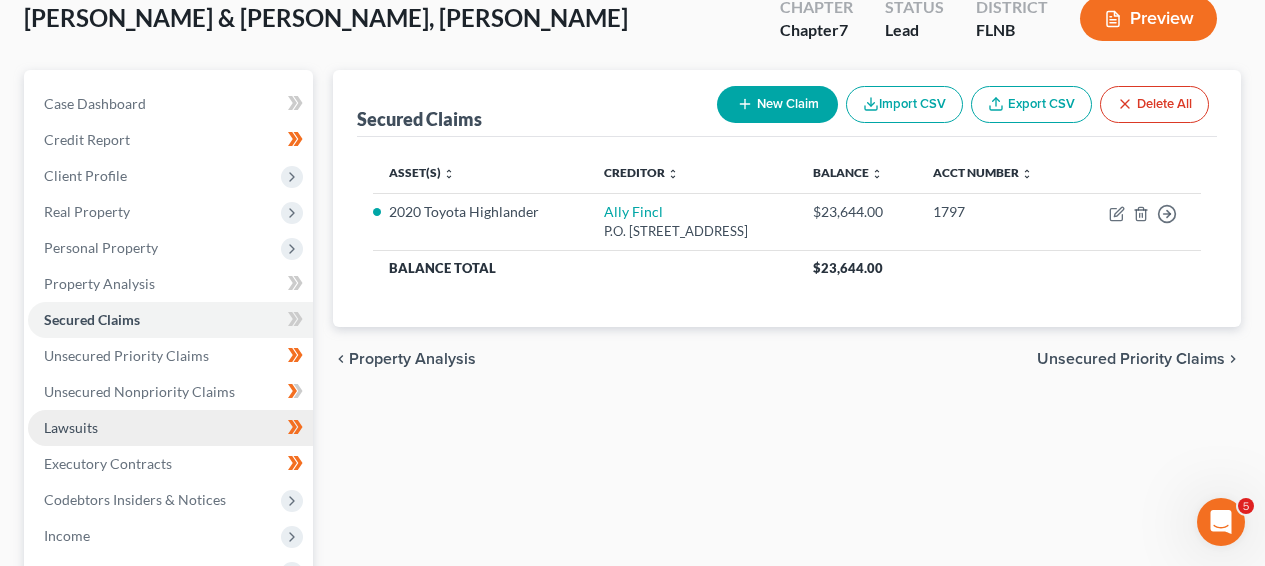 click on "Lawsuits" at bounding box center [170, 428] 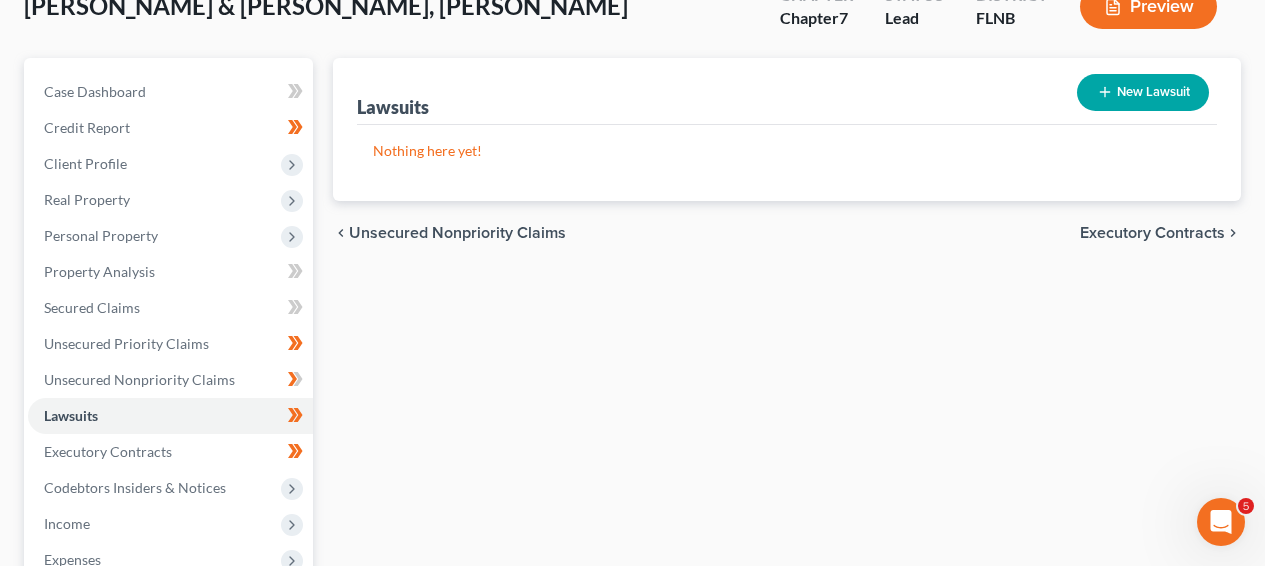 scroll, scrollTop: 187, scrollLeft: 0, axis: vertical 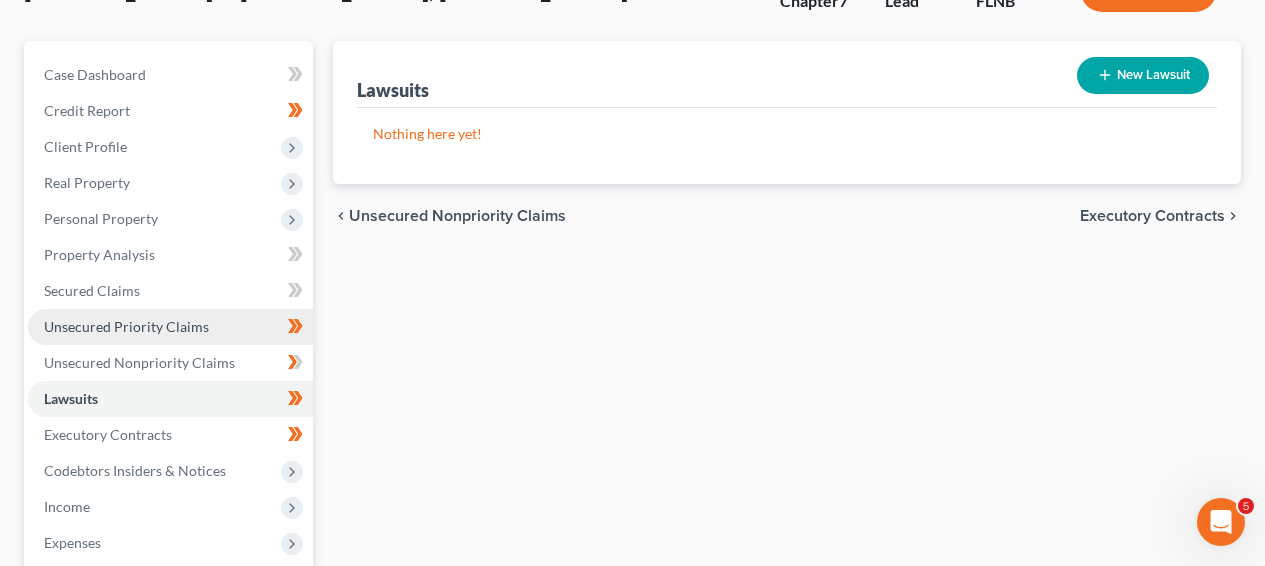click on "Unsecured Priority Claims" at bounding box center (126, 326) 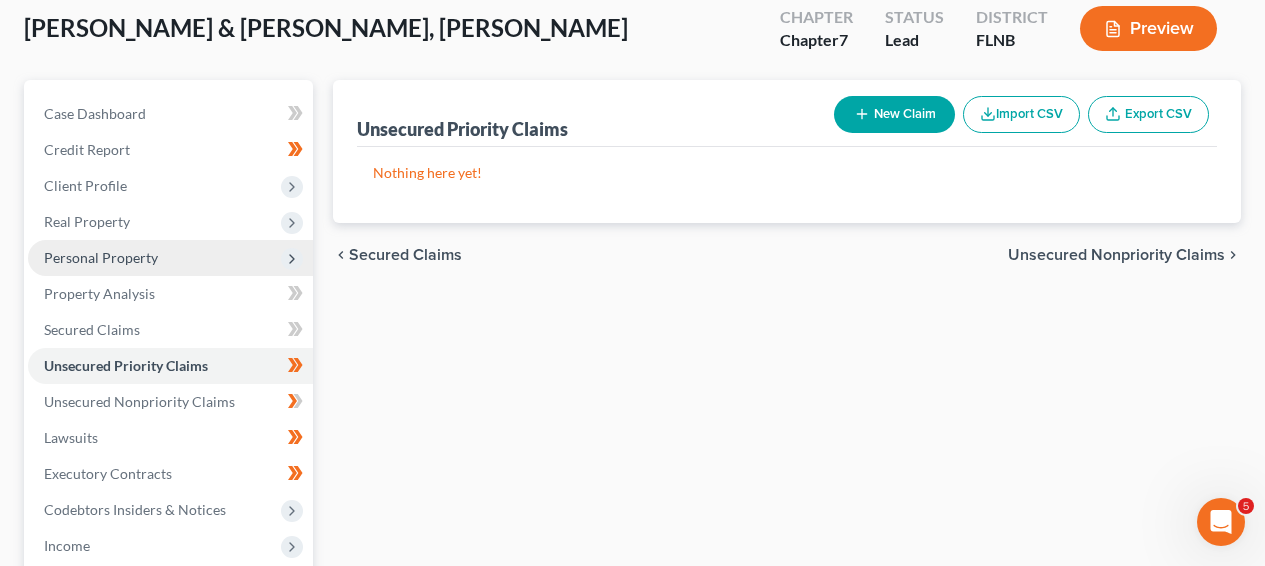 scroll, scrollTop: 0, scrollLeft: 0, axis: both 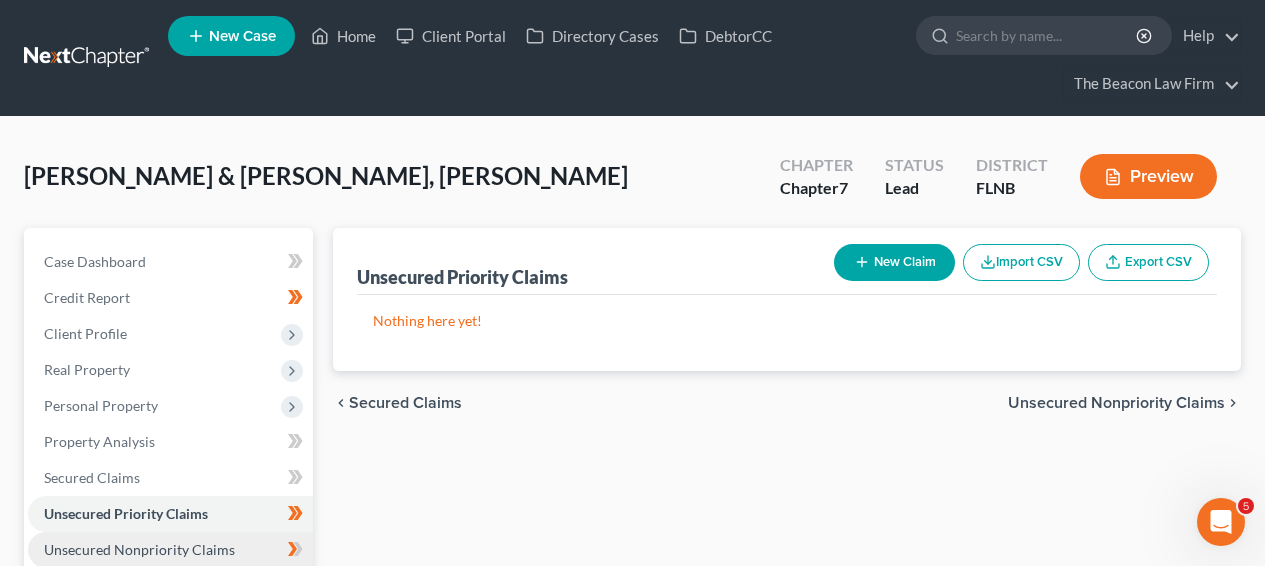 click on "Unsecured Nonpriority Claims" at bounding box center (139, 549) 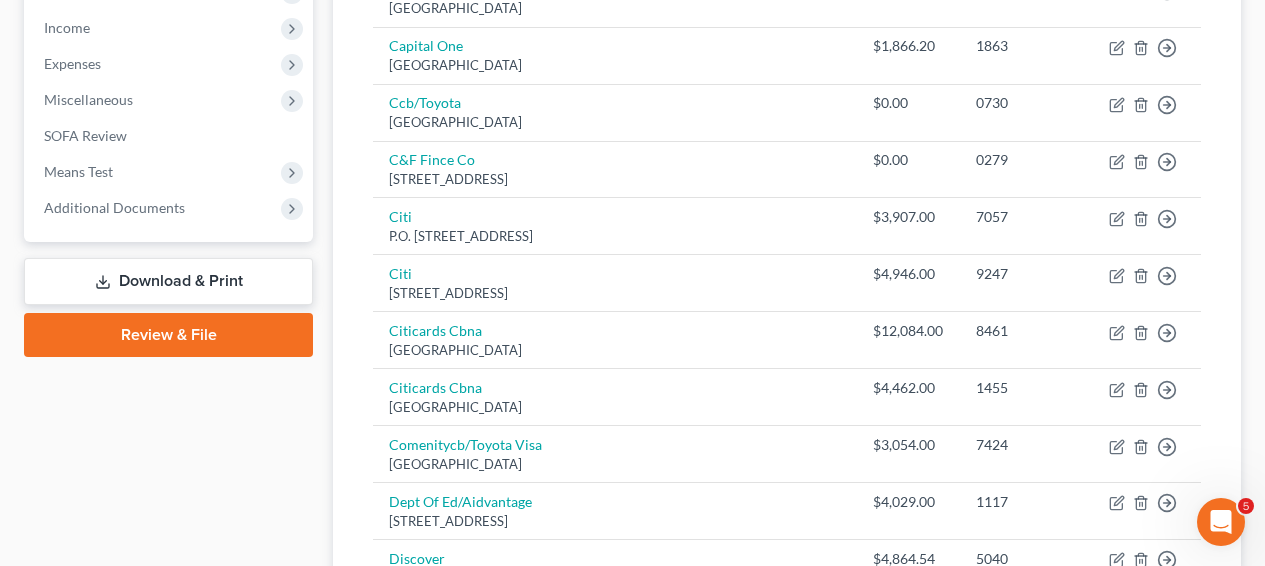 scroll, scrollTop: 439, scrollLeft: 0, axis: vertical 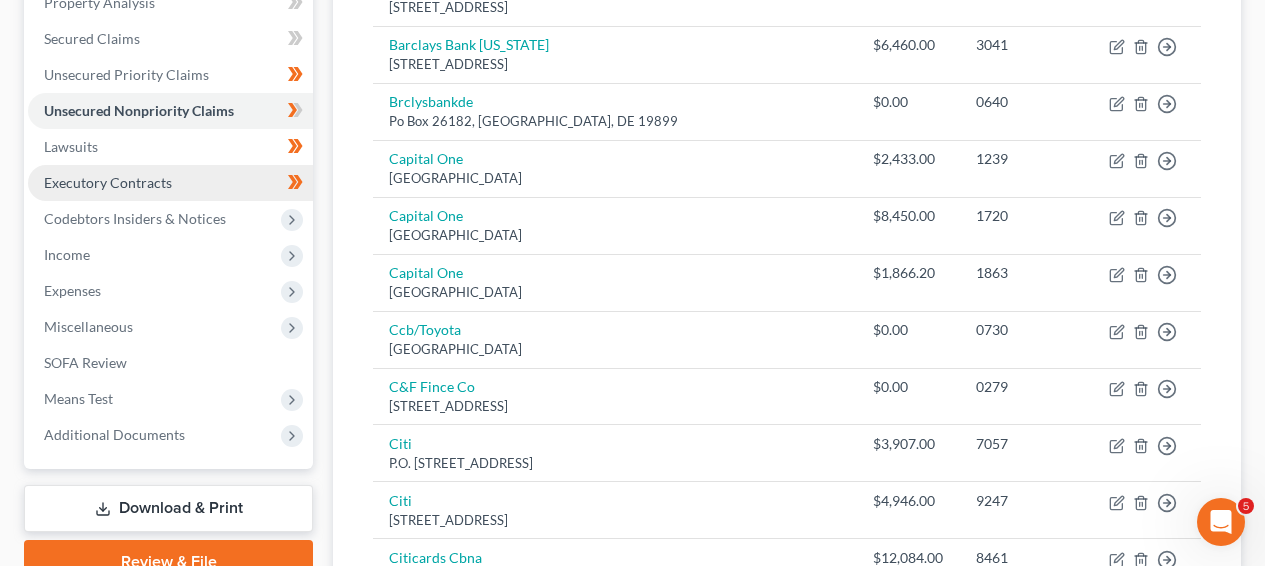 click on "Executory Contracts" at bounding box center [170, 183] 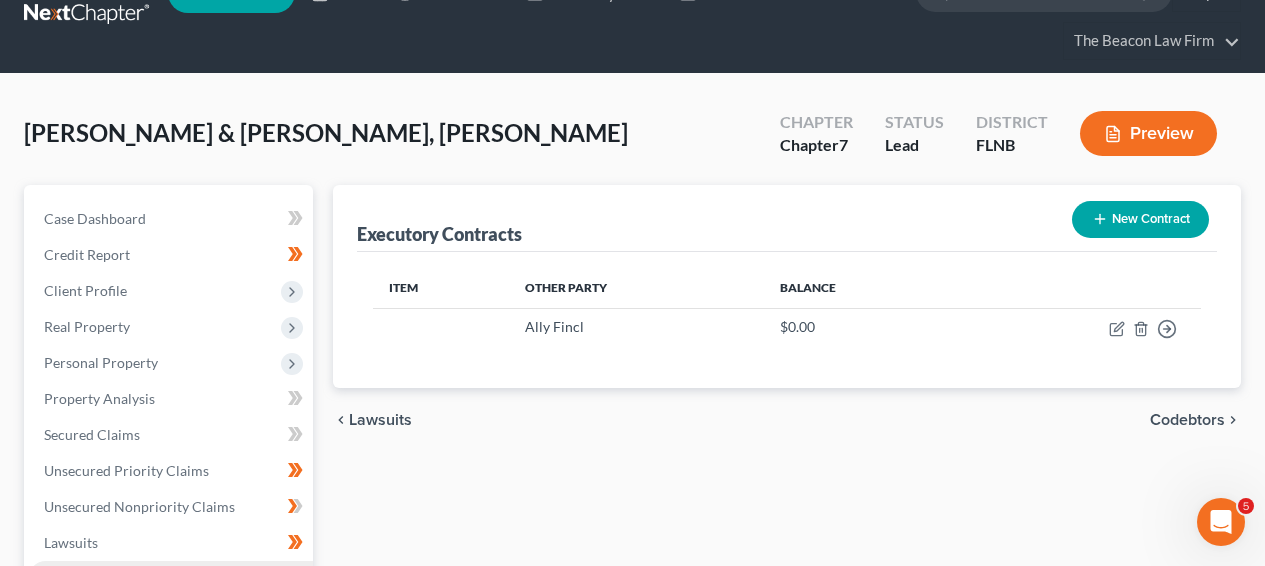 scroll, scrollTop: 0, scrollLeft: 0, axis: both 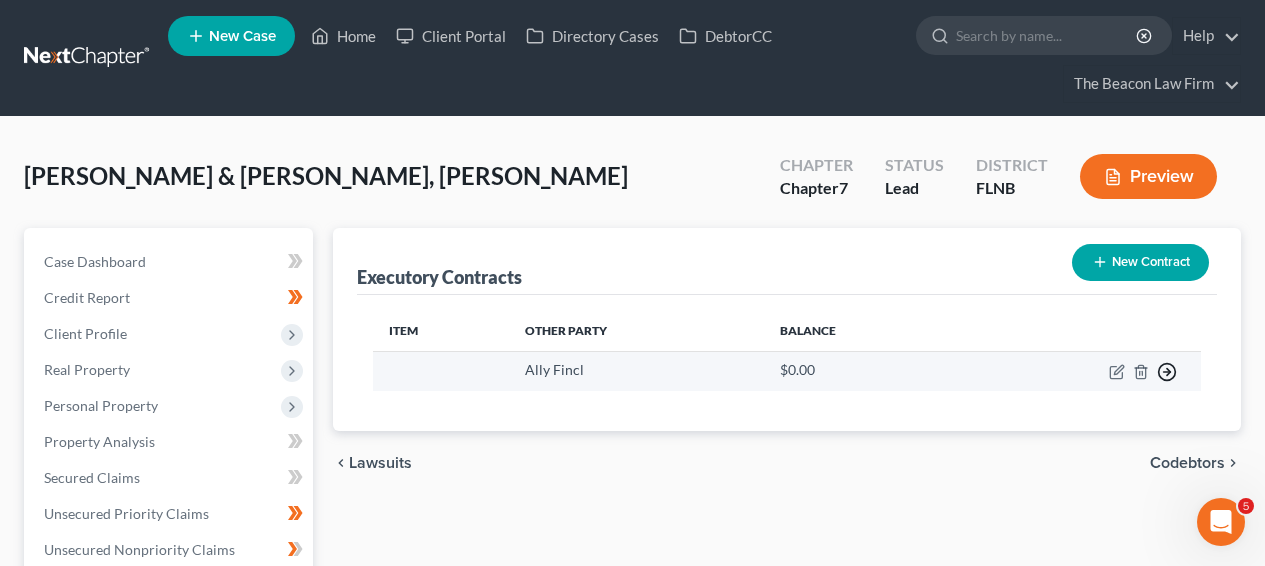 click 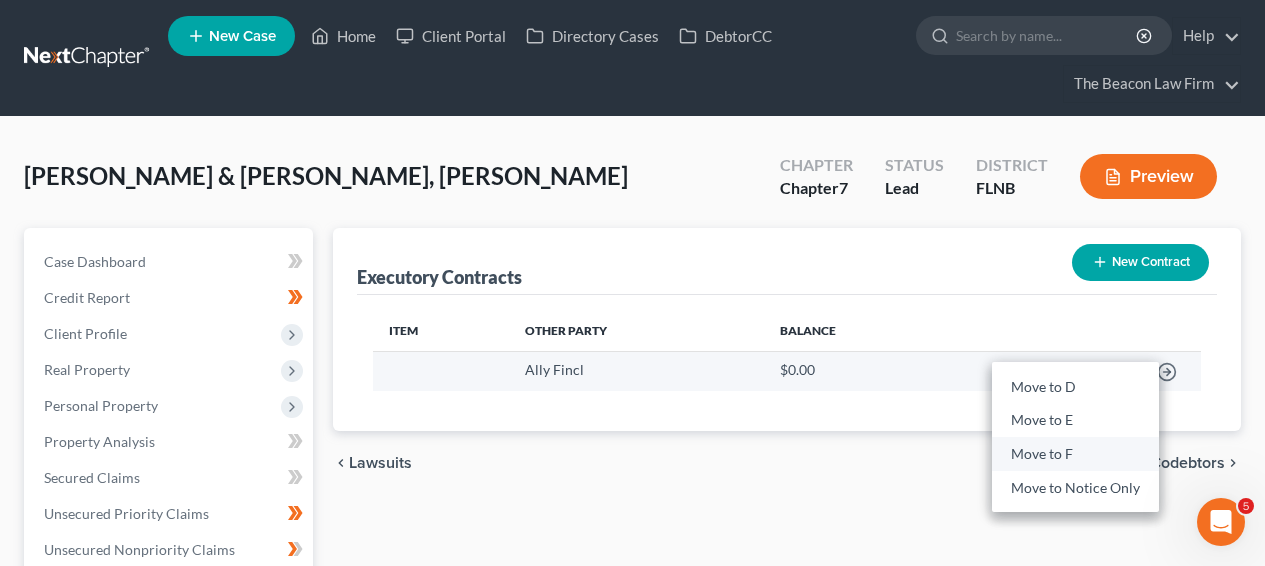 click on "Move to F" at bounding box center (1075, 455) 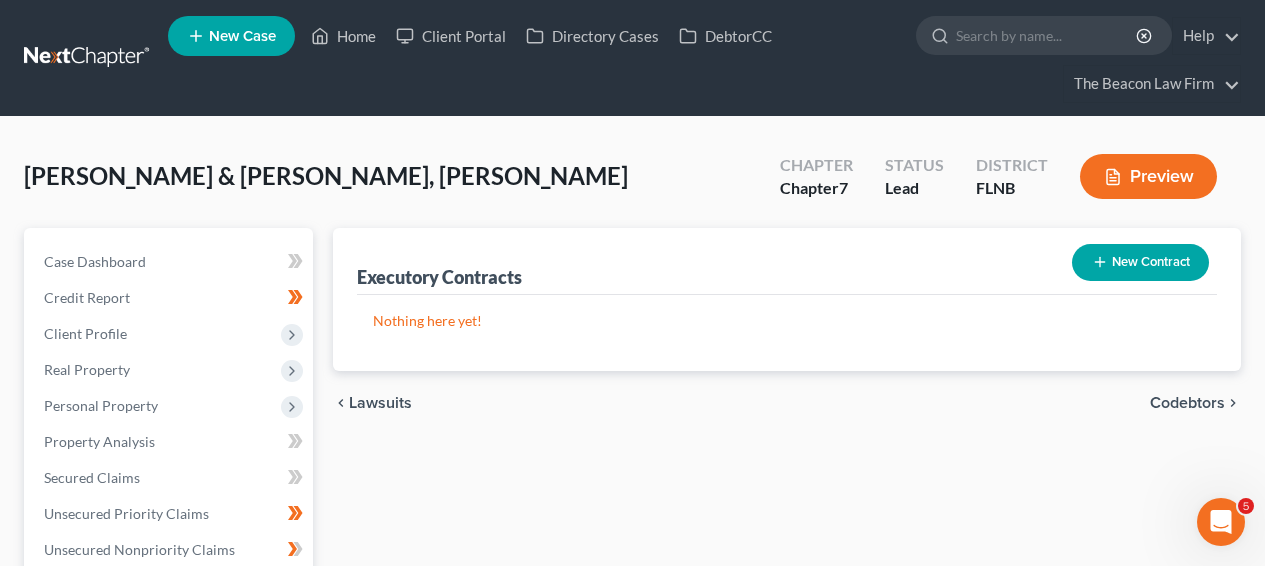 drag, startPoint x: 1259, startPoint y: 267, endPoint x: 1261, endPoint y: 278, distance: 11.18034 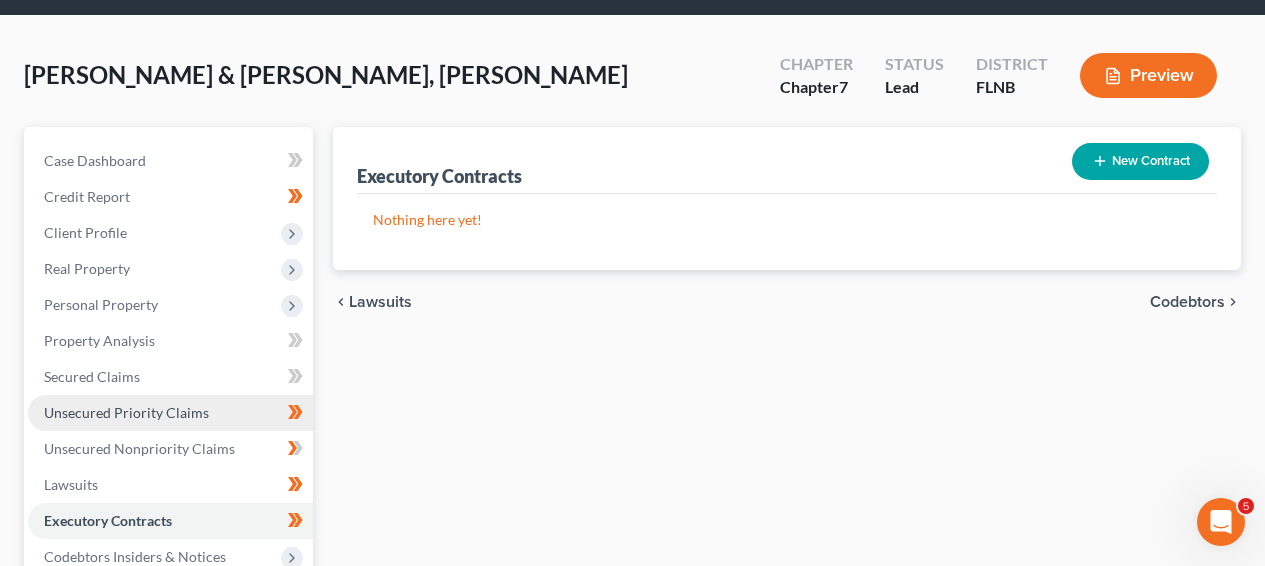 click on "Unsecured Priority Claims" at bounding box center [126, 412] 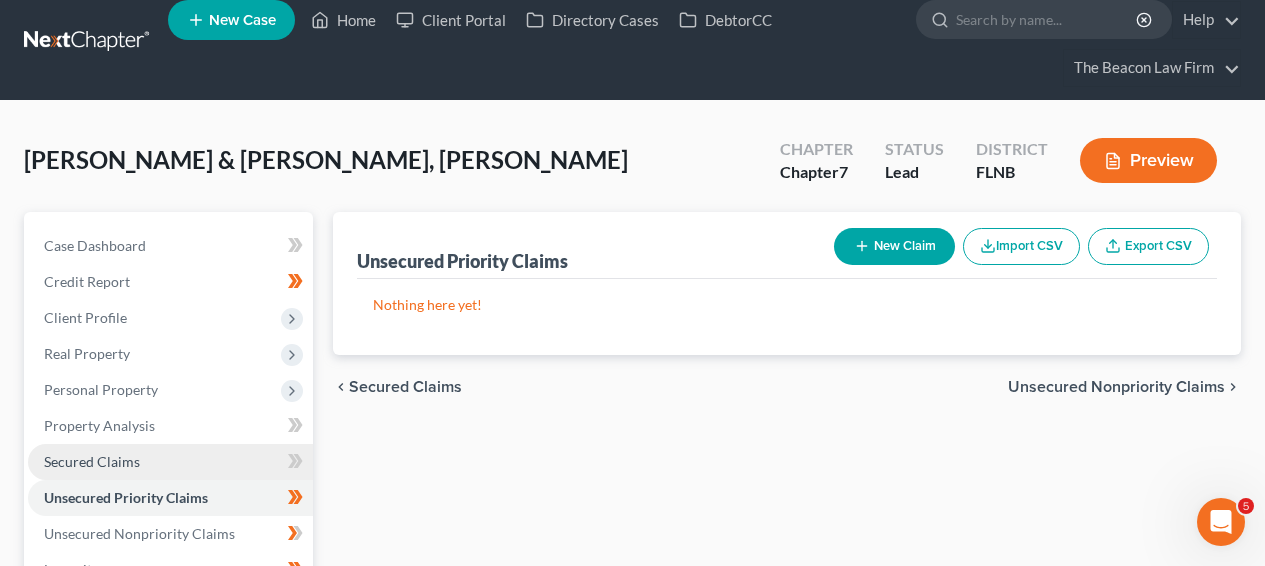 scroll, scrollTop: 0, scrollLeft: 0, axis: both 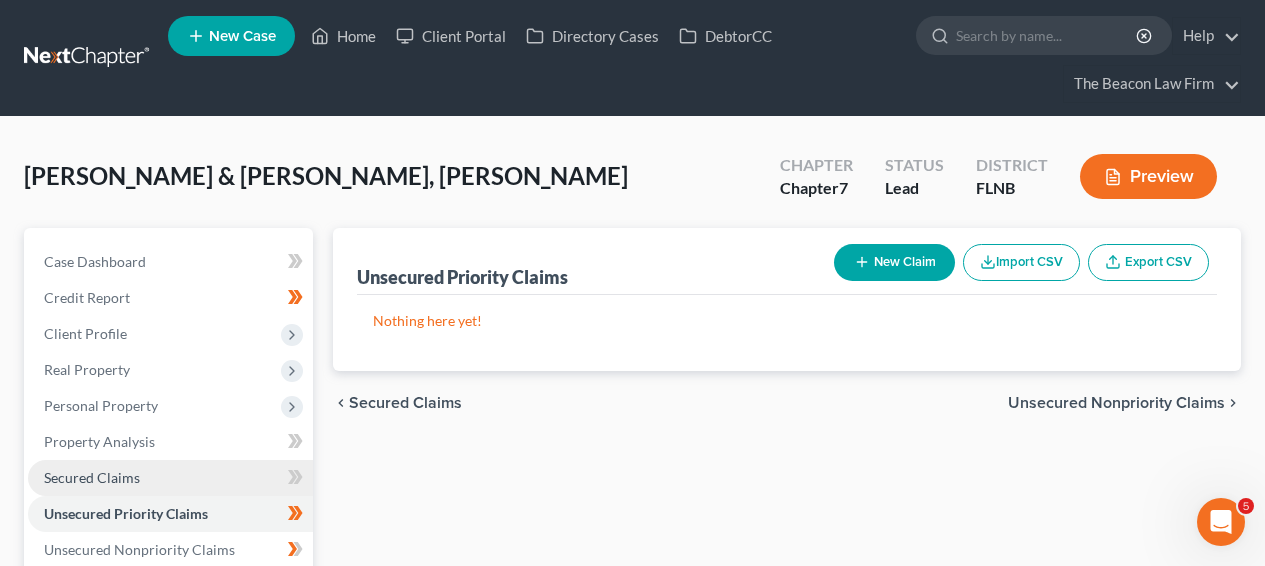 click on "Secured Claims" at bounding box center (170, 478) 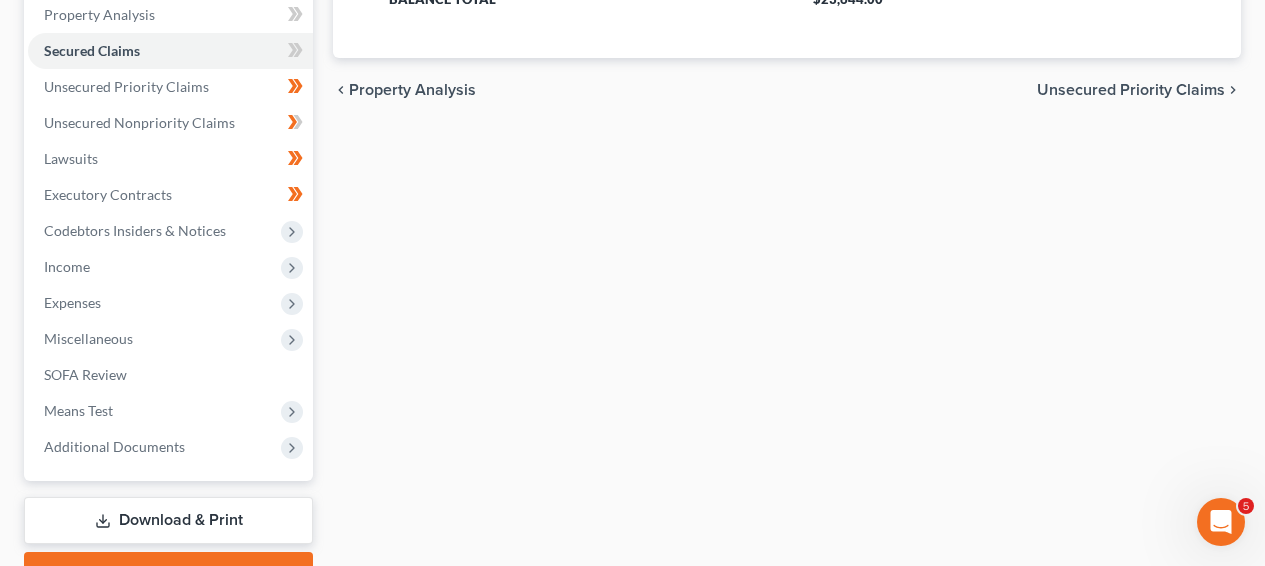 scroll, scrollTop: 428, scrollLeft: 0, axis: vertical 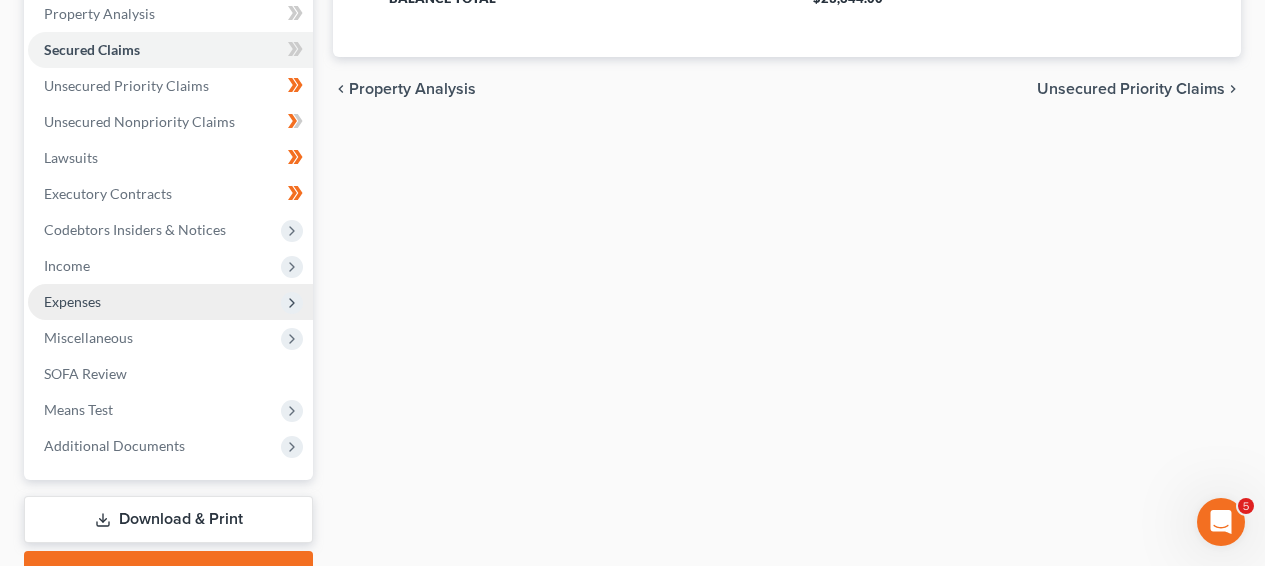 click on "Expenses" at bounding box center [170, 302] 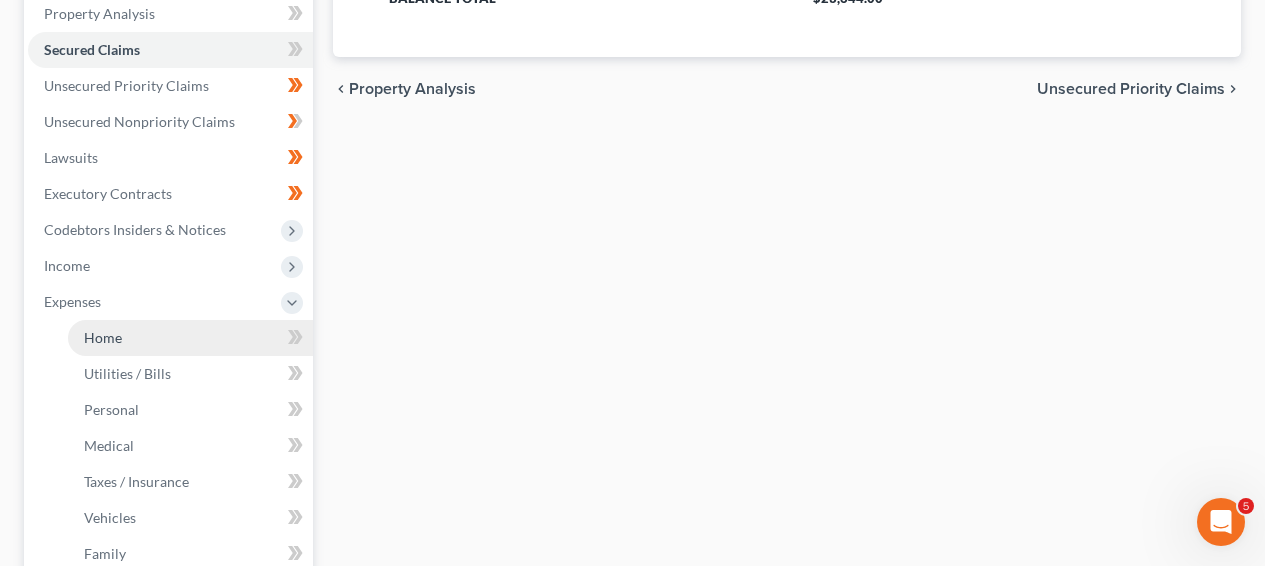 click on "Home" at bounding box center [190, 338] 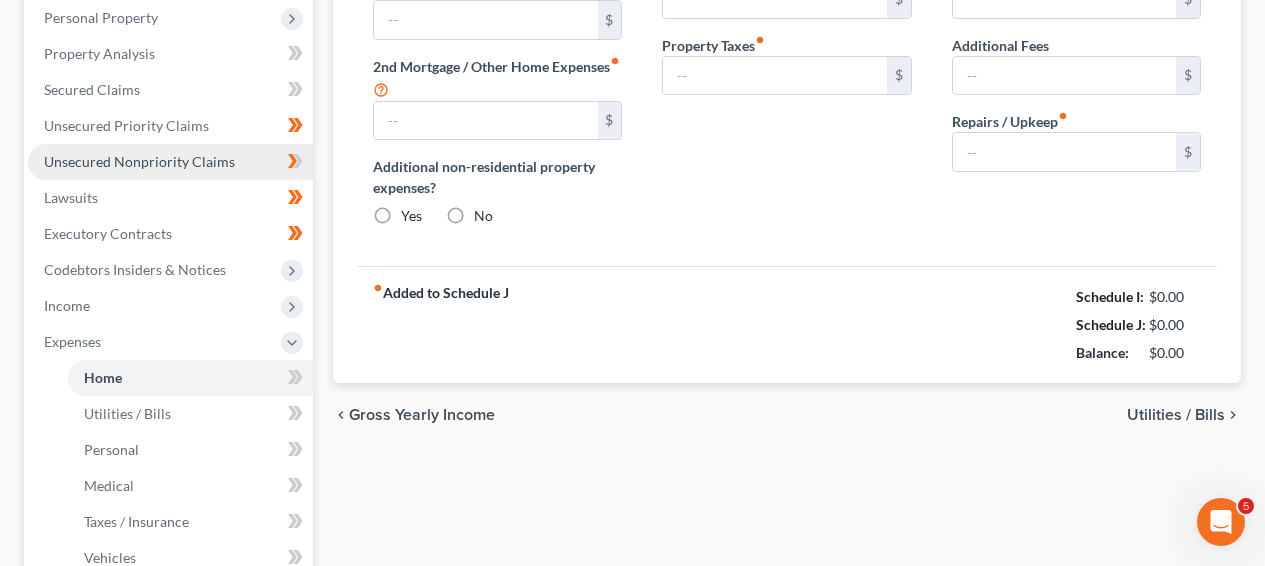 type on "1,245.00" 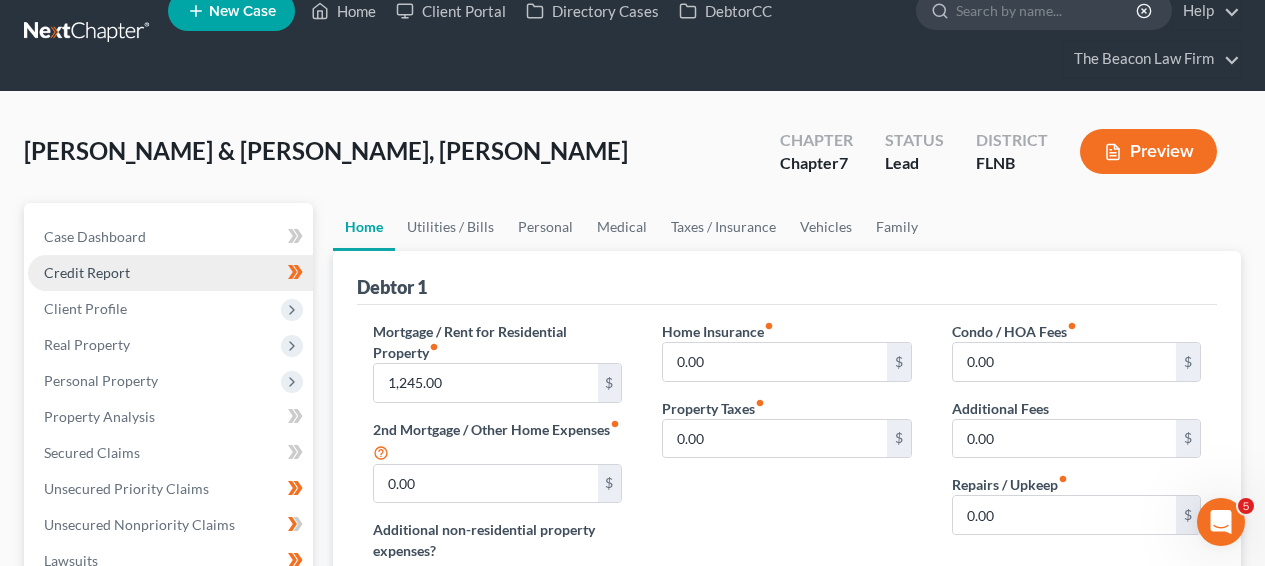 scroll, scrollTop: 0, scrollLeft: 0, axis: both 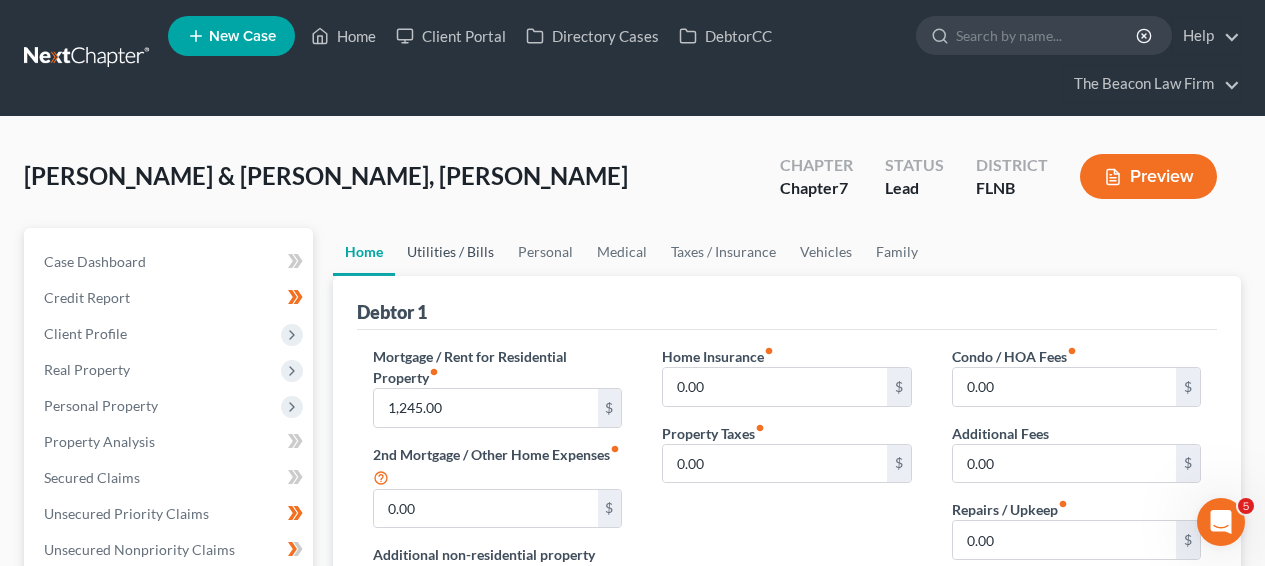 click on "Utilities / Bills" at bounding box center [450, 252] 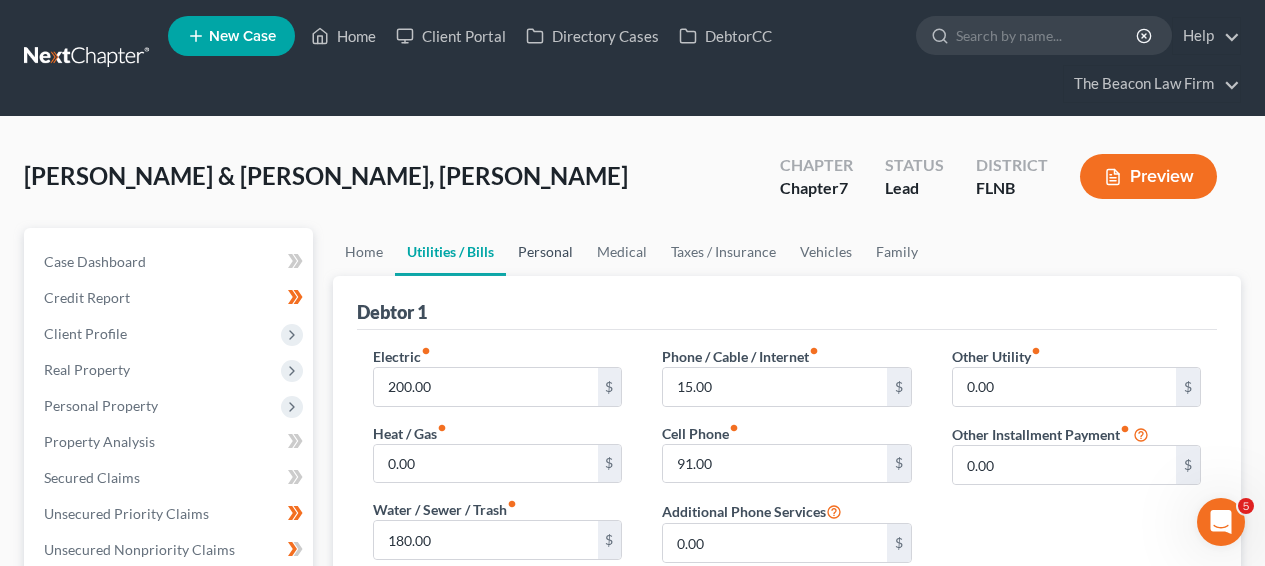 click on "Personal" at bounding box center (545, 252) 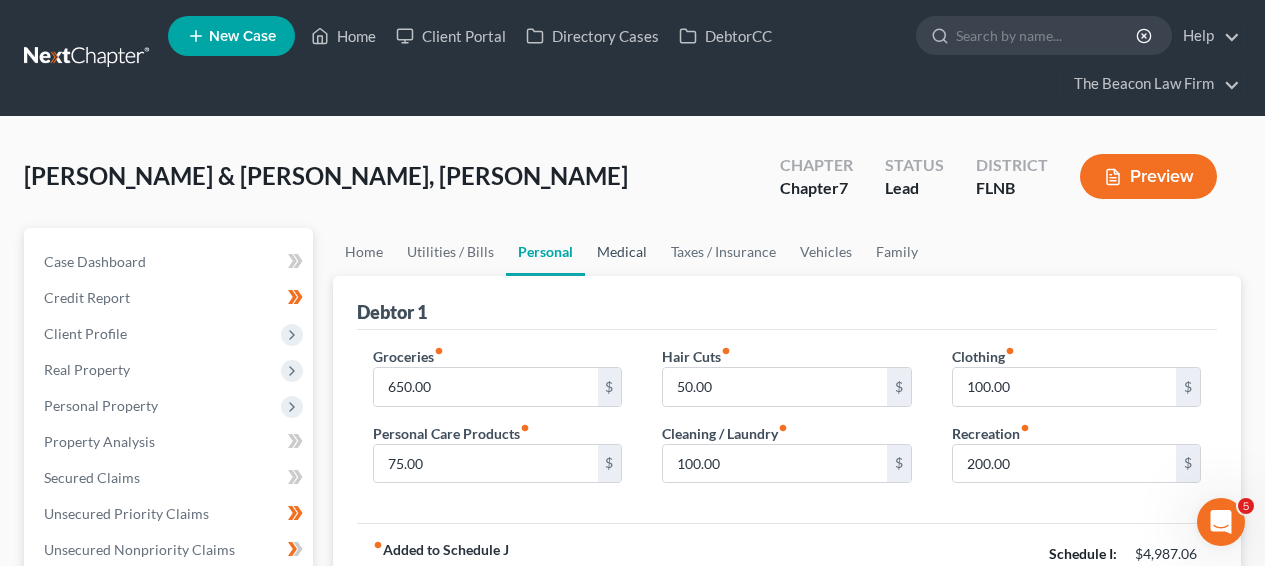 click on "Medical" at bounding box center (622, 252) 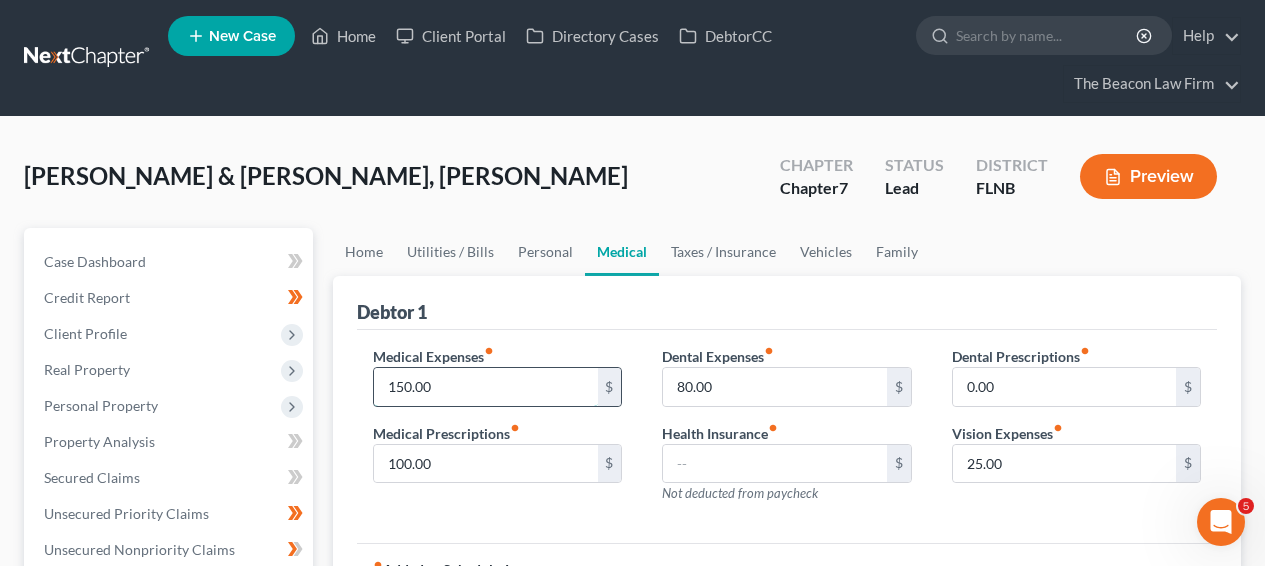 click on "150.00" at bounding box center (485, 387) 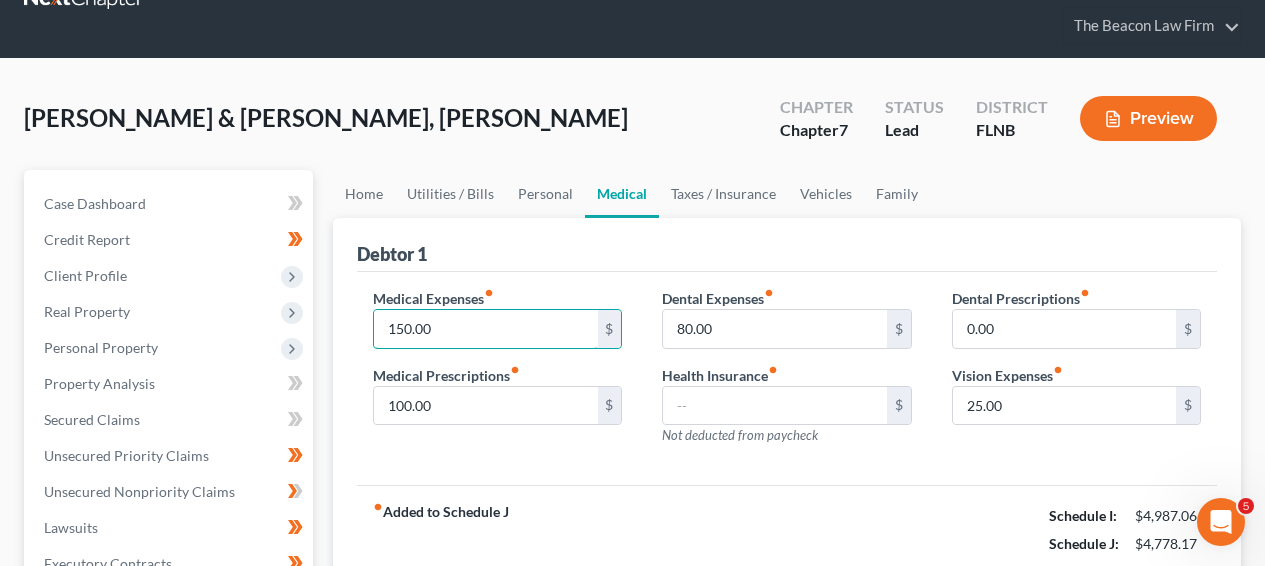 scroll, scrollTop: 249, scrollLeft: 0, axis: vertical 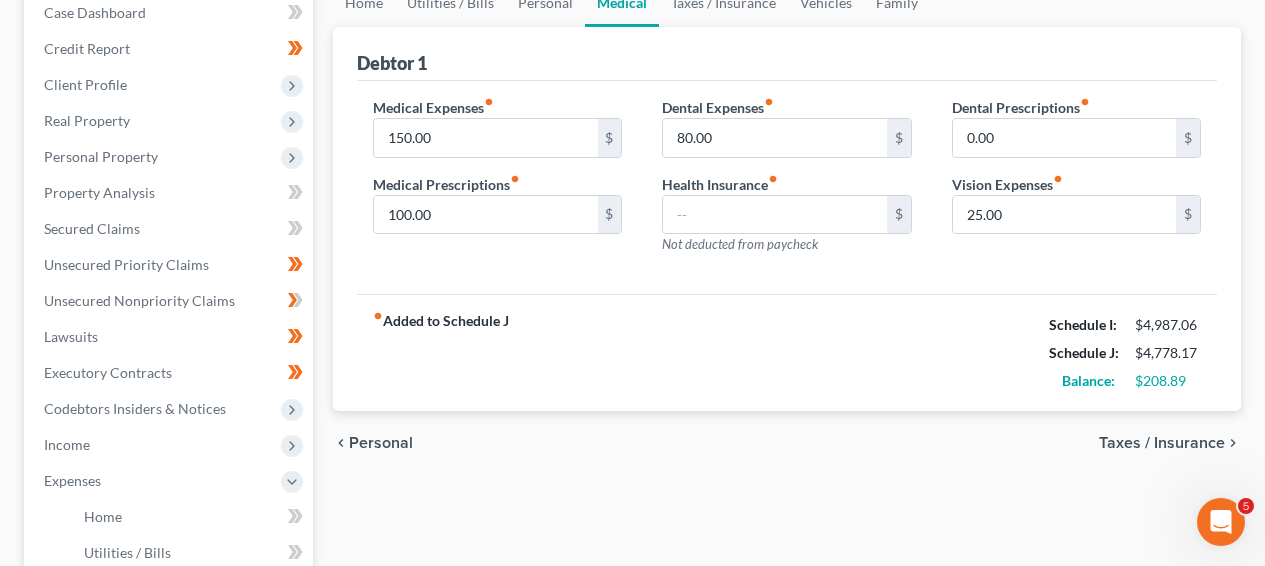 drag, startPoint x: 1263, startPoint y: 290, endPoint x: 1261, endPoint y: 272, distance: 18.110771 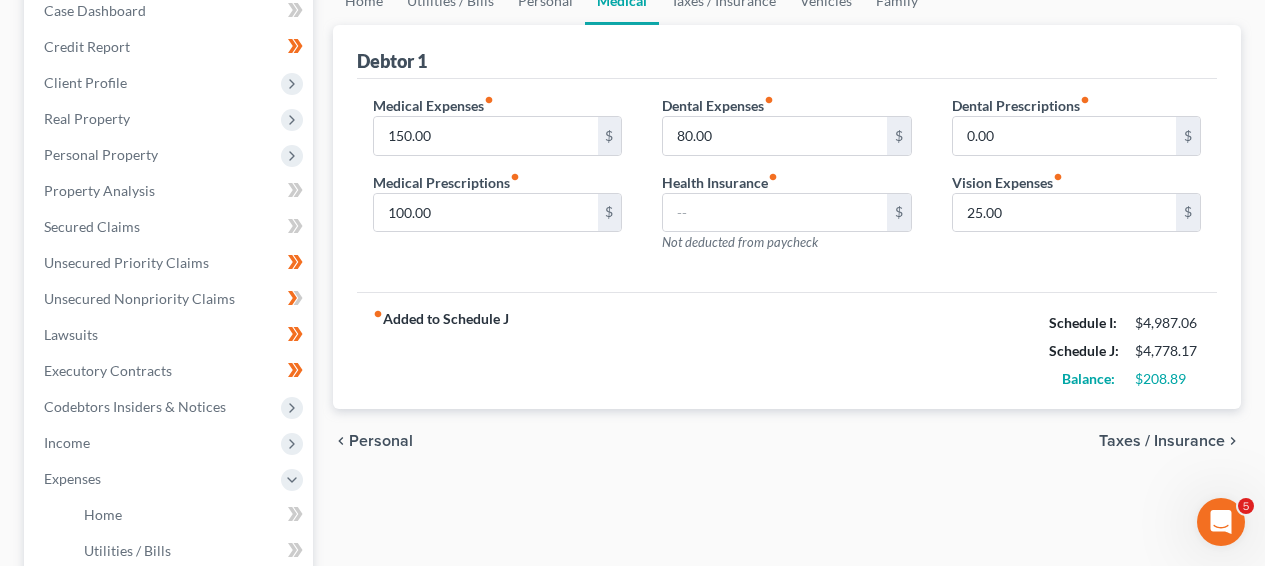 scroll, scrollTop: 202, scrollLeft: 0, axis: vertical 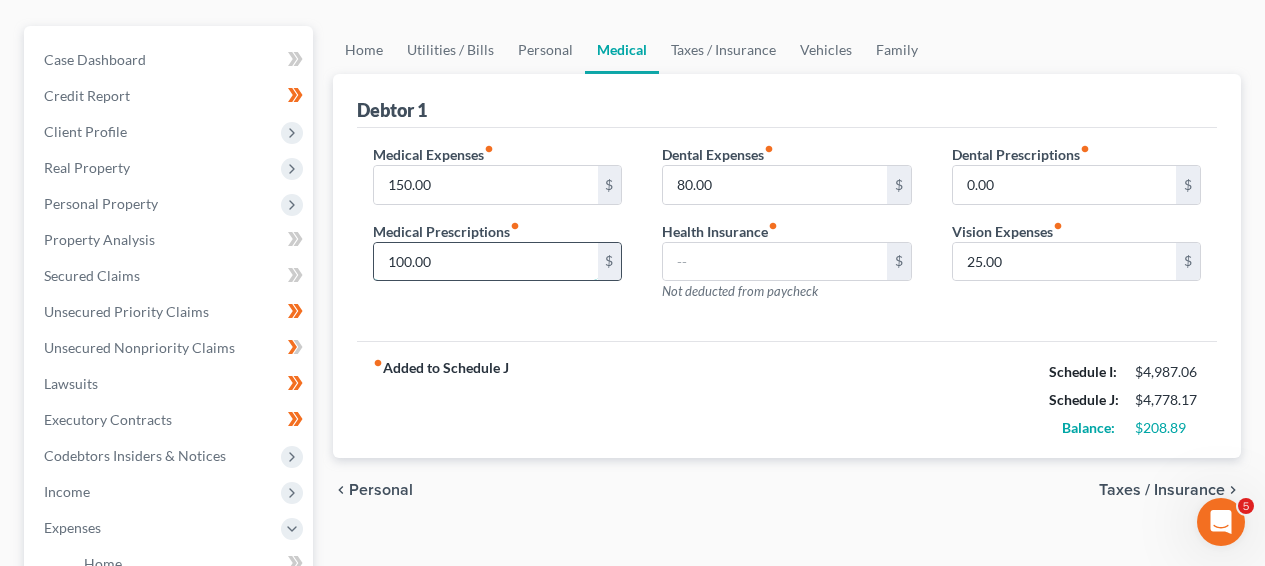 click on "100.00" at bounding box center (485, 262) 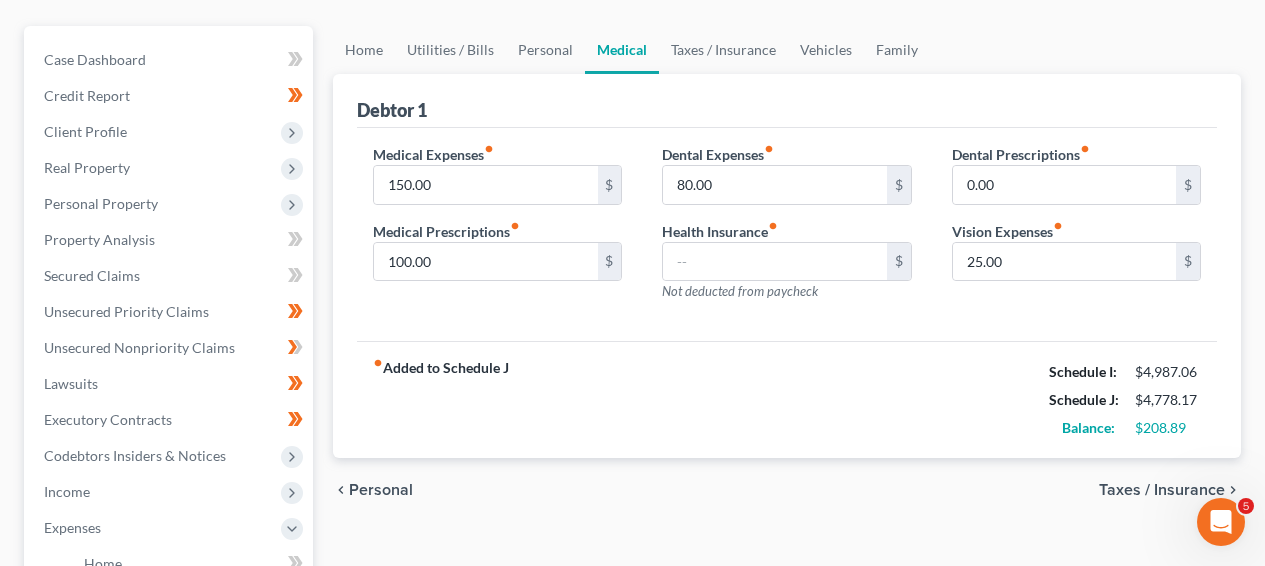 drag, startPoint x: 1264, startPoint y: 256, endPoint x: 1265, endPoint y: 288, distance: 32.01562 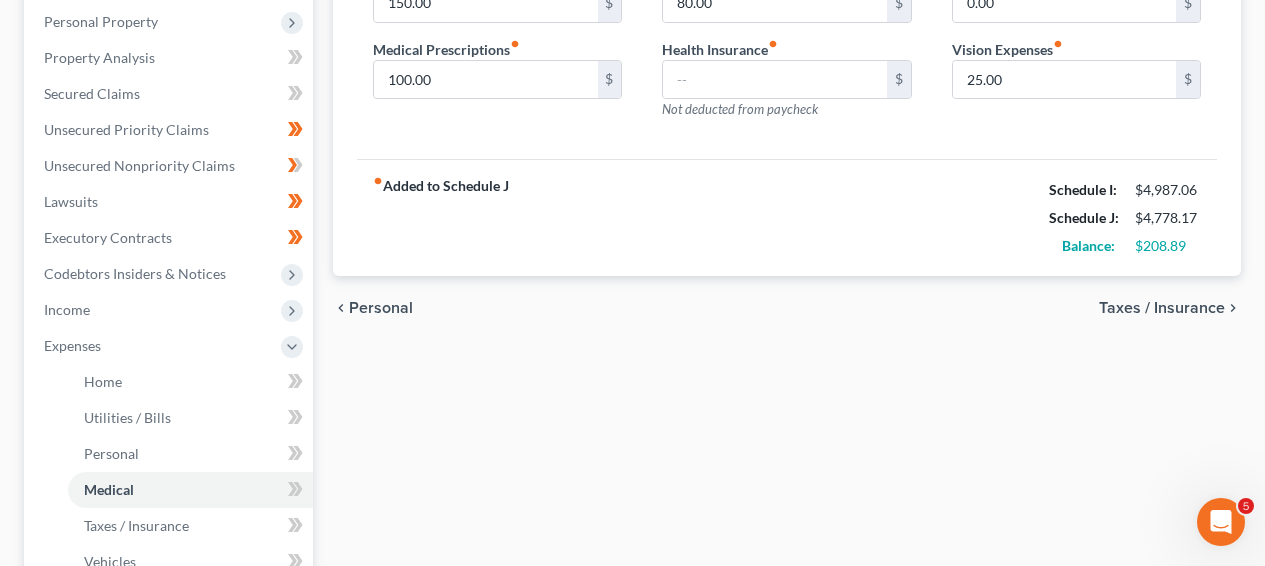 scroll, scrollTop: 391, scrollLeft: 0, axis: vertical 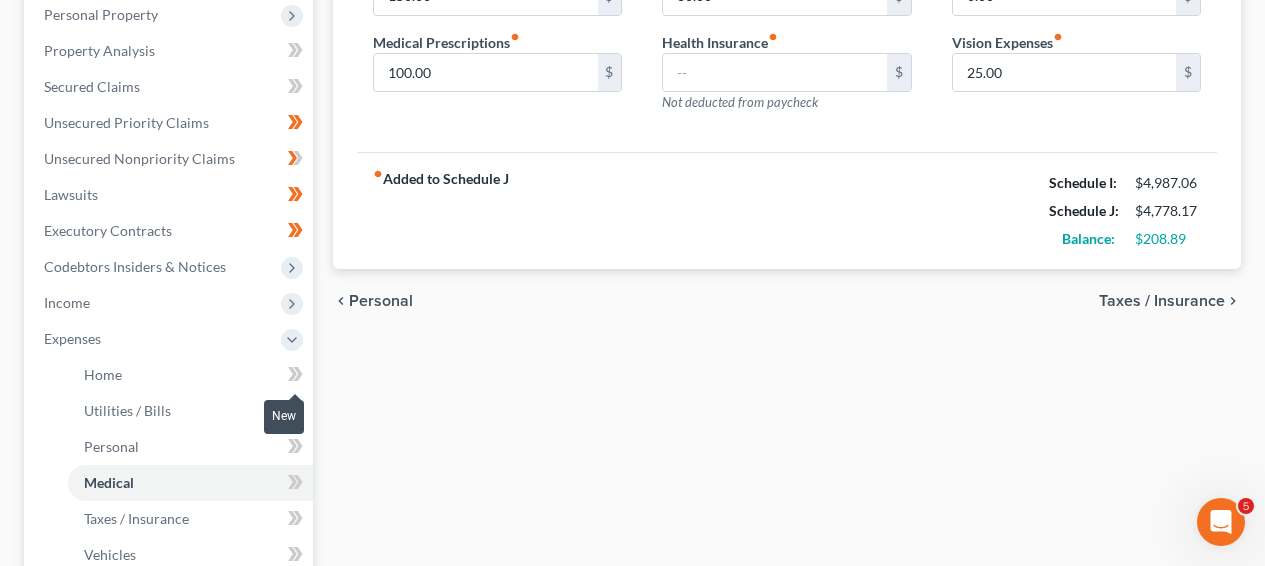 click 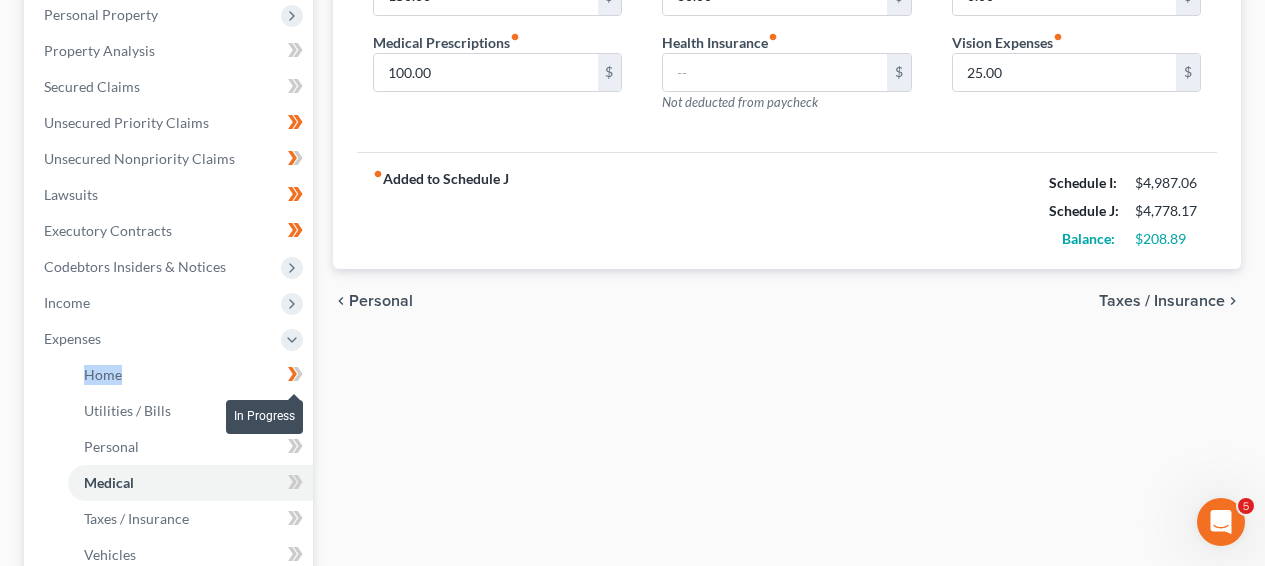 click 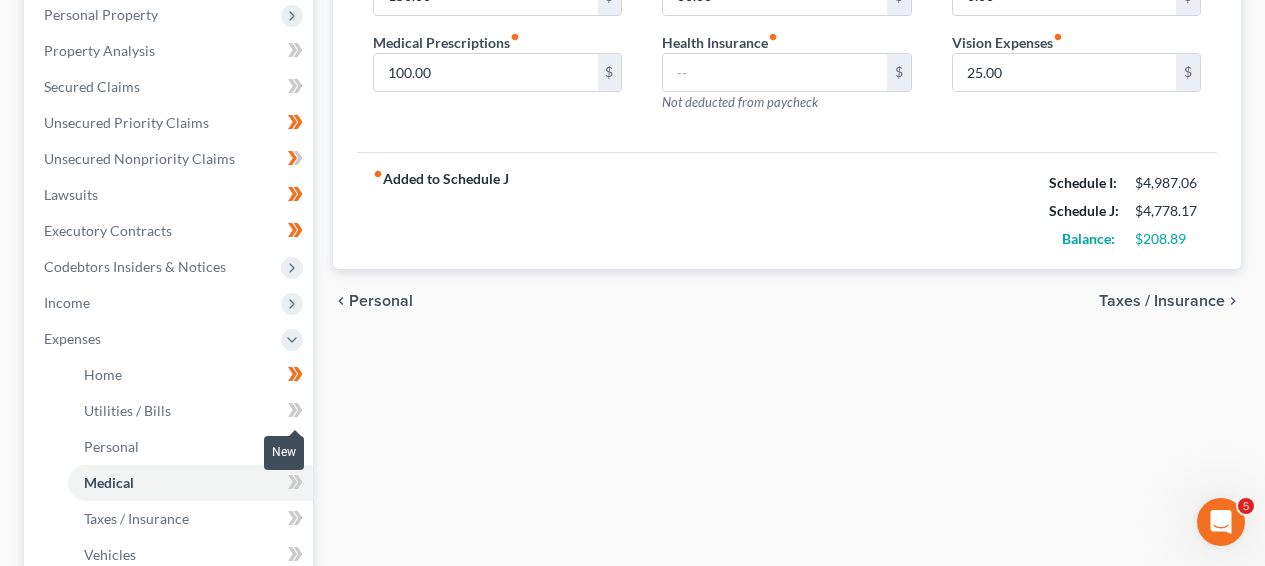 click at bounding box center [295, 413] 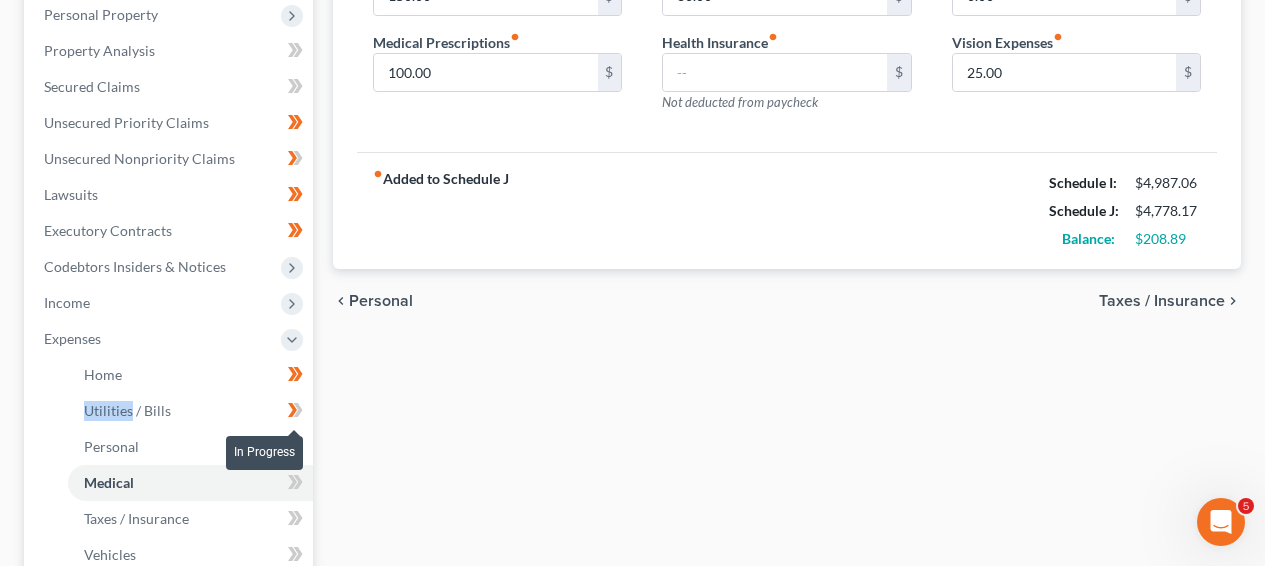 click at bounding box center (295, 413) 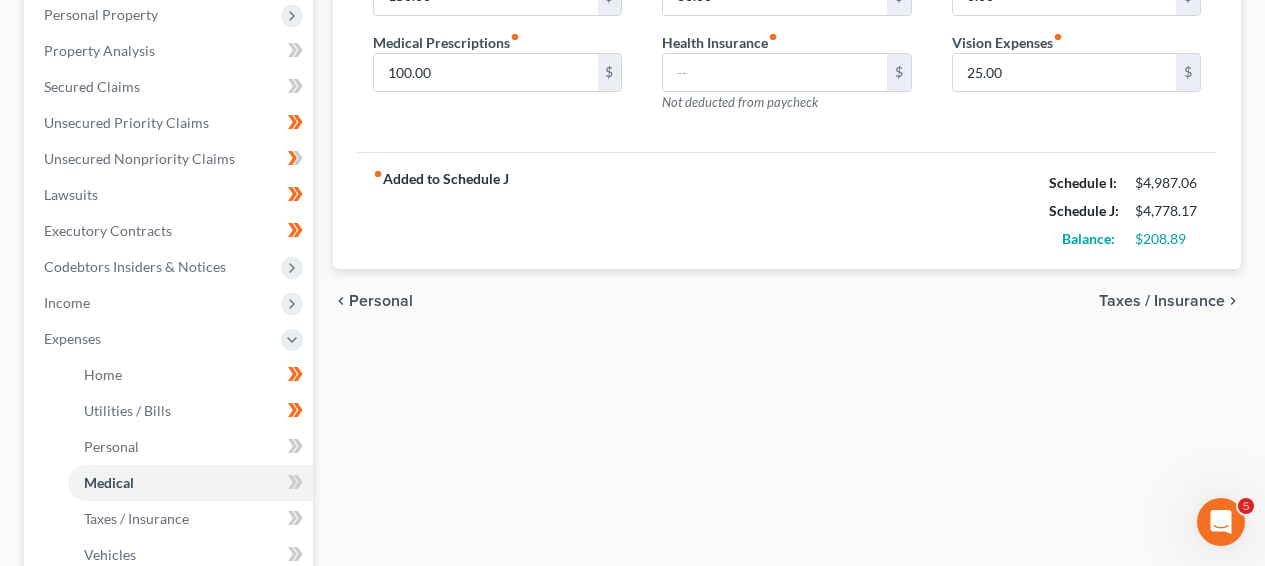 drag, startPoint x: 1264, startPoint y: 327, endPoint x: 1269, endPoint y: 280, distance: 47.26521 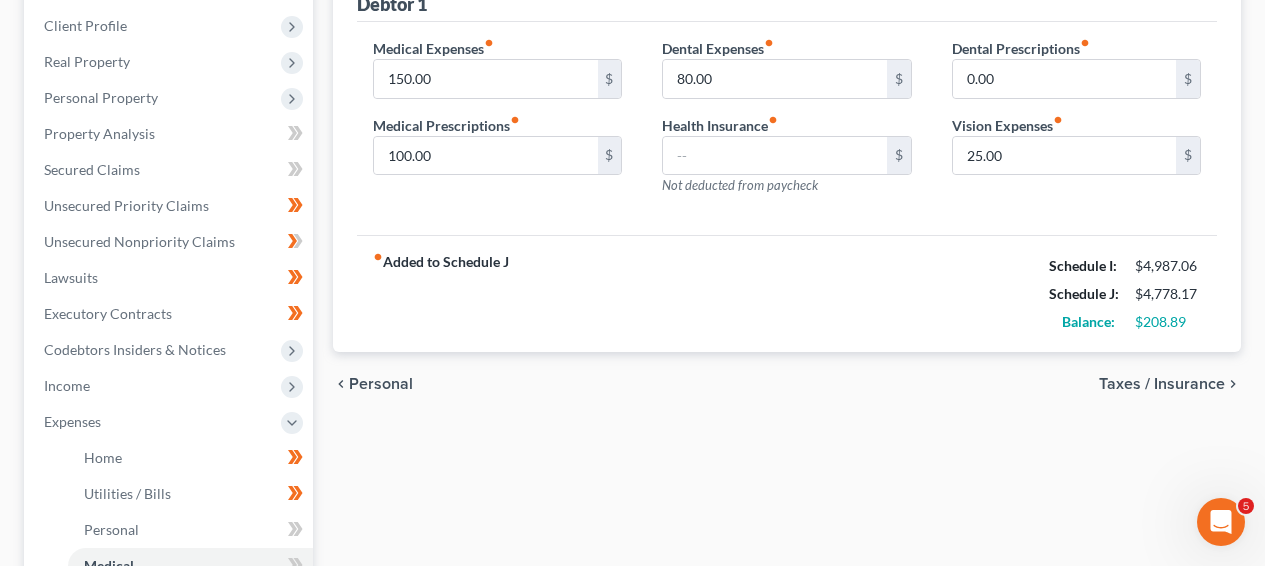 scroll, scrollTop: 305, scrollLeft: 0, axis: vertical 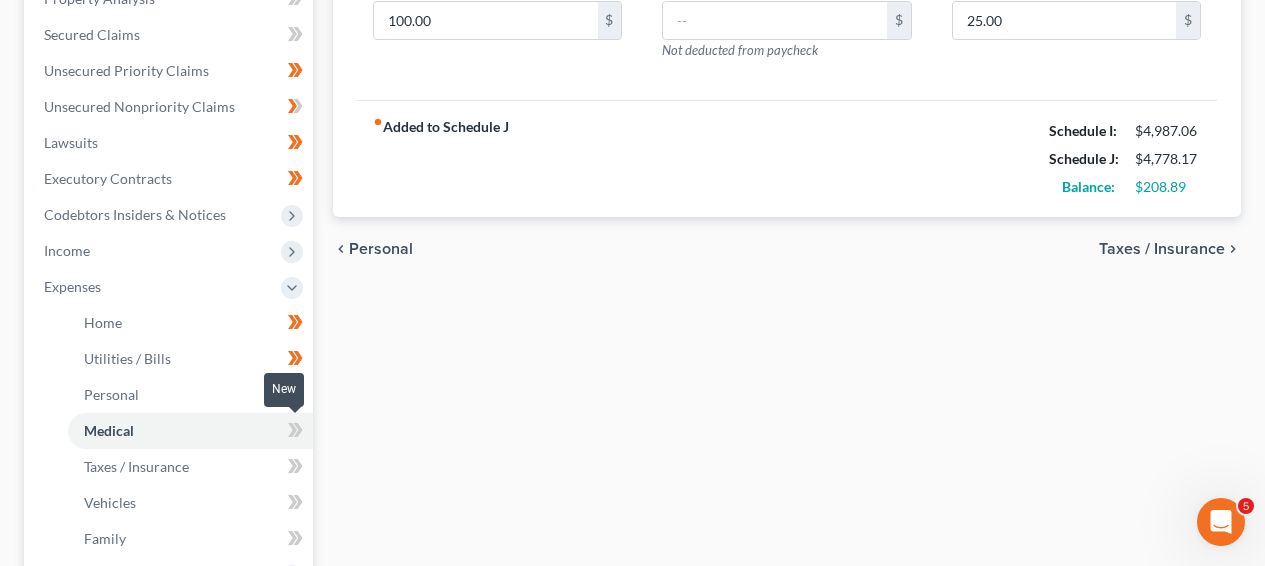 click 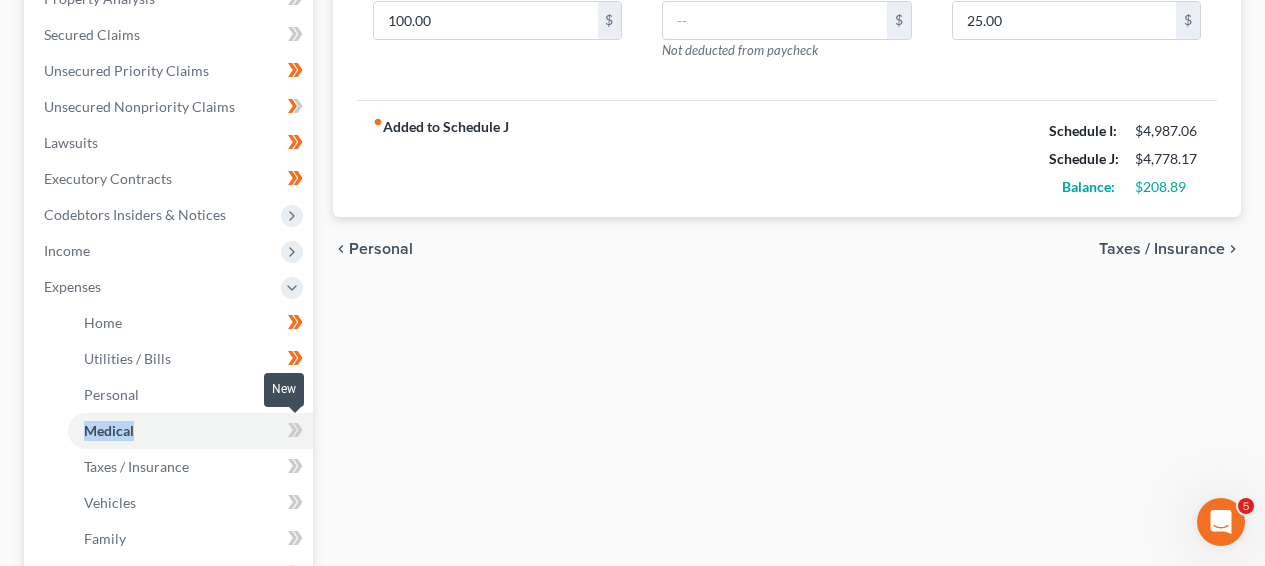 click 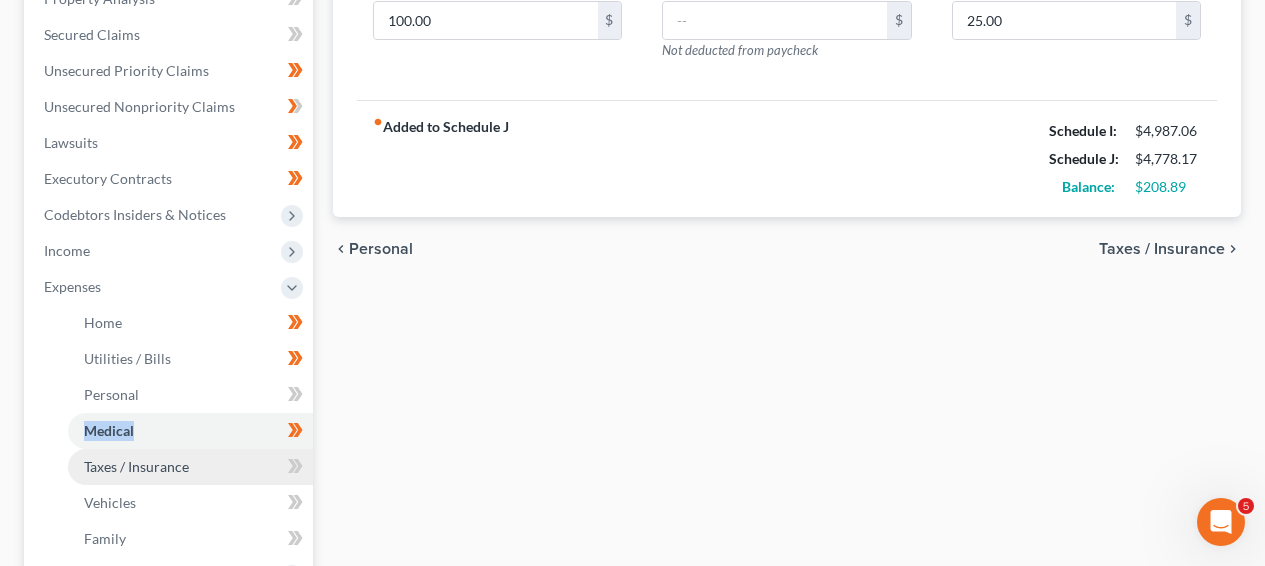 click on "Taxes / Insurance" at bounding box center (190, 467) 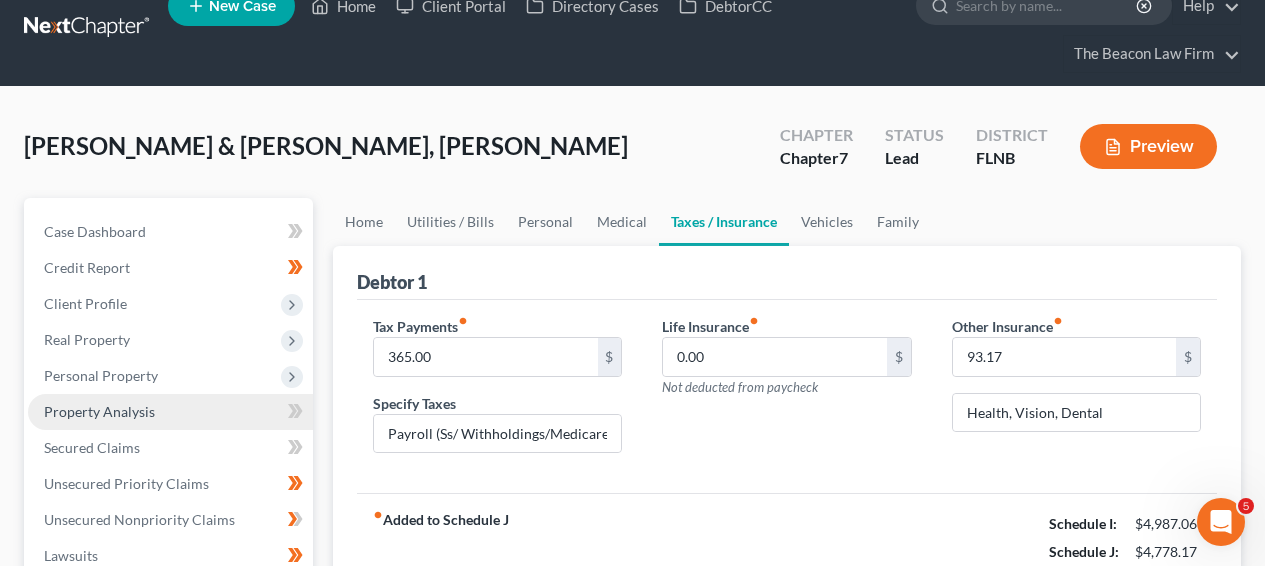 scroll, scrollTop: 0, scrollLeft: 0, axis: both 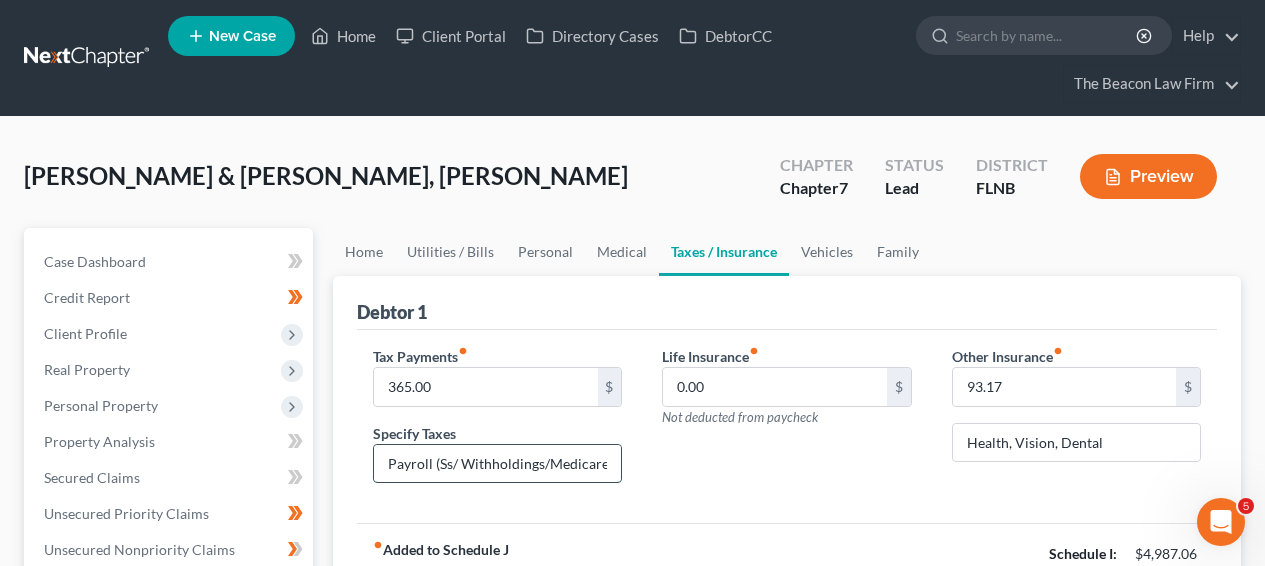 drag, startPoint x: 448, startPoint y: 474, endPoint x: 612, endPoint y: 474, distance: 164 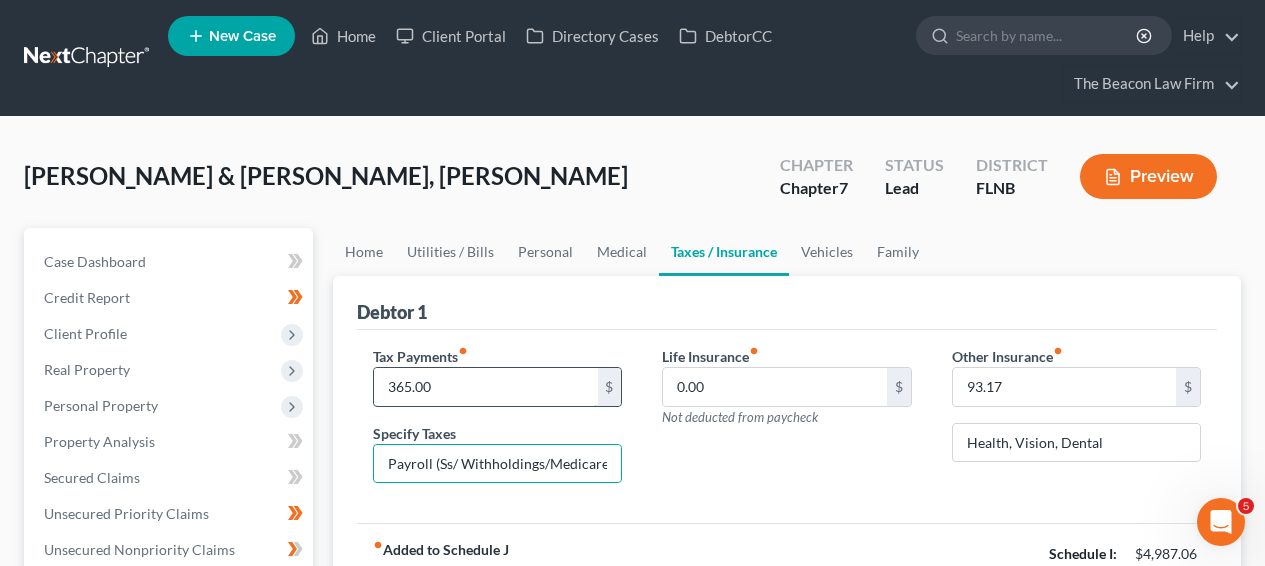 click on "365.00" at bounding box center (485, 387) 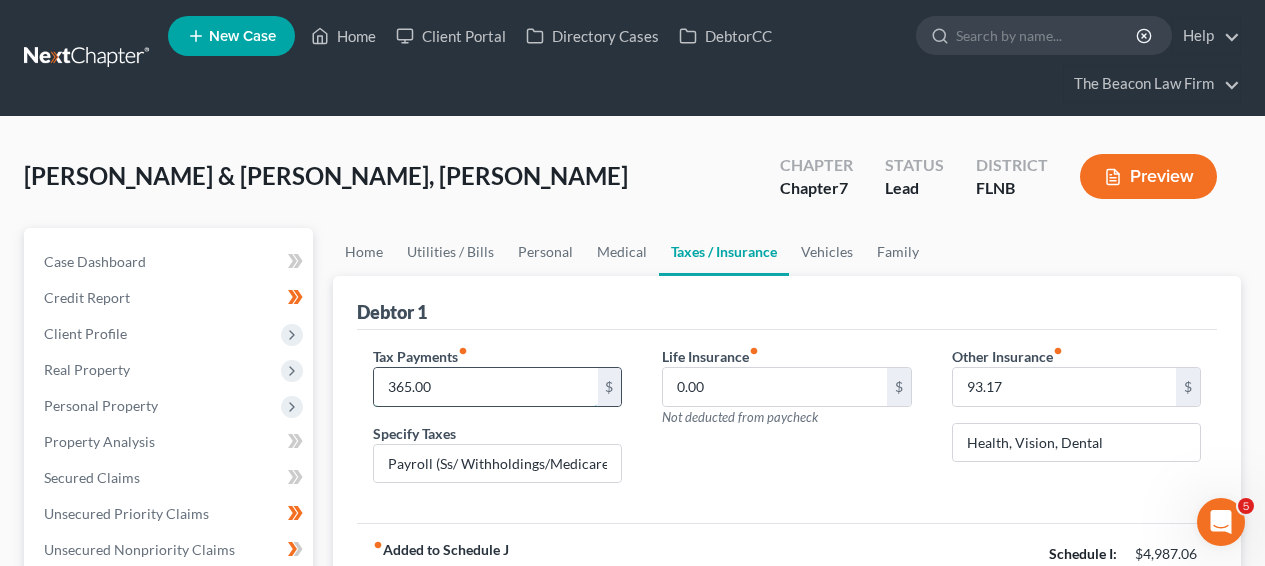 click on "365.00" at bounding box center (485, 387) 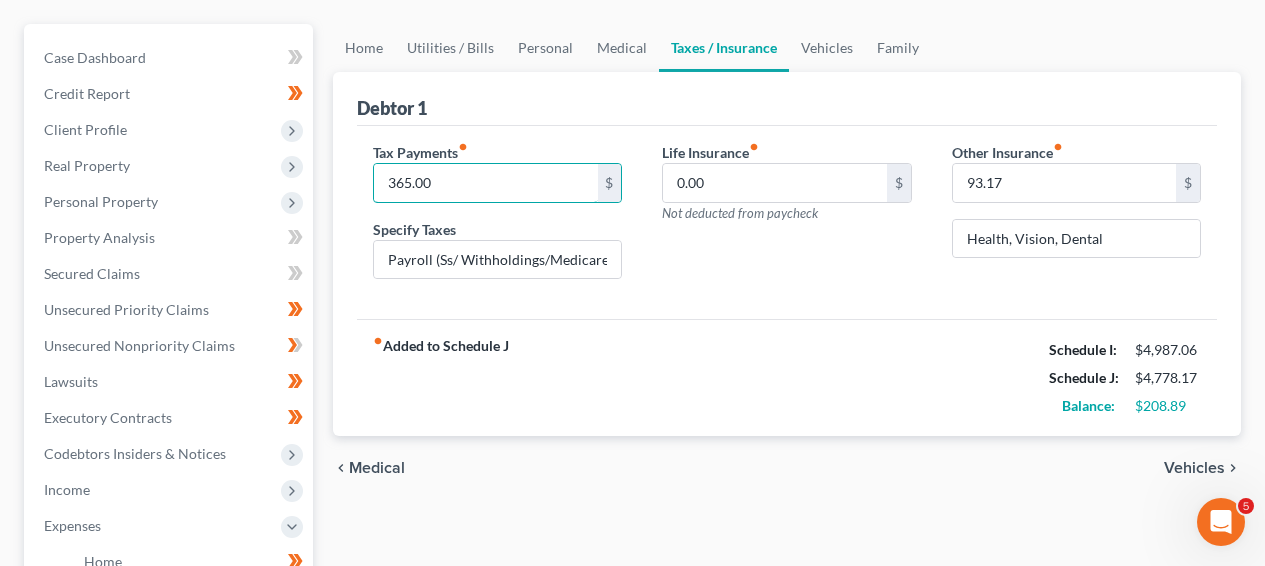 scroll, scrollTop: 203, scrollLeft: 0, axis: vertical 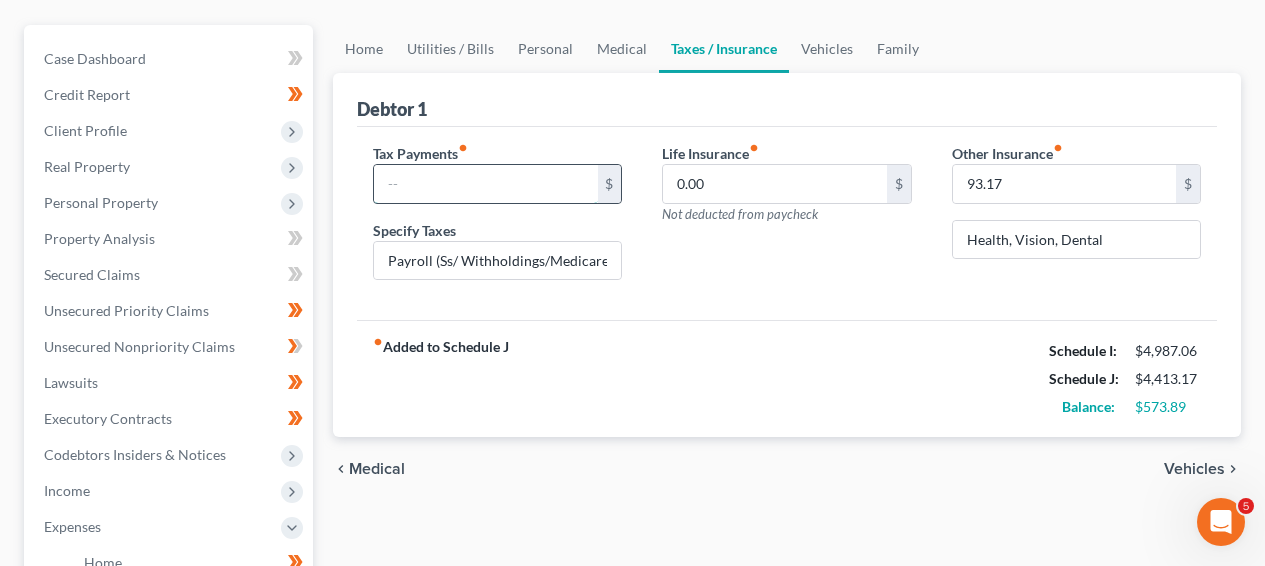 type 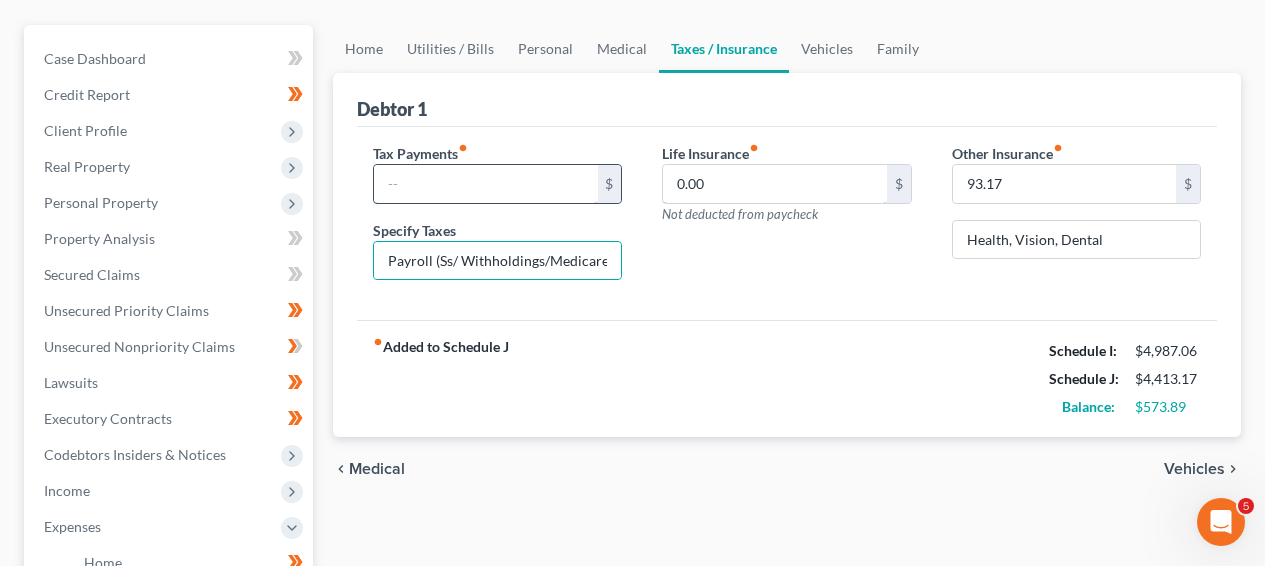 scroll, scrollTop: 0, scrollLeft: 0, axis: both 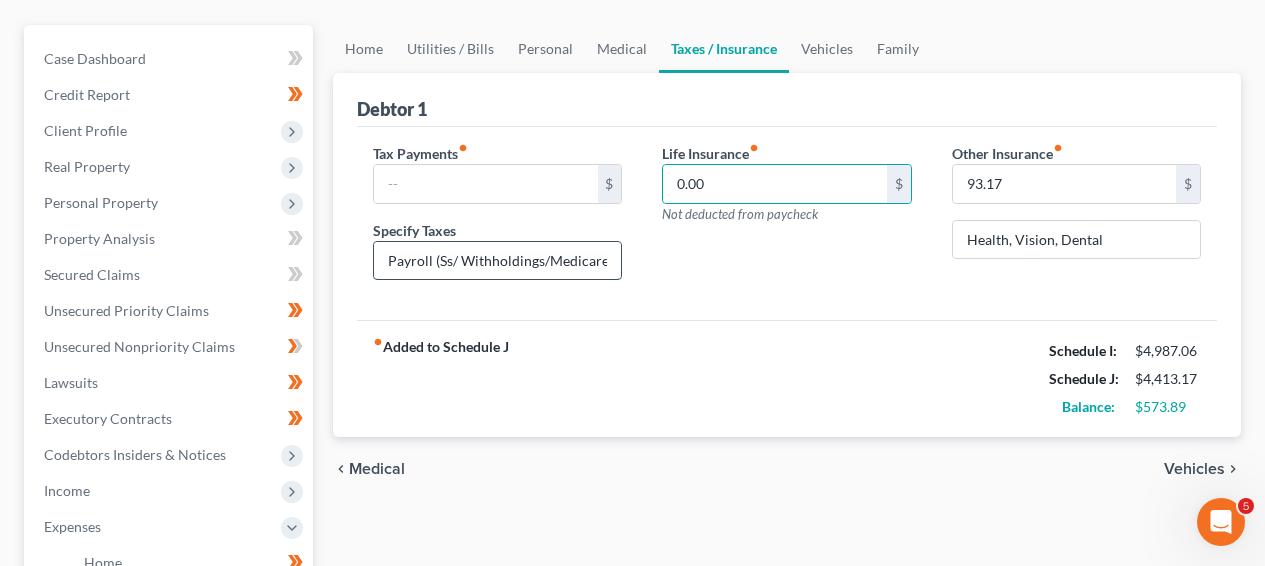 click on "Payroll (Ss/ Withholdings/Medicare)" at bounding box center [497, 261] 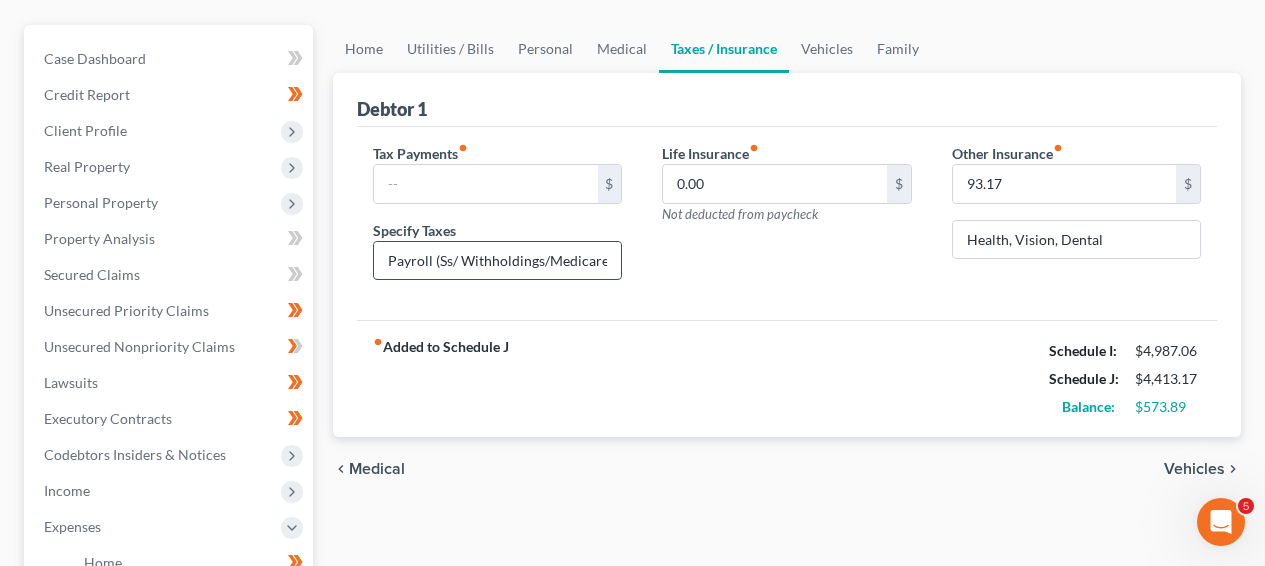 click on "Payroll (Ss/ Withholdings/Medicare)" at bounding box center (497, 261) 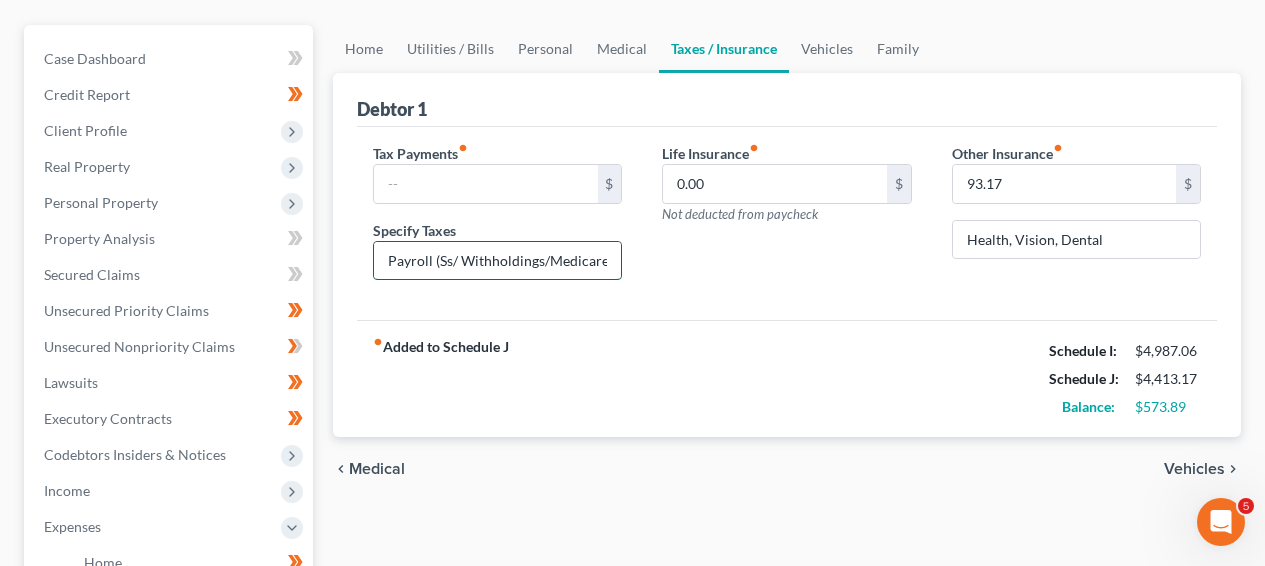 click on "Payroll (Ss/ Withholdings/Medicare)" at bounding box center [497, 261] 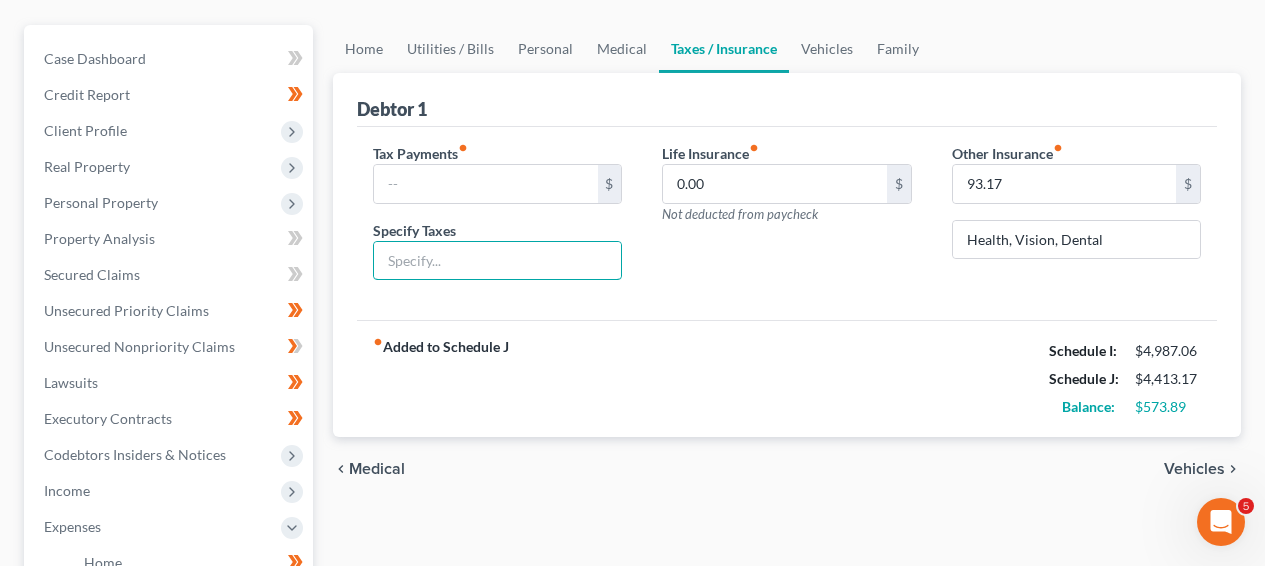 type 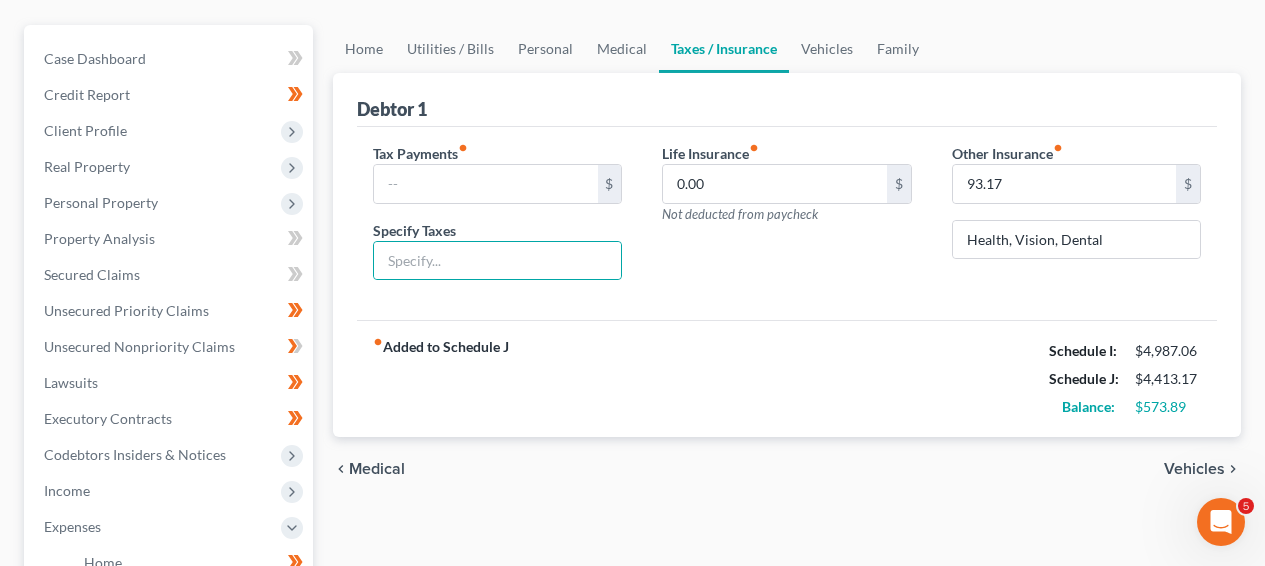 click on "Life Insurance  fiber_manual_record 0.00 $ Not deducted from paycheck" at bounding box center [786, 220] 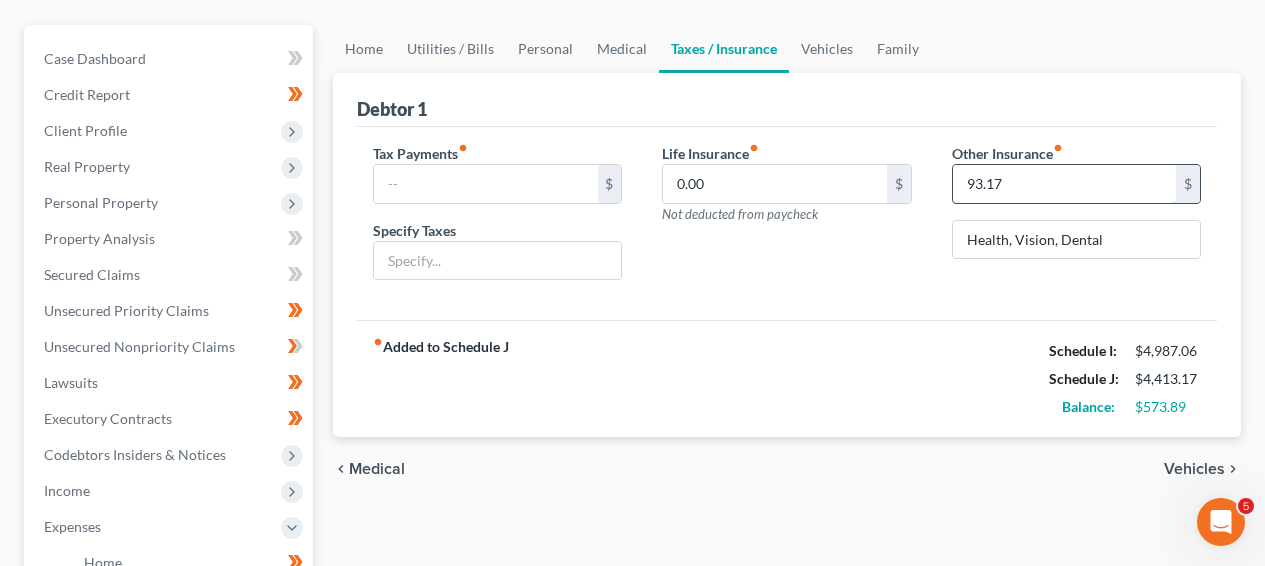 click on "93.17" at bounding box center [1064, 184] 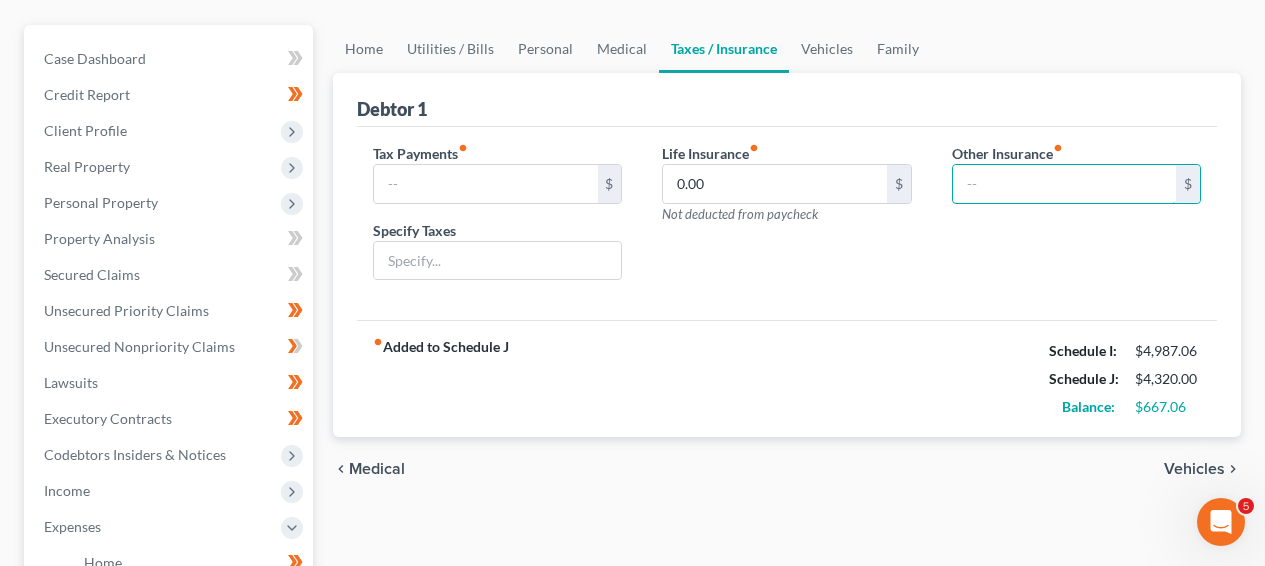 type 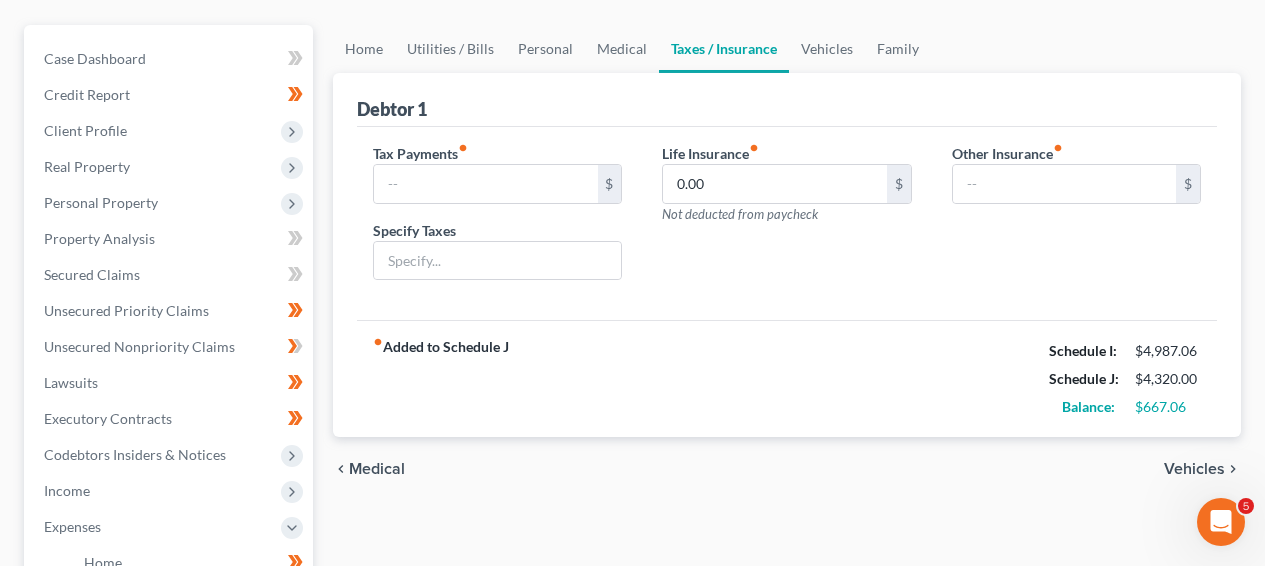 type 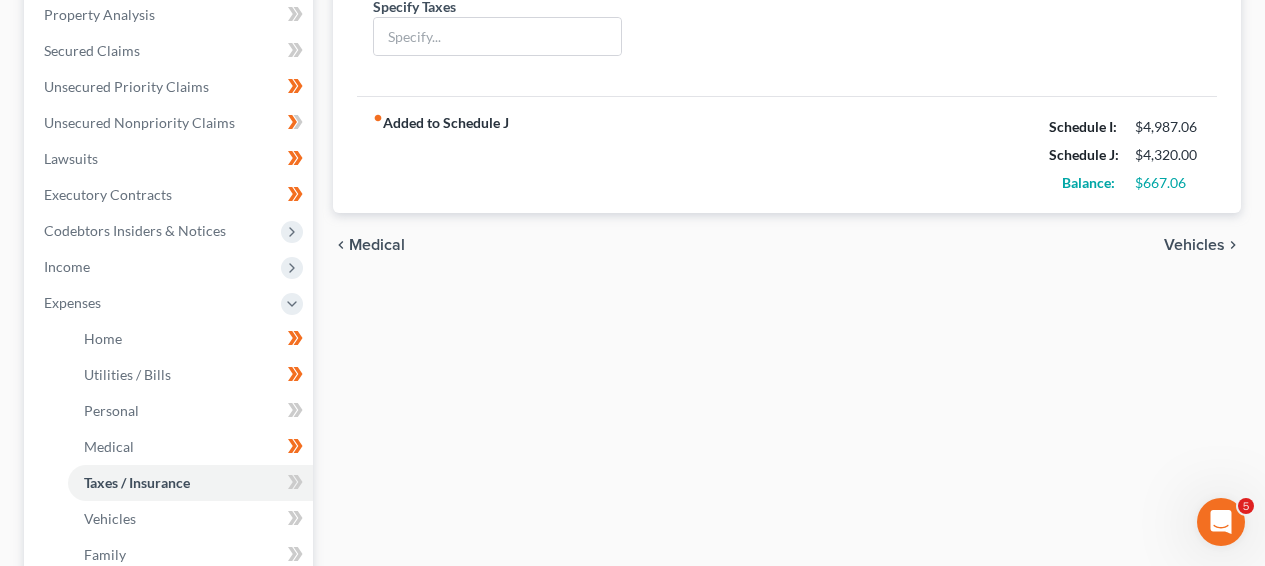 scroll, scrollTop: 489, scrollLeft: 0, axis: vertical 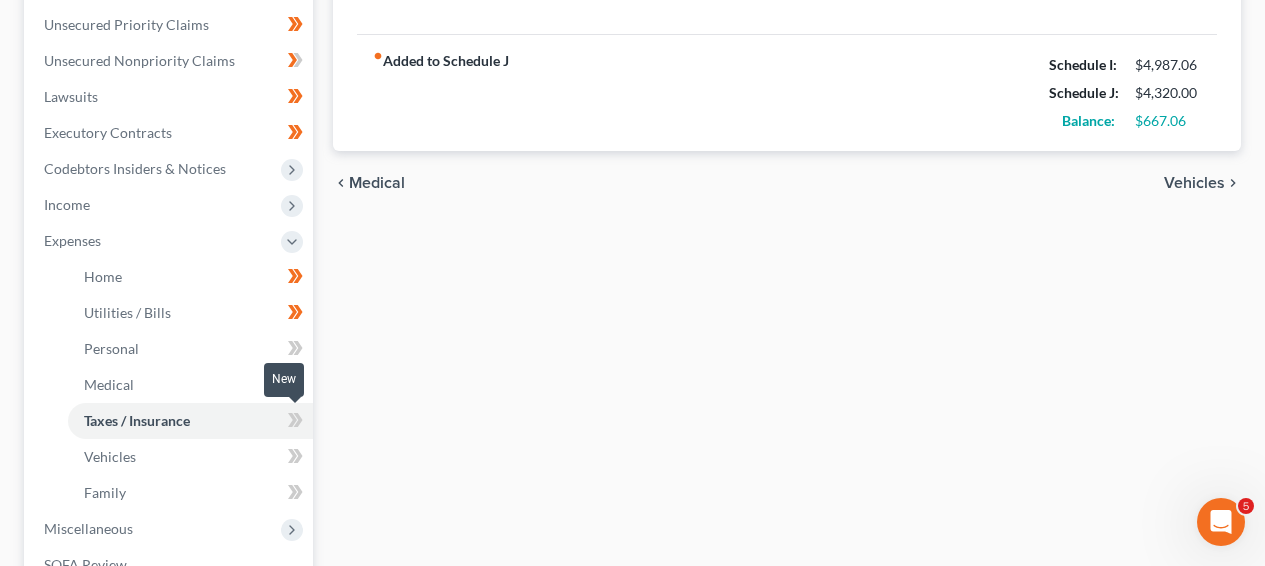 click 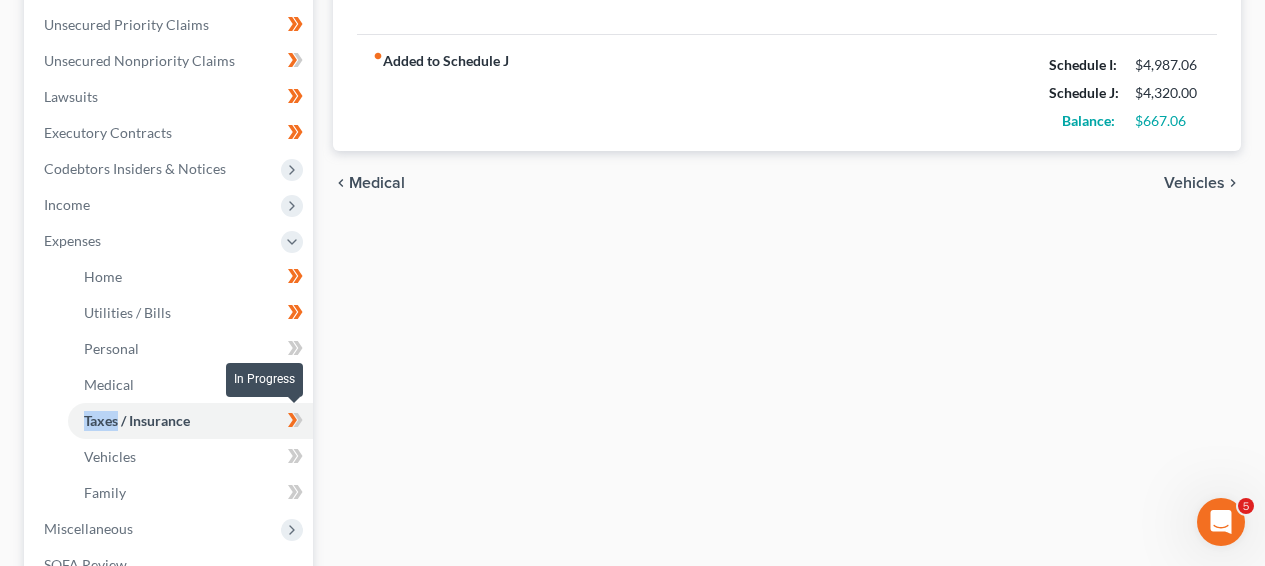 click 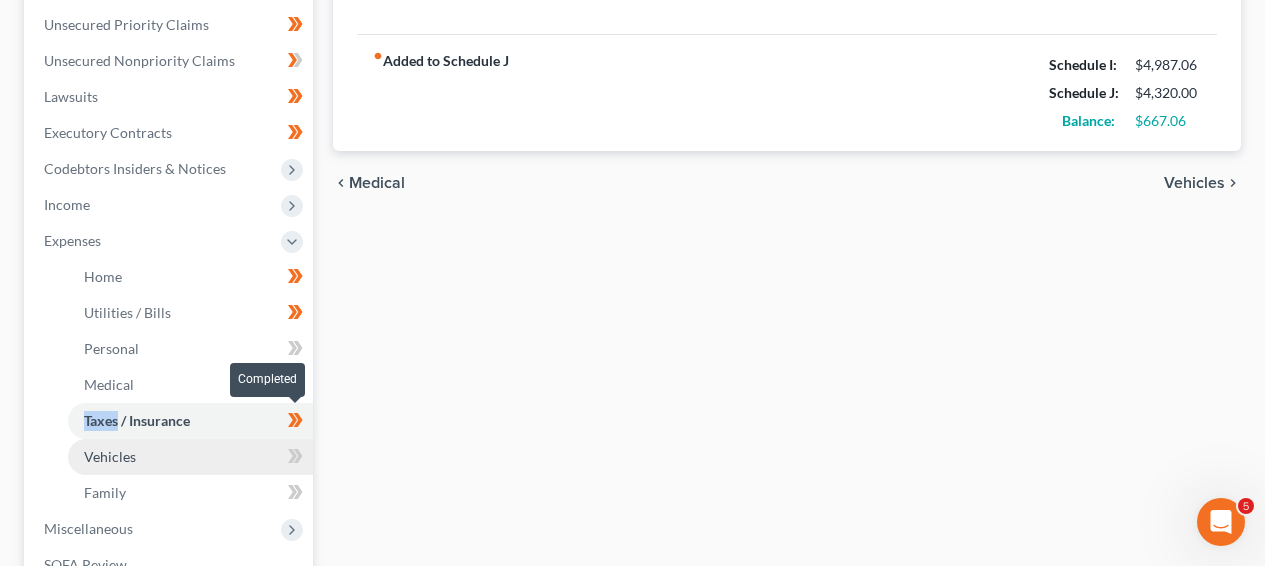 click on "Vehicles" at bounding box center [190, 457] 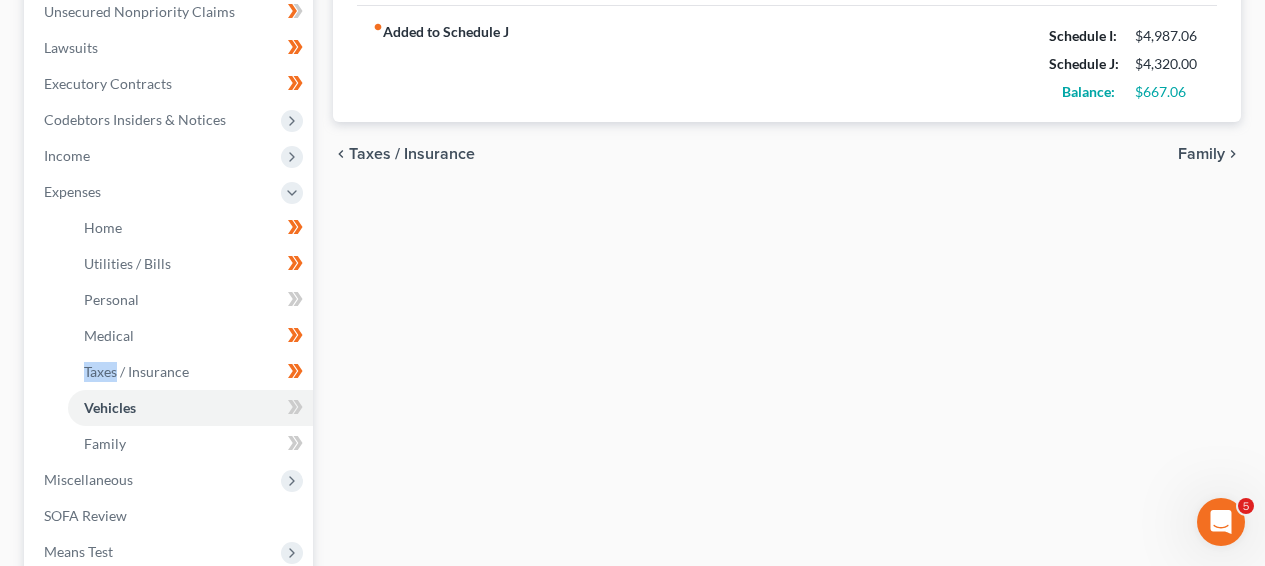 scroll, scrollTop: 596, scrollLeft: 0, axis: vertical 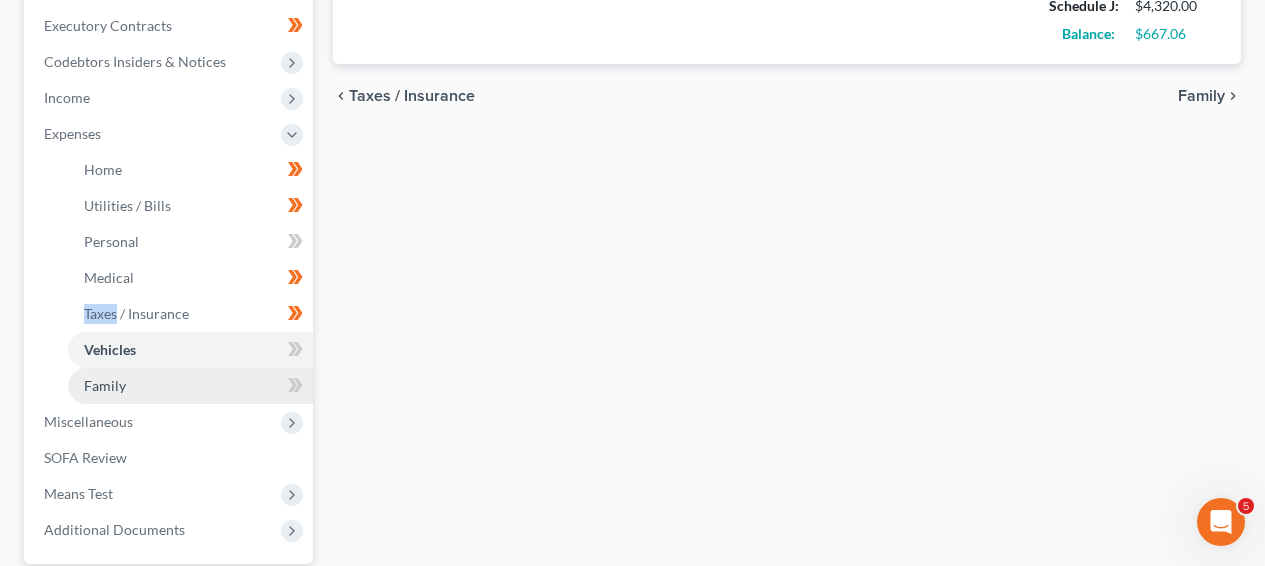 click on "Family" at bounding box center (190, 386) 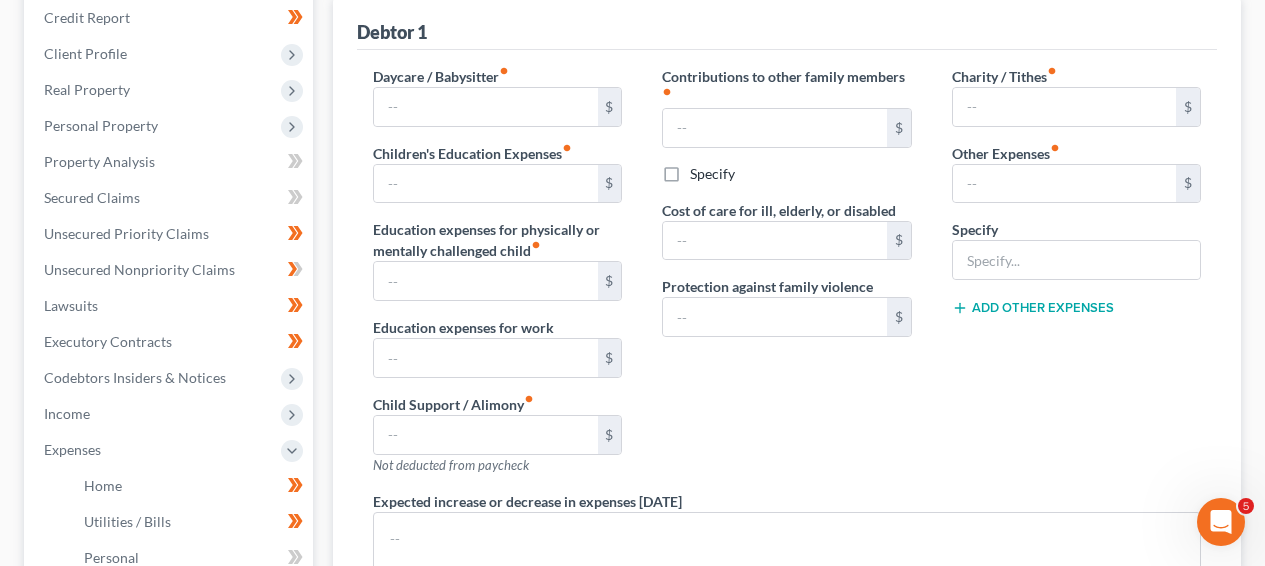 scroll, scrollTop: 206, scrollLeft: 0, axis: vertical 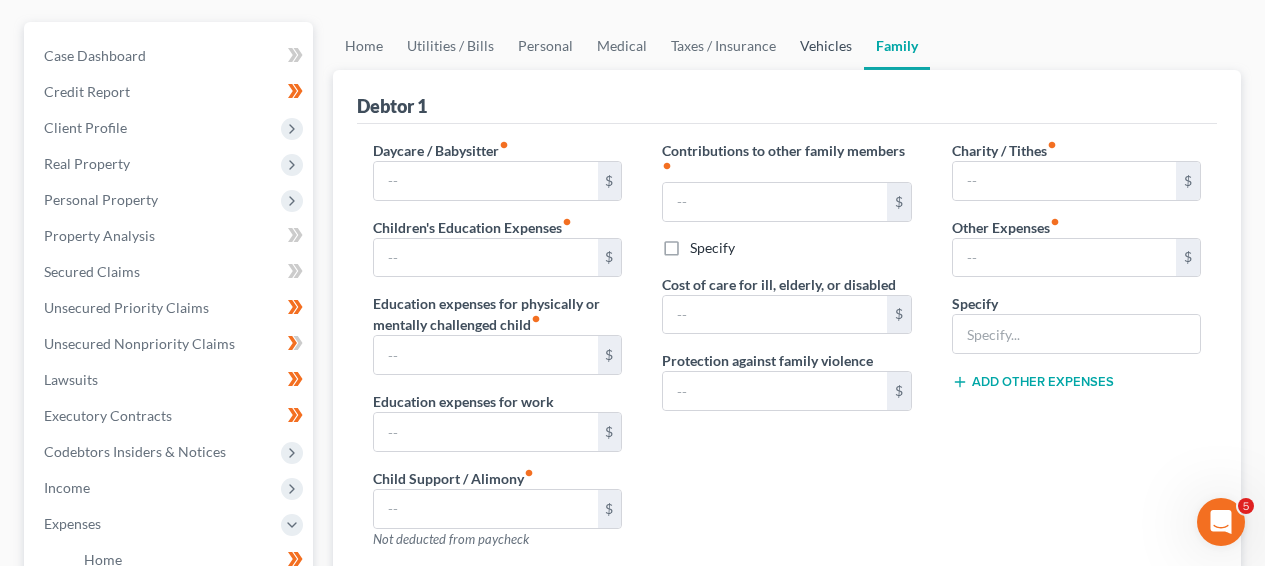 click on "Vehicles" at bounding box center [826, 46] 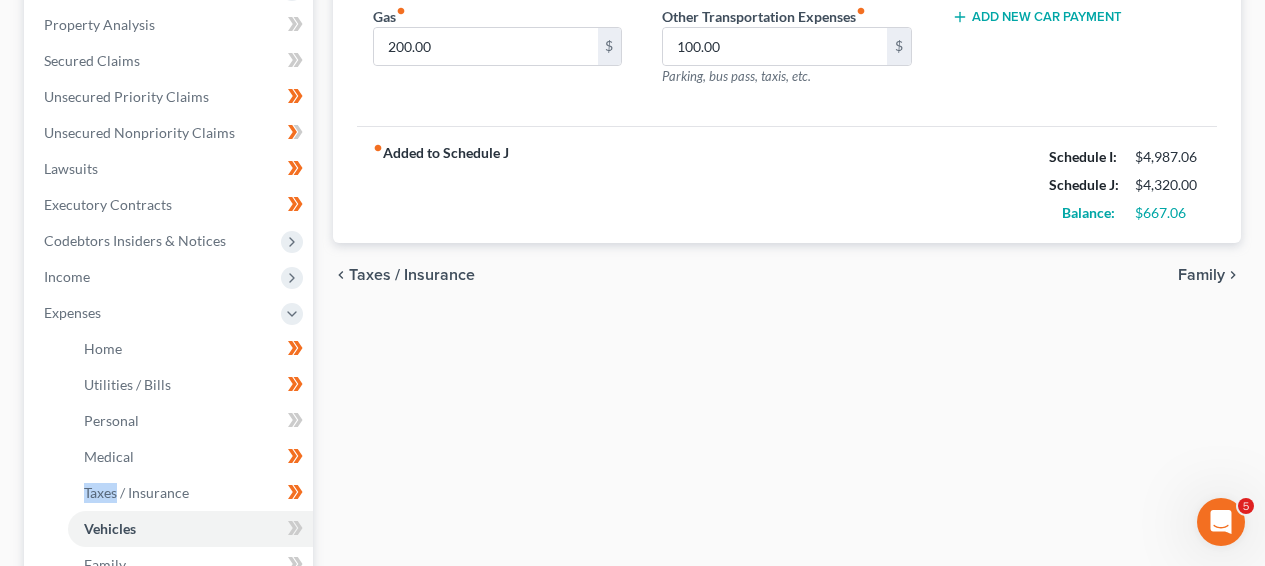scroll, scrollTop: 637, scrollLeft: 0, axis: vertical 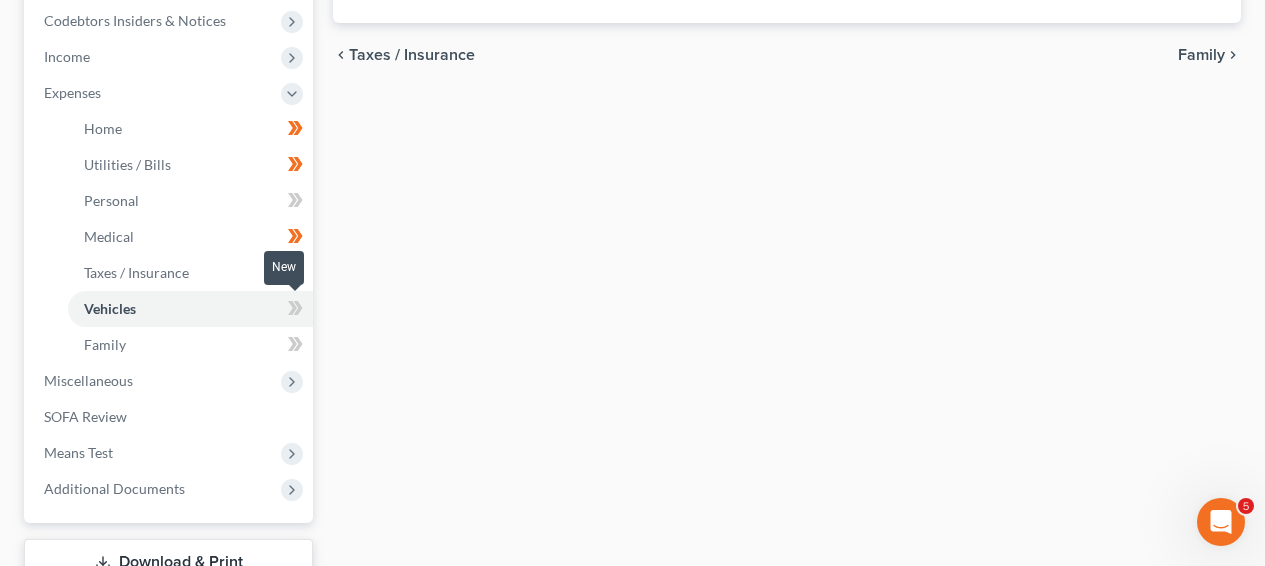 click at bounding box center (295, 311) 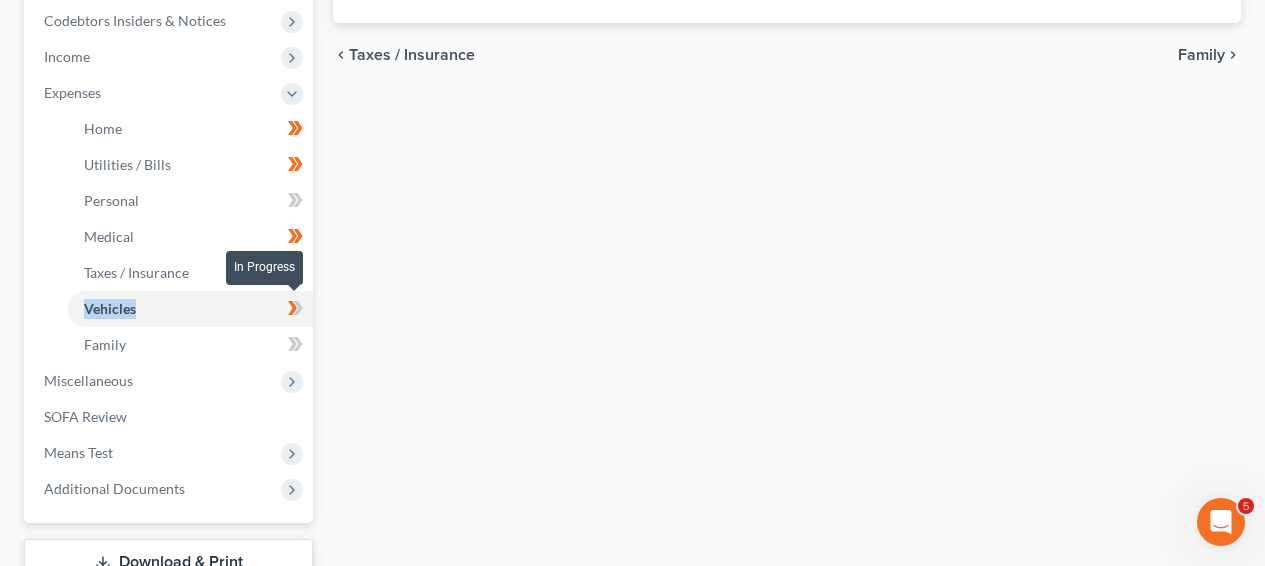 click at bounding box center [295, 311] 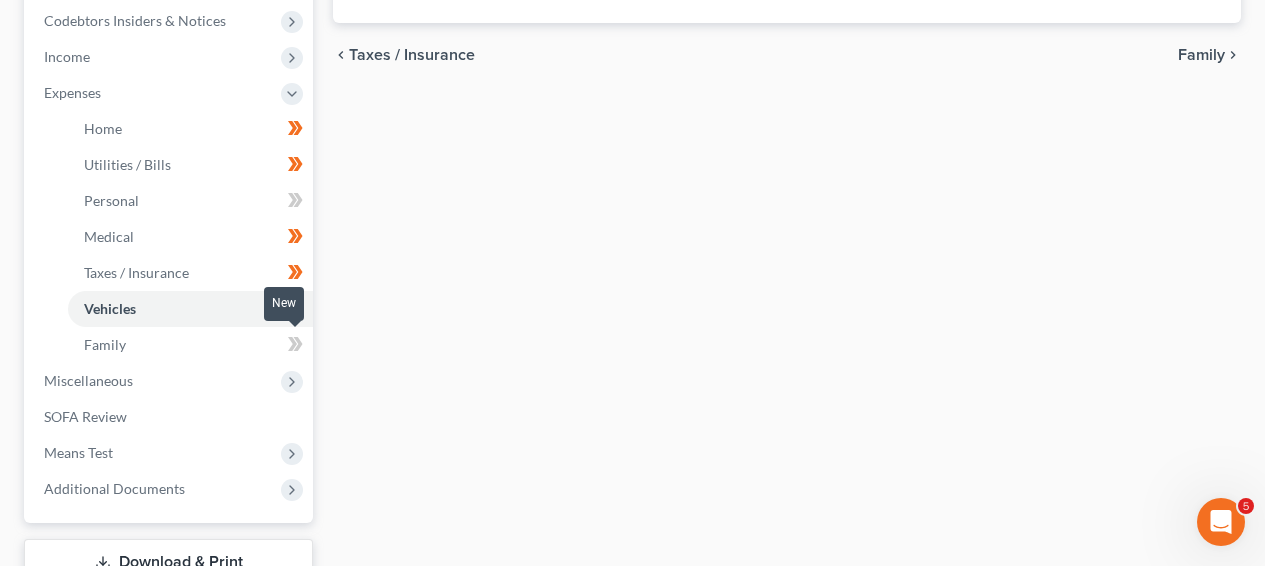click 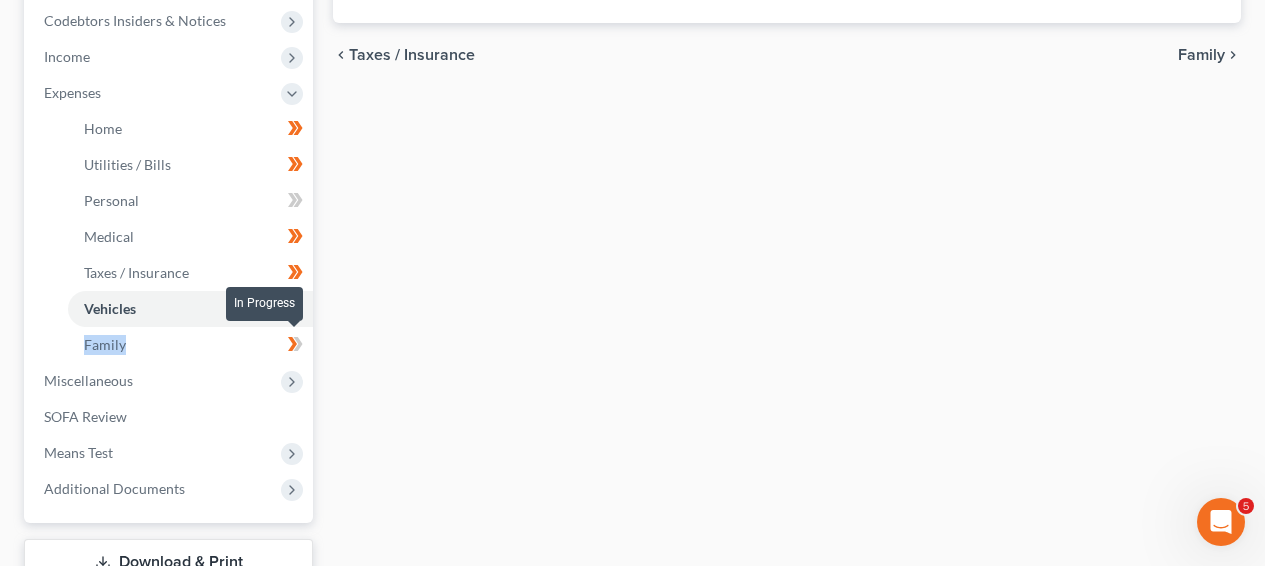 click 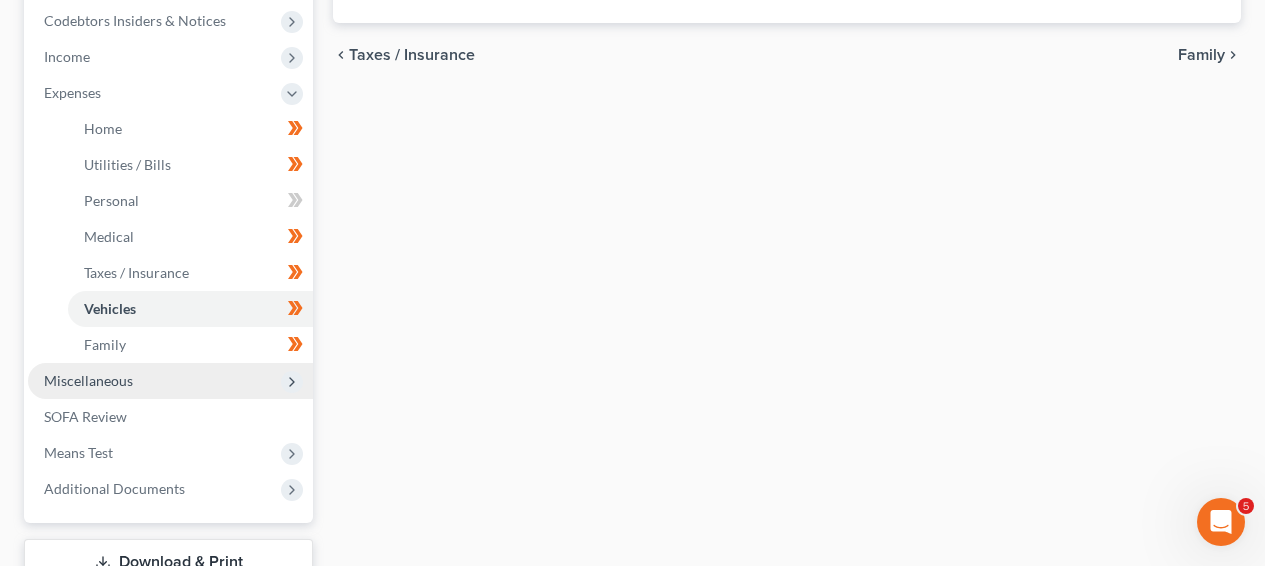 click on "Miscellaneous" at bounding box center (170, 381) 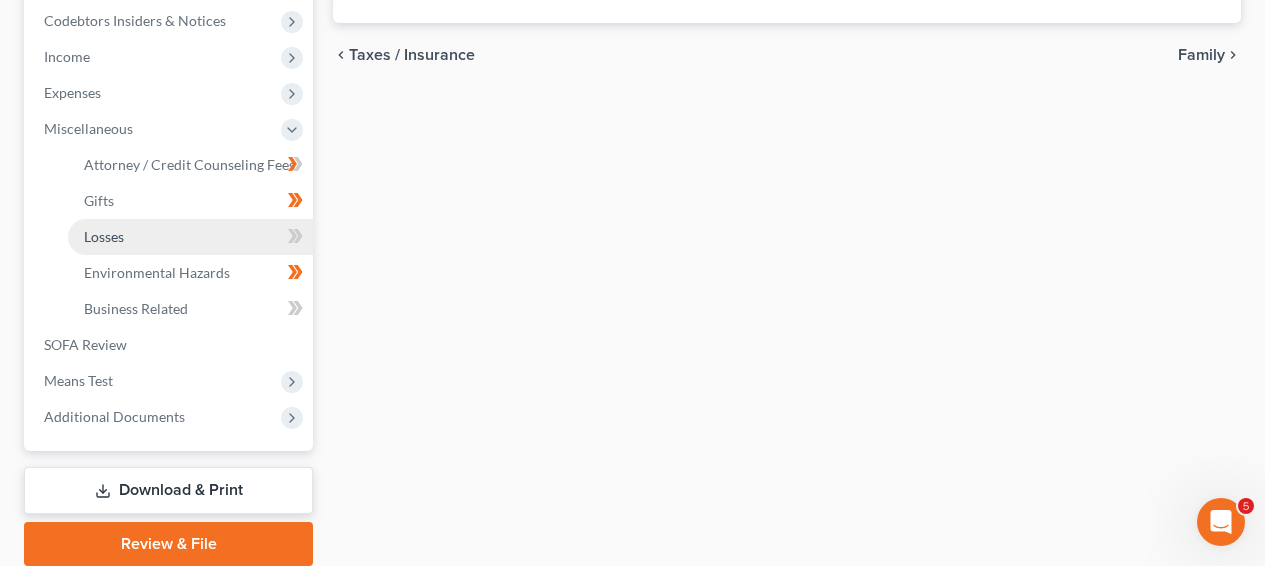 click on "Losses" at bounding box center (190, 237) 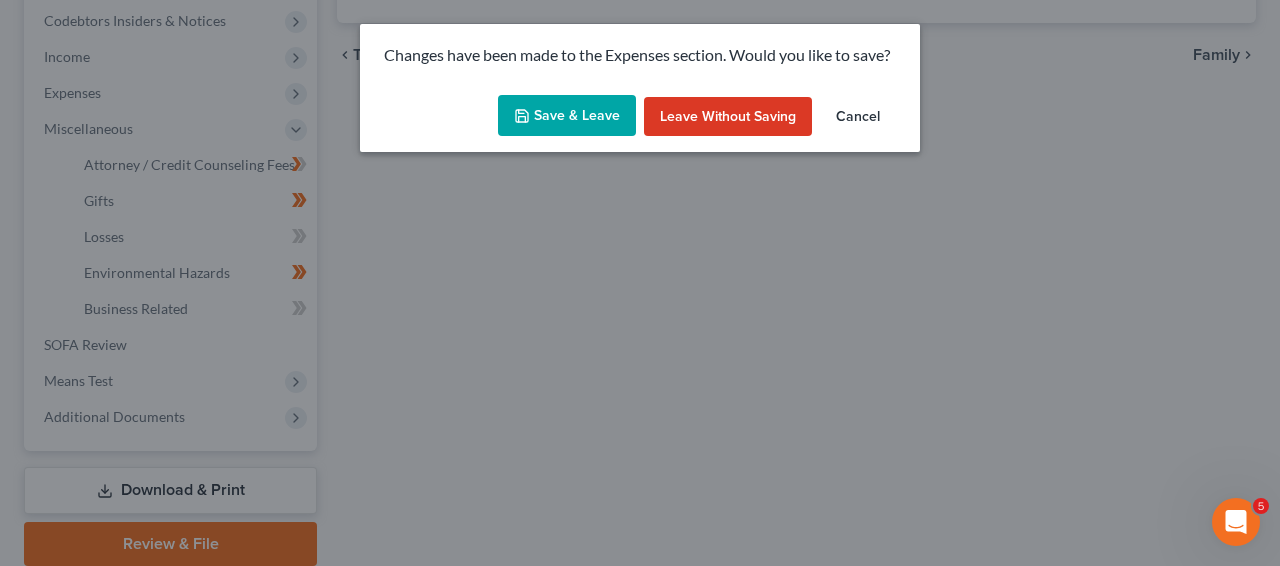 click on "Save & Leave Leave without Saving Cancel" at bounding box center [640, 120] 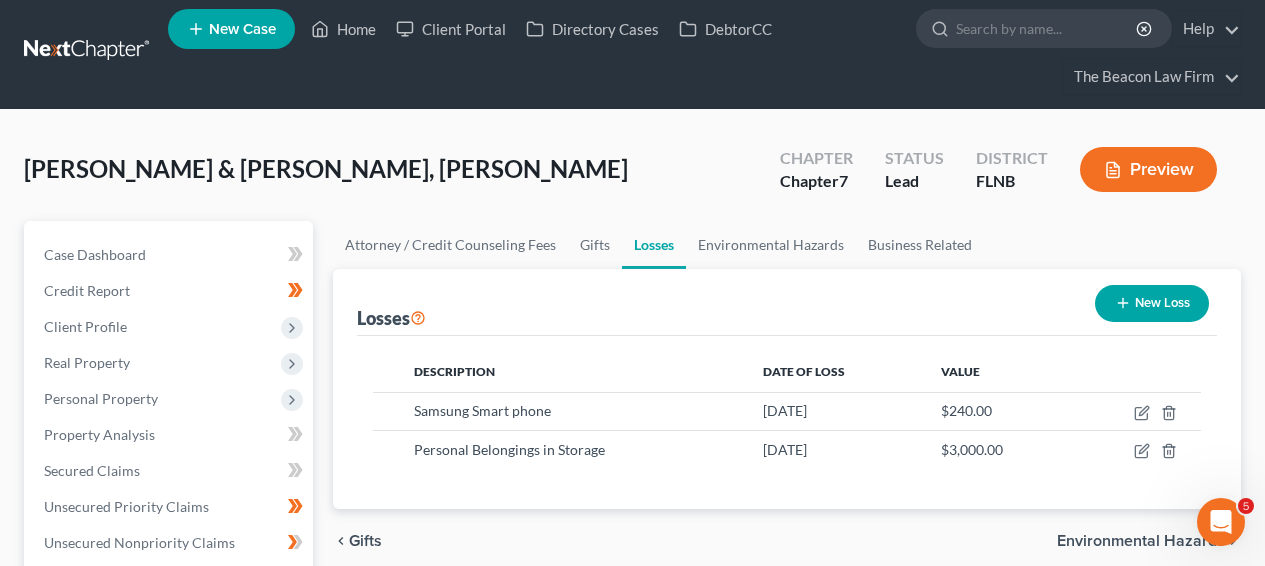 scroll, scrollTop: 0, scrollLeft: 0, axis: both 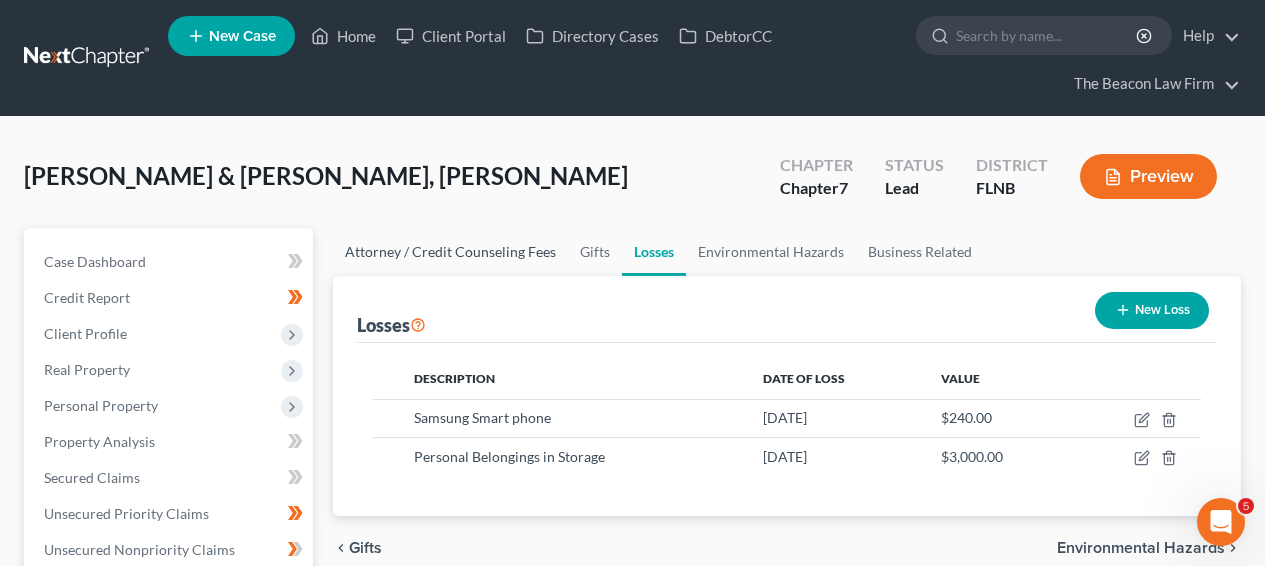 click on "Attorney / Credit Counseling Fees" at bounding box center [450, 252] 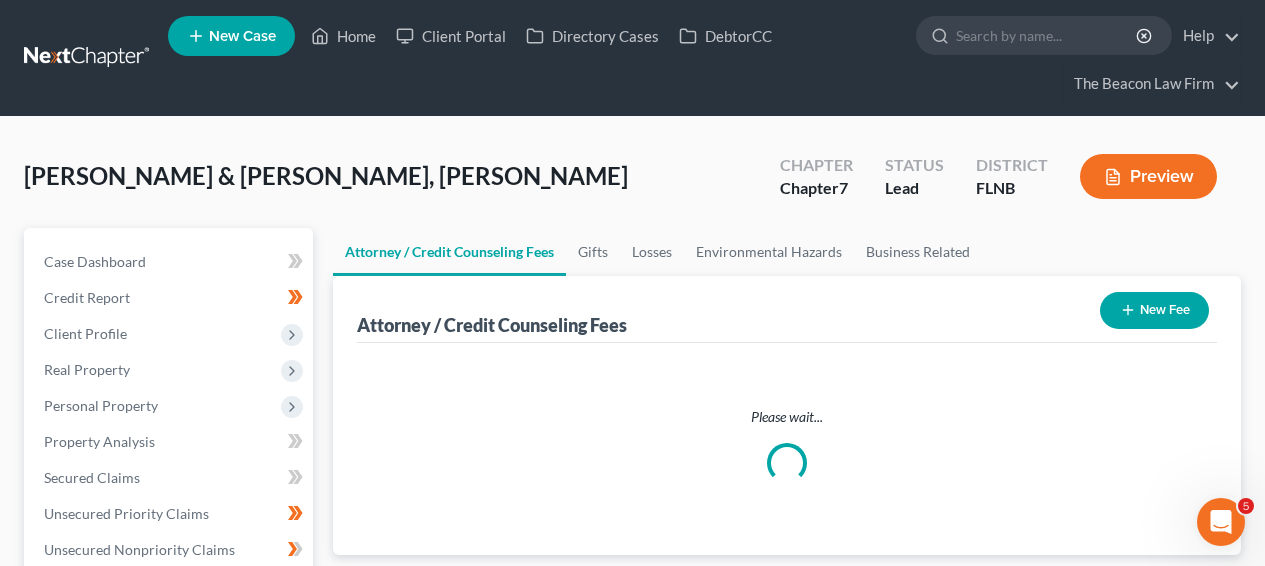 select on "28" 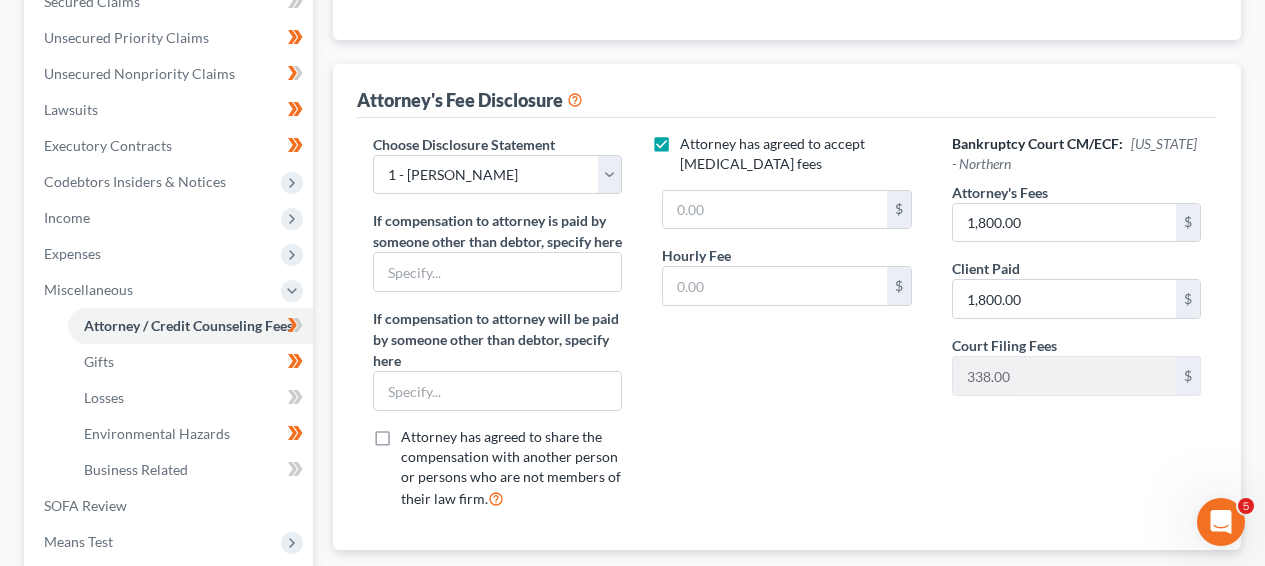 scroll, scrollTop: 473, scrollLeft: 0, axis: vertical 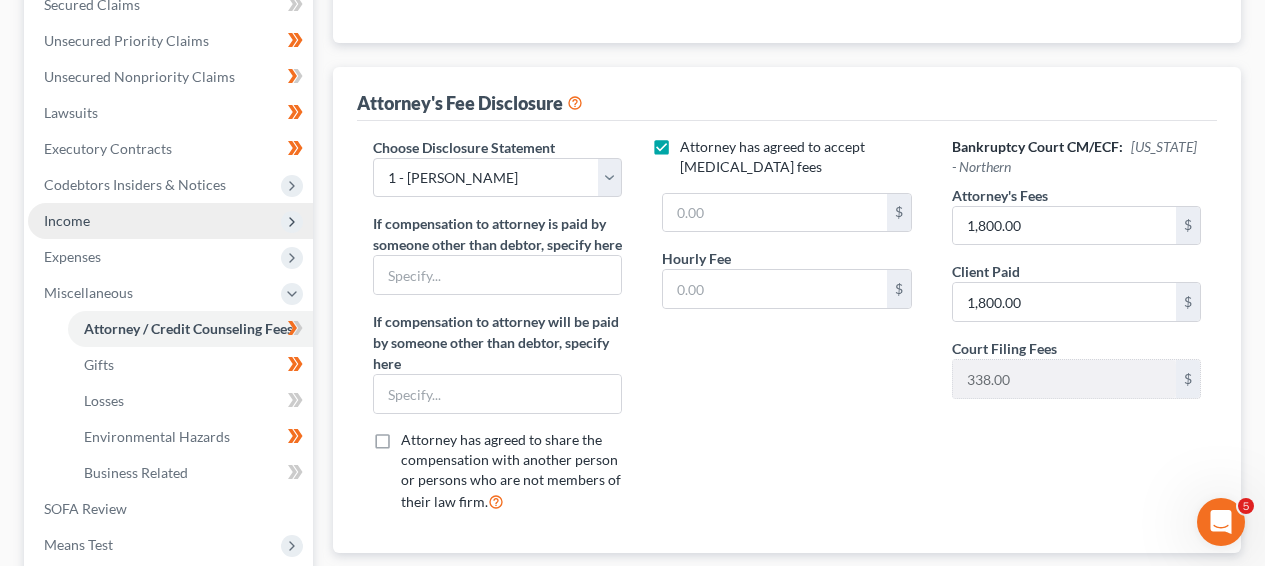 click on "Income" at bounding box center (170, 221) 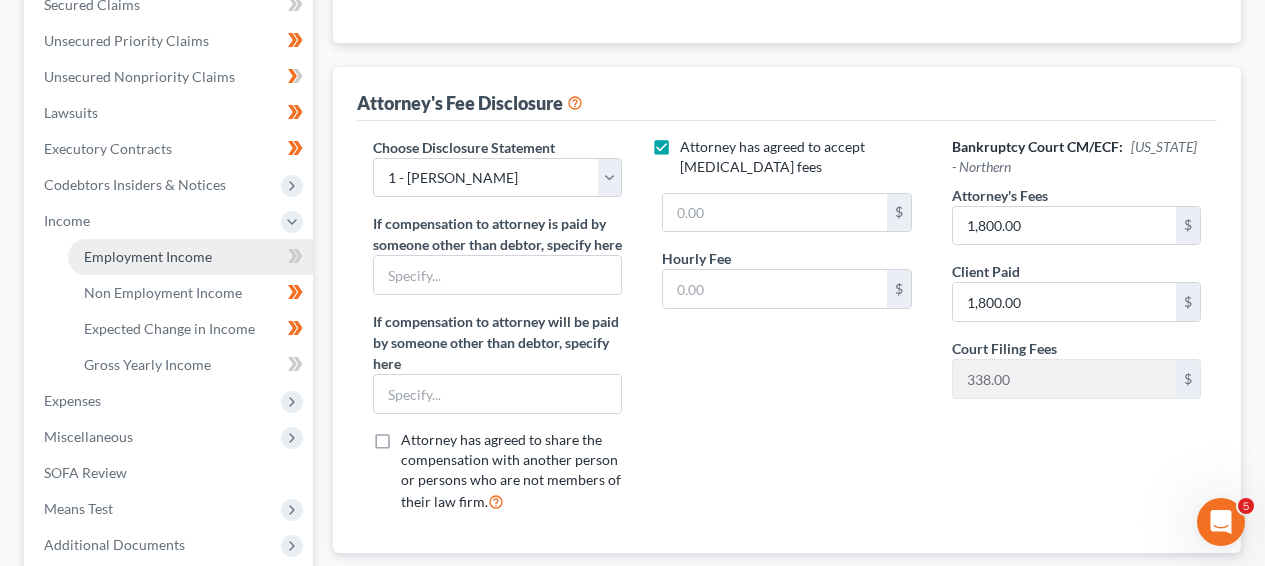 click on "Employment Income" at bounding box center (190, 257) 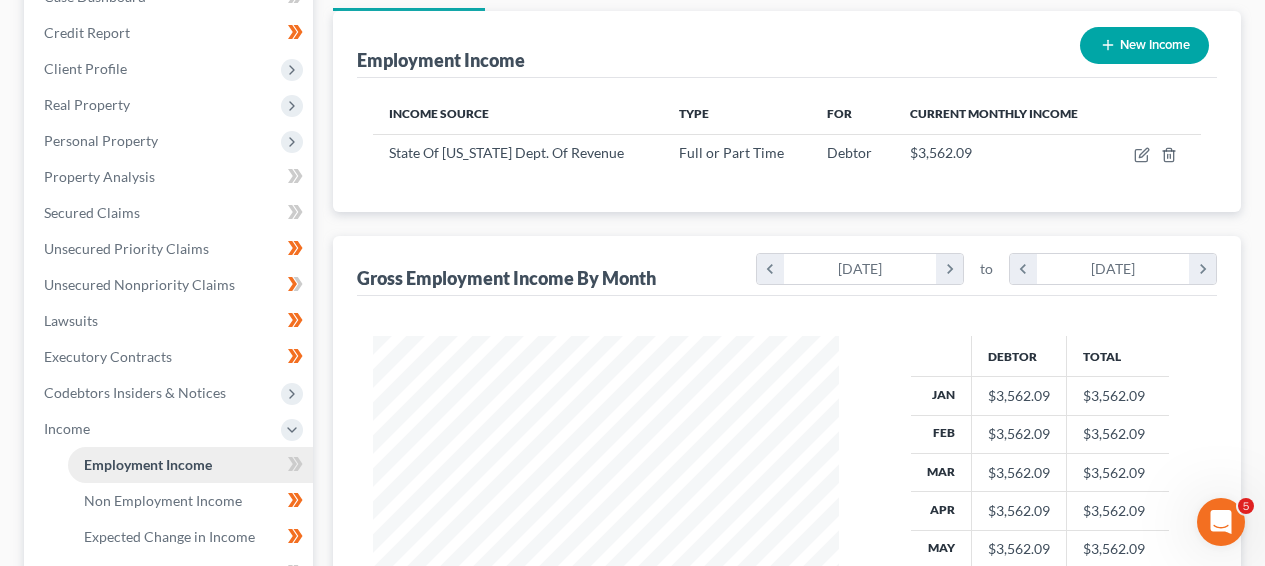 scroll, scrollTop: 0, scrollLeft: 0, axis: both 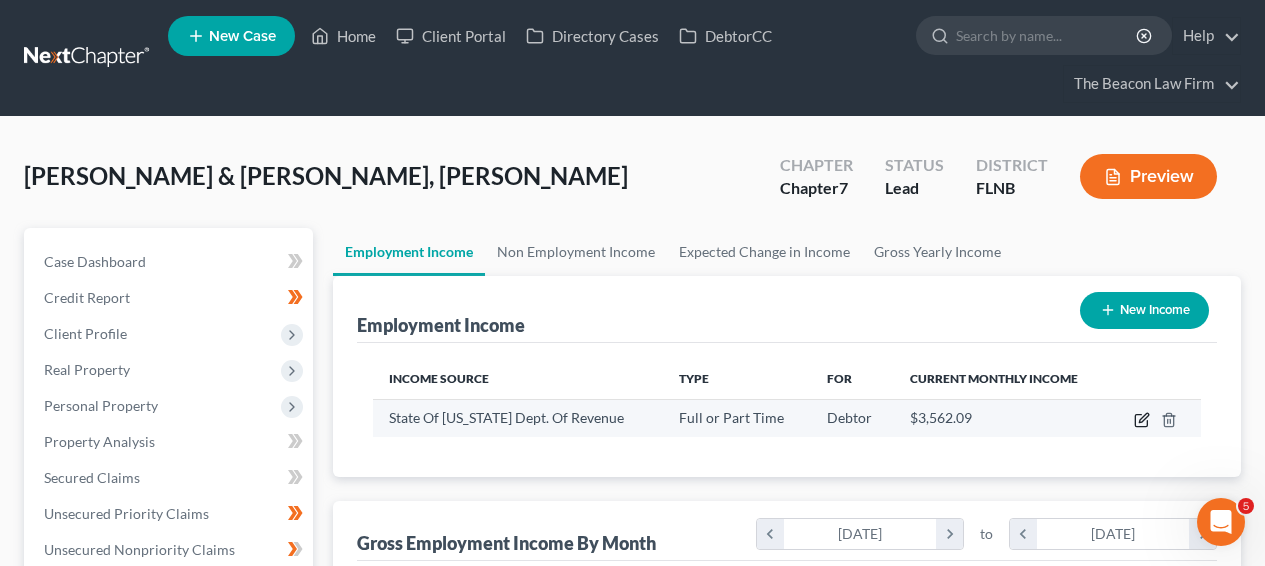 click 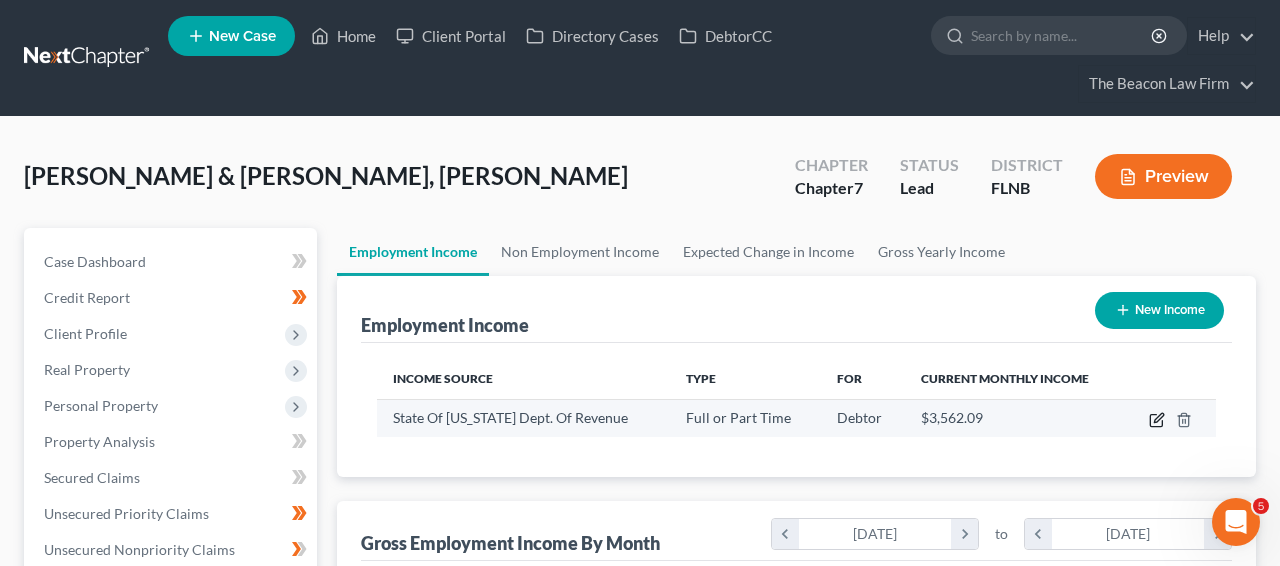 select on "0" 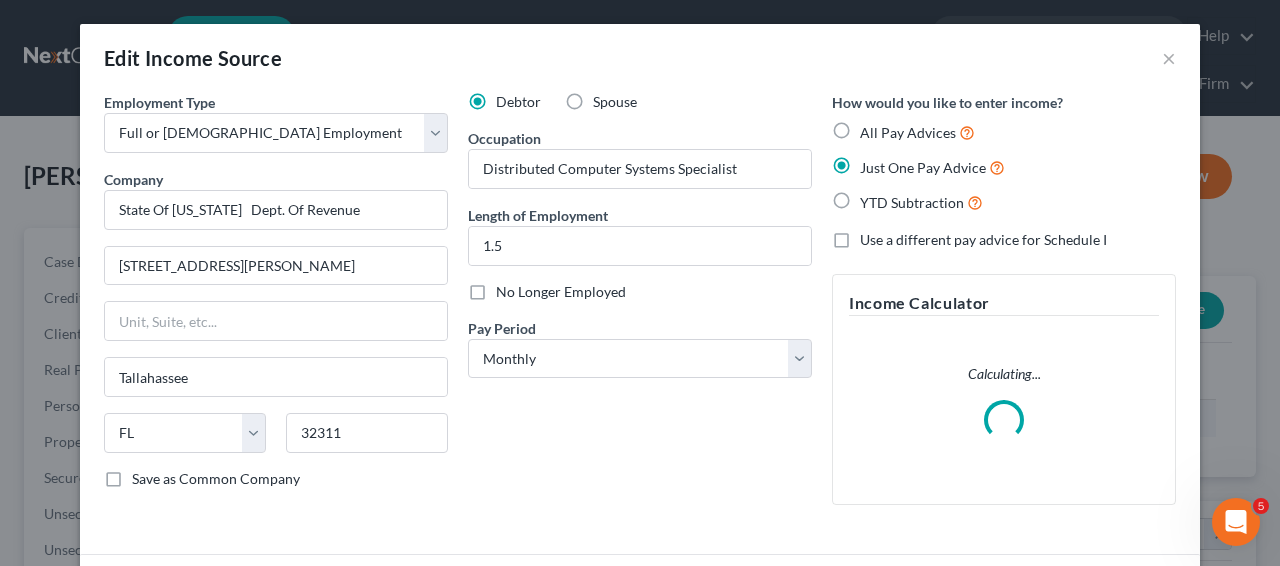 scroll, scrollTop: 999641, scrollLeft: 999487, axis: both 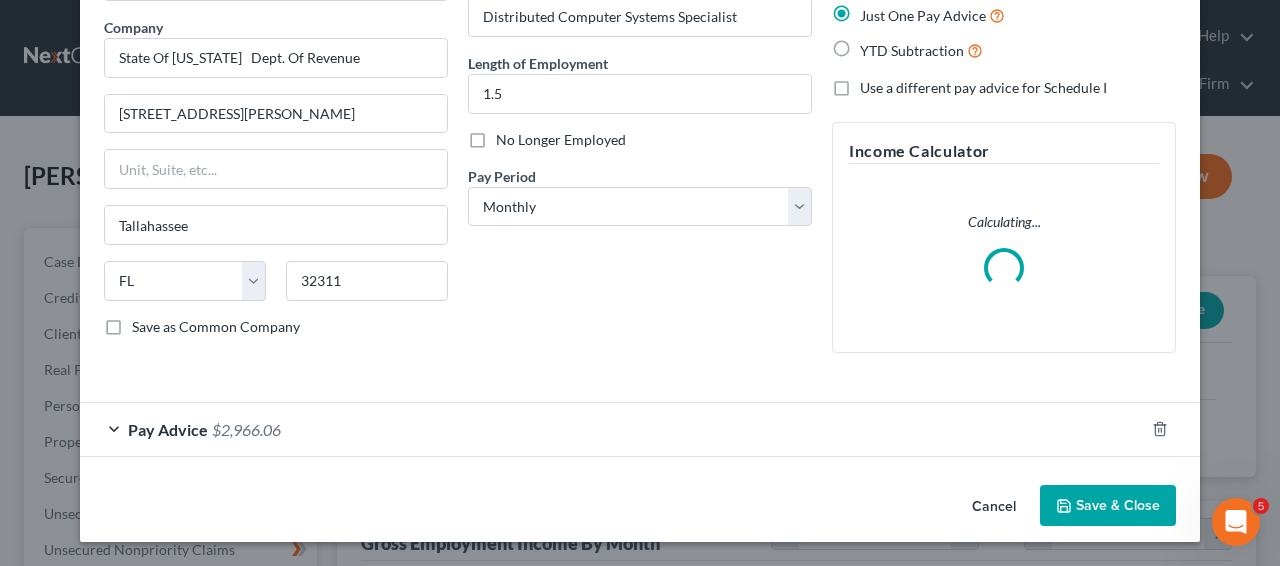 click on "Pay Advice $2,966.06" at bounding box center [612, 429] 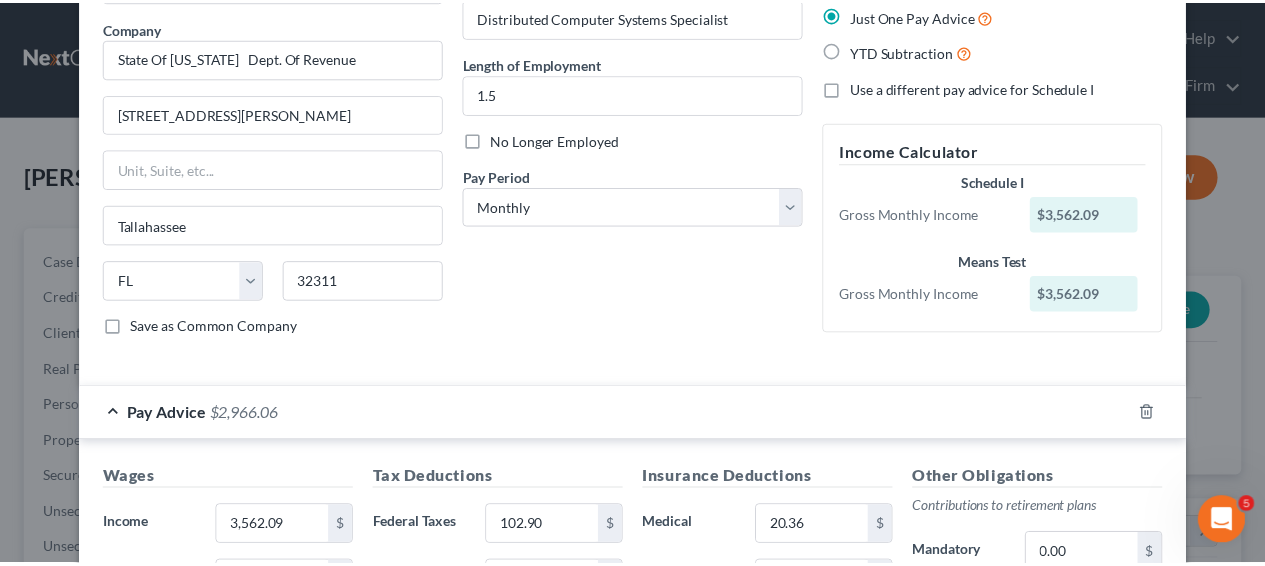 scroll, scrollTop: 681, scrollLeft: 0, axis: vertical 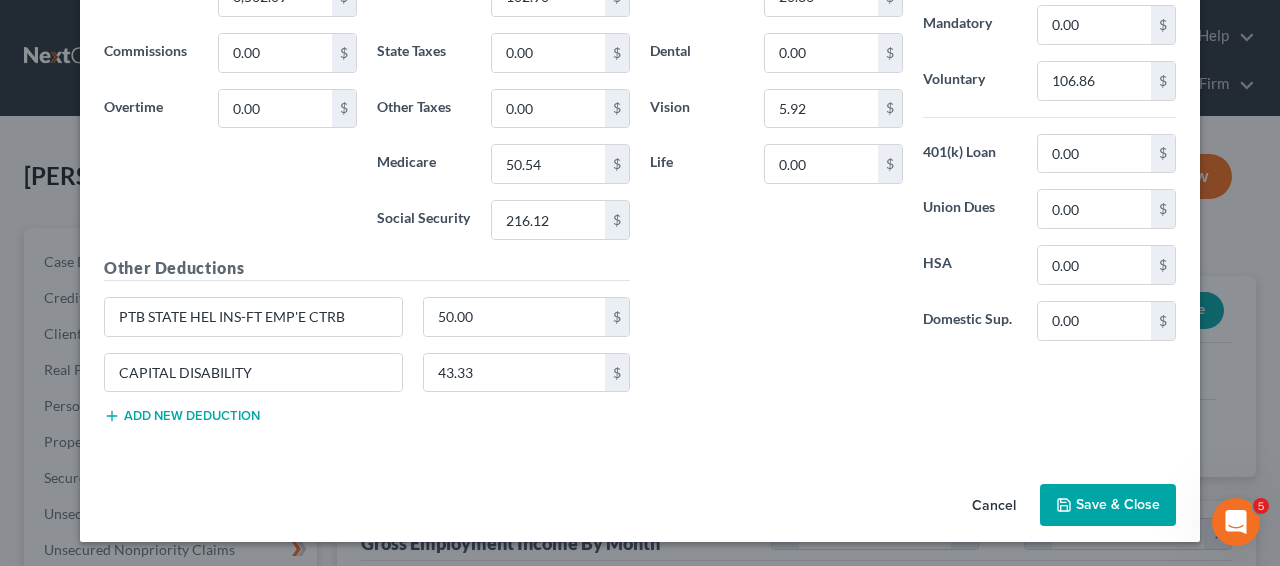 click on "Cancel" at bounding box center [994, 506] 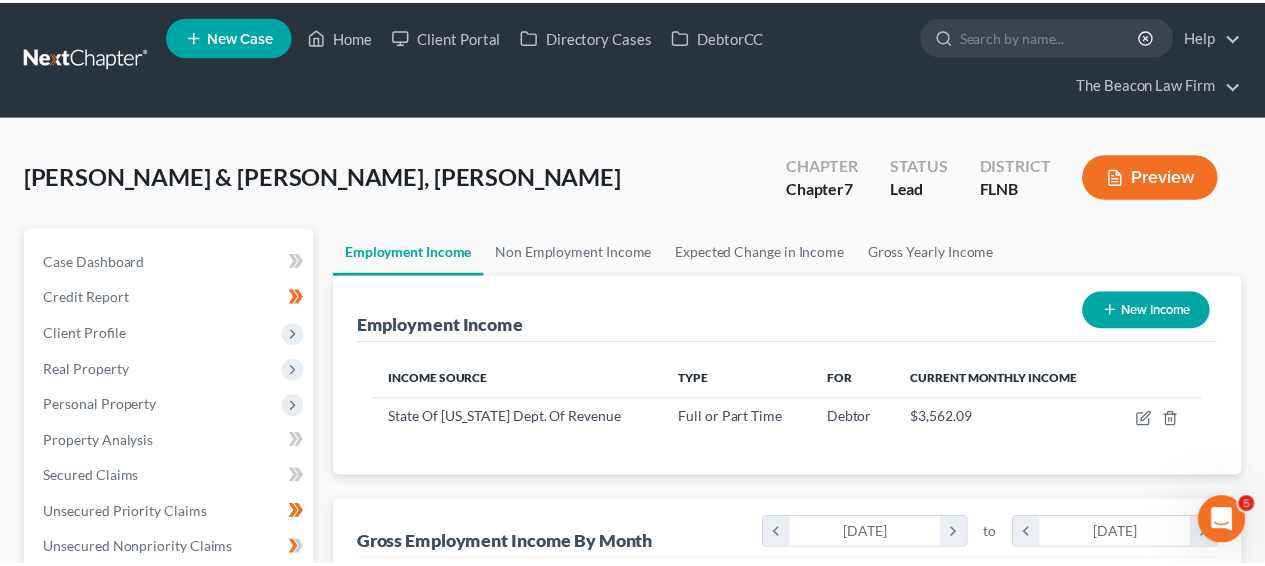 scroll, scrollTop: 358, scrollLeft: 506, axis: both 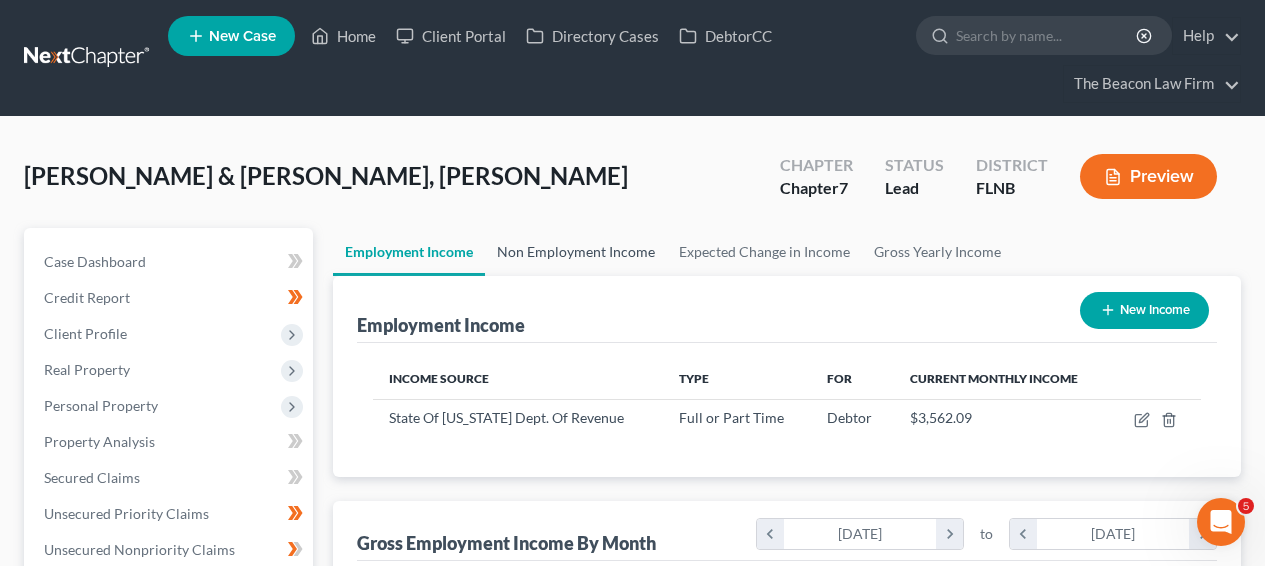 click on "Non Employment Income" at bounding box center (576, 252) 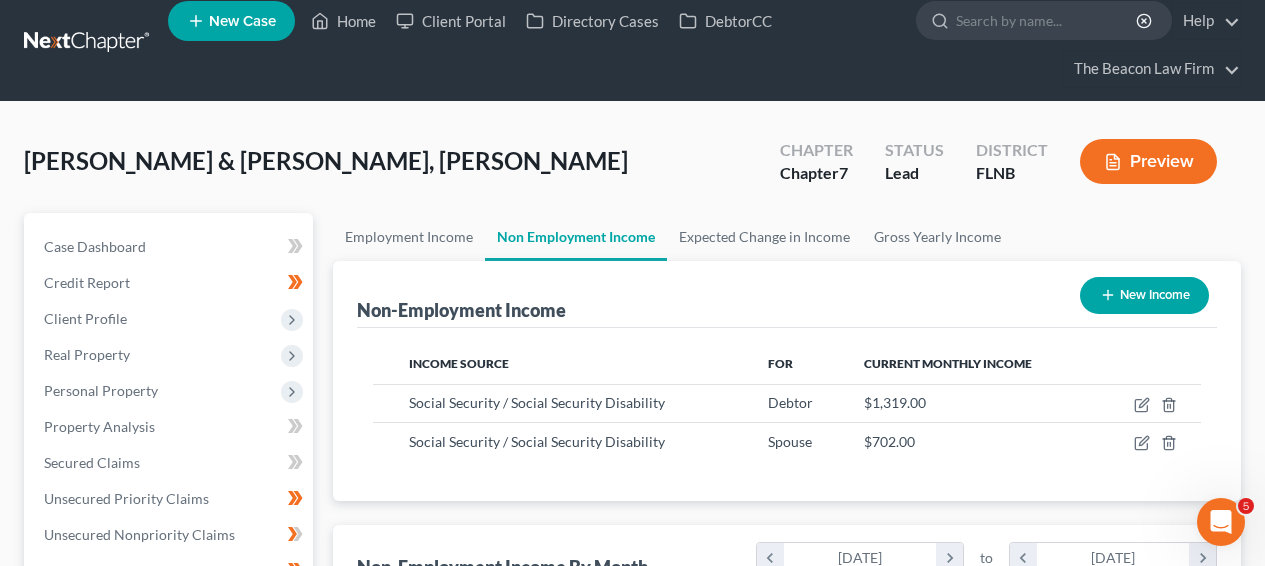 scroll, scrollTop: 106, scrollLeft: 0, axis: vertical 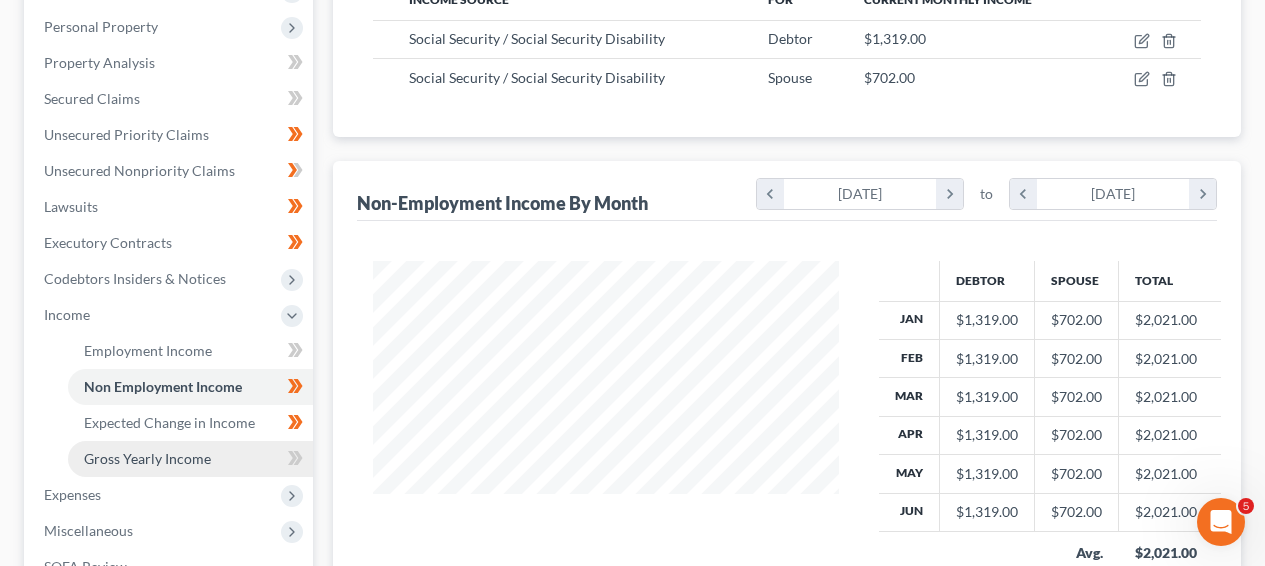 click on "Gross Yearly Income" at bounding box center (190, 459) 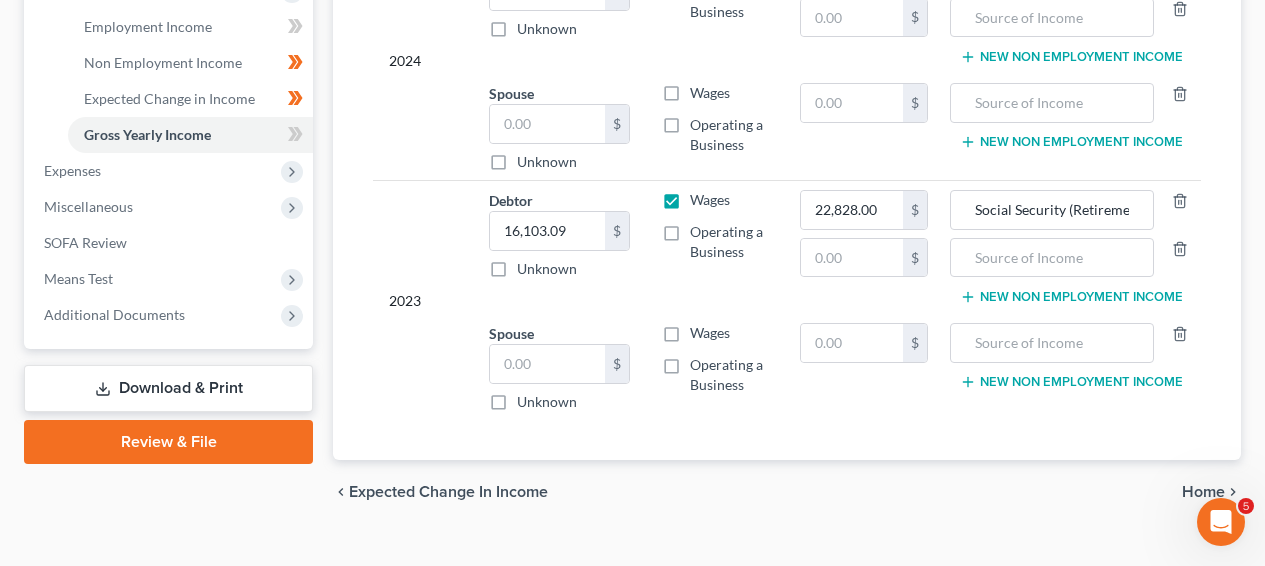 scroll, scrollTop: 704, scrollLeft: 0, axis: vertical 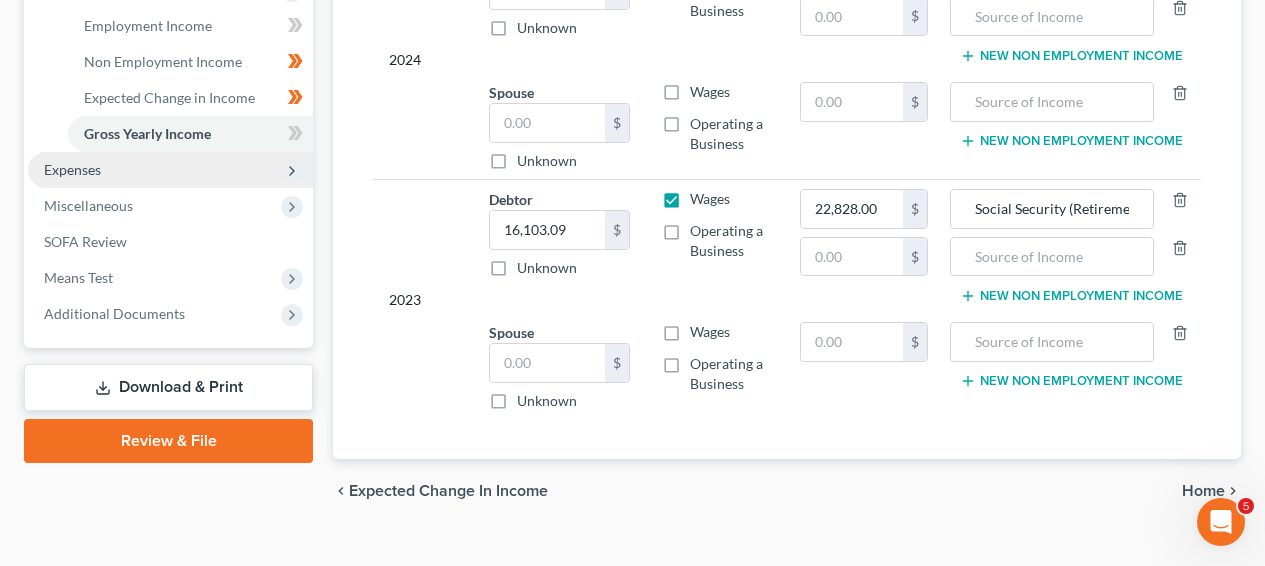 click on "Expenses" at bounding box center (170, 170) 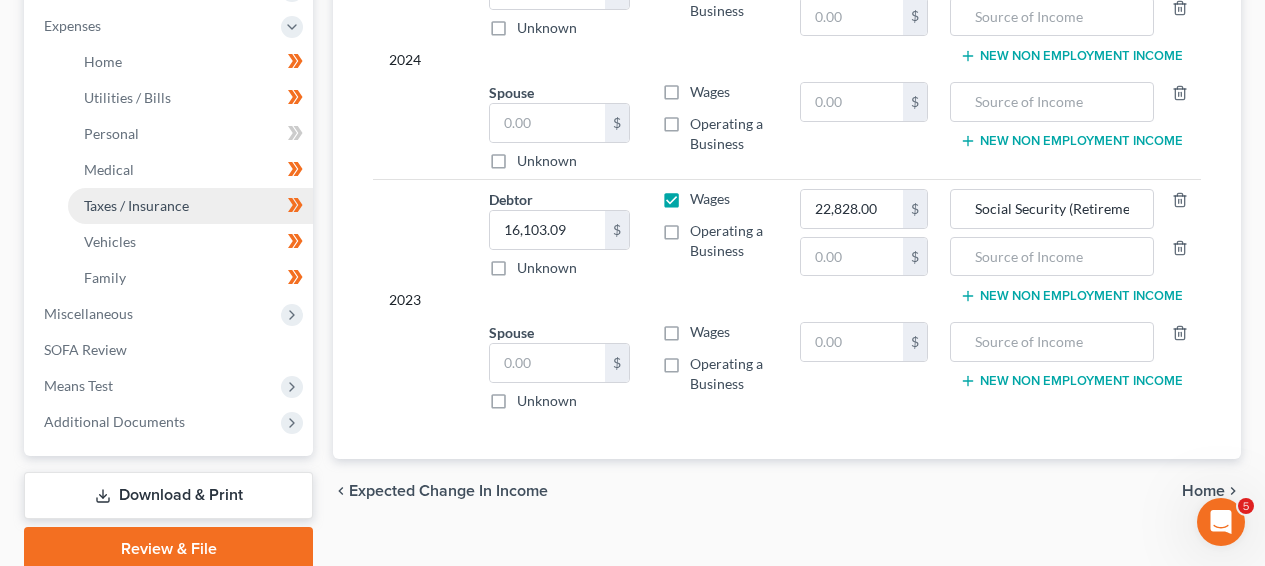 click on "Taxes / Insurance" at bounding box center (190, 206) 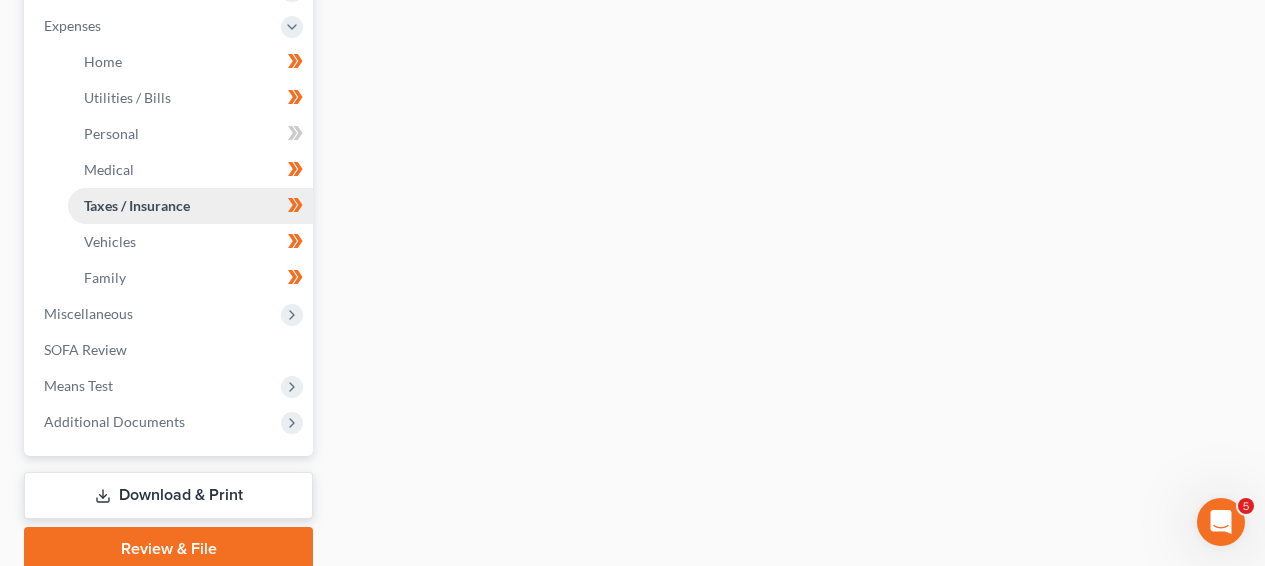 type on "0.00" 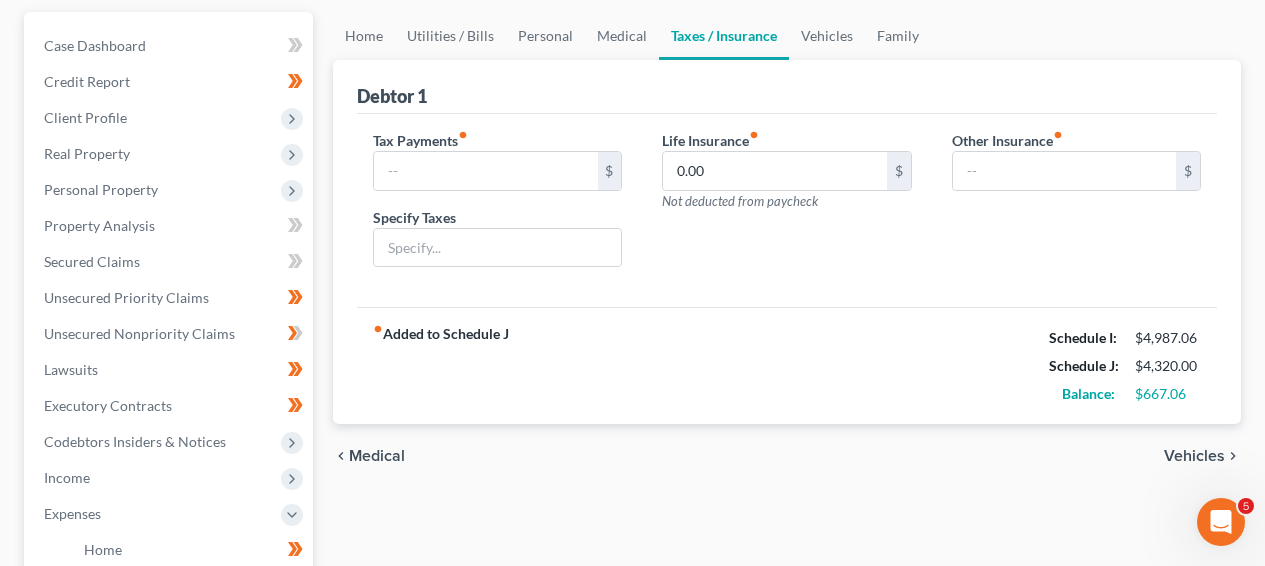 scroll, scrollTop: 217, scrollLeft: 0, axis: vertical 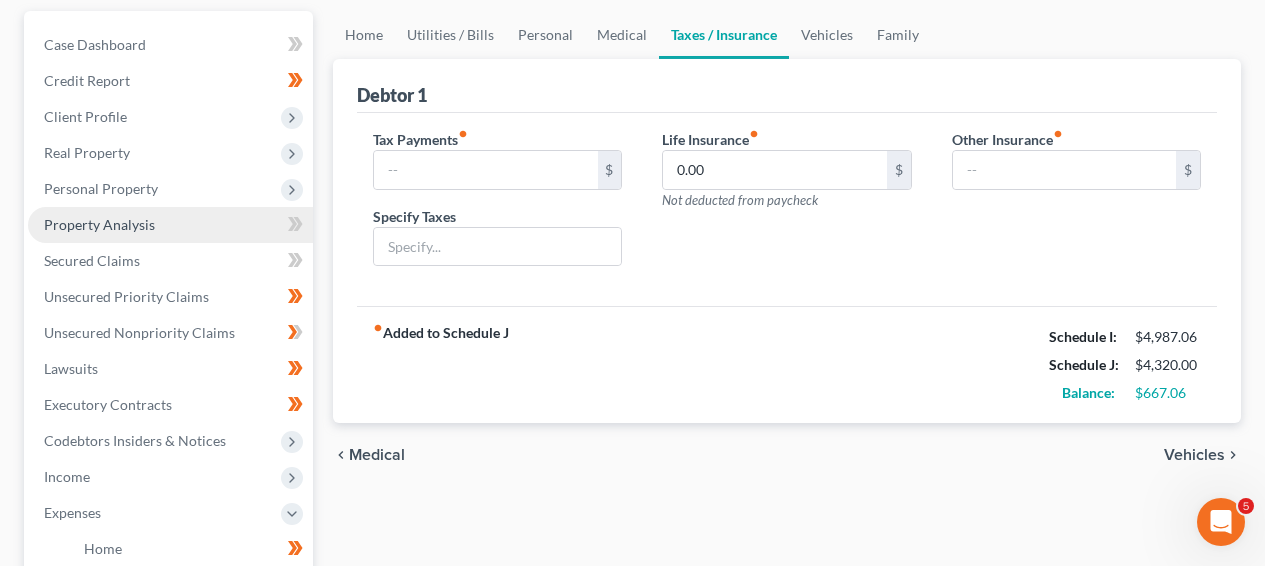 click on "Property Analysis" at bounding box center [170, 225] 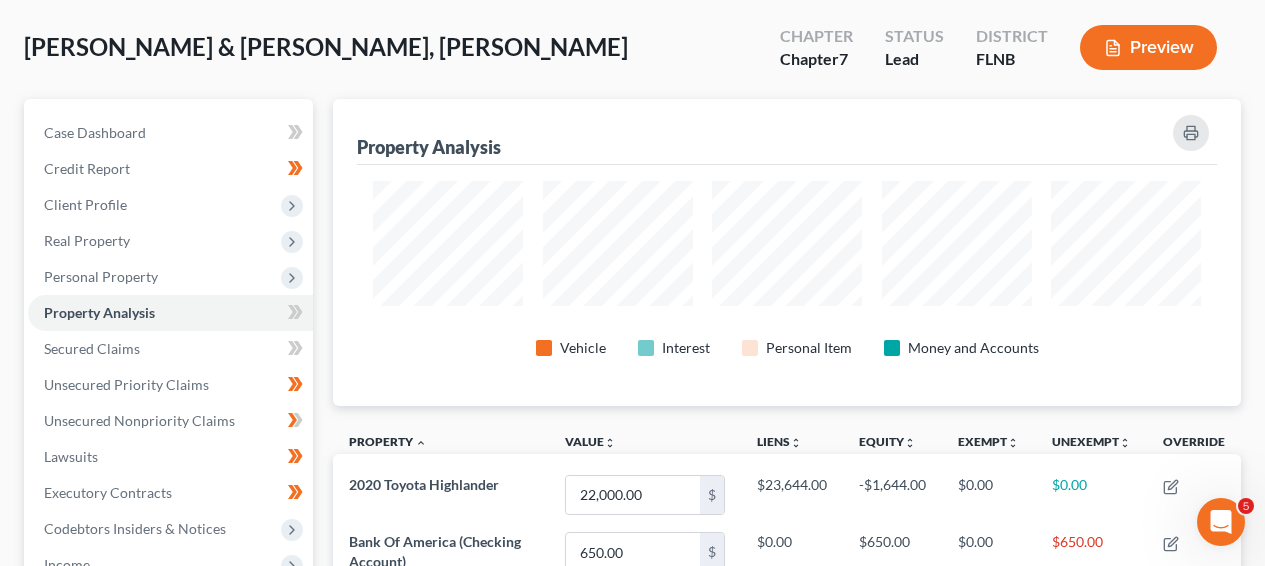 scroll, scrollTop: 0, scrollLeft: 0, axis: both 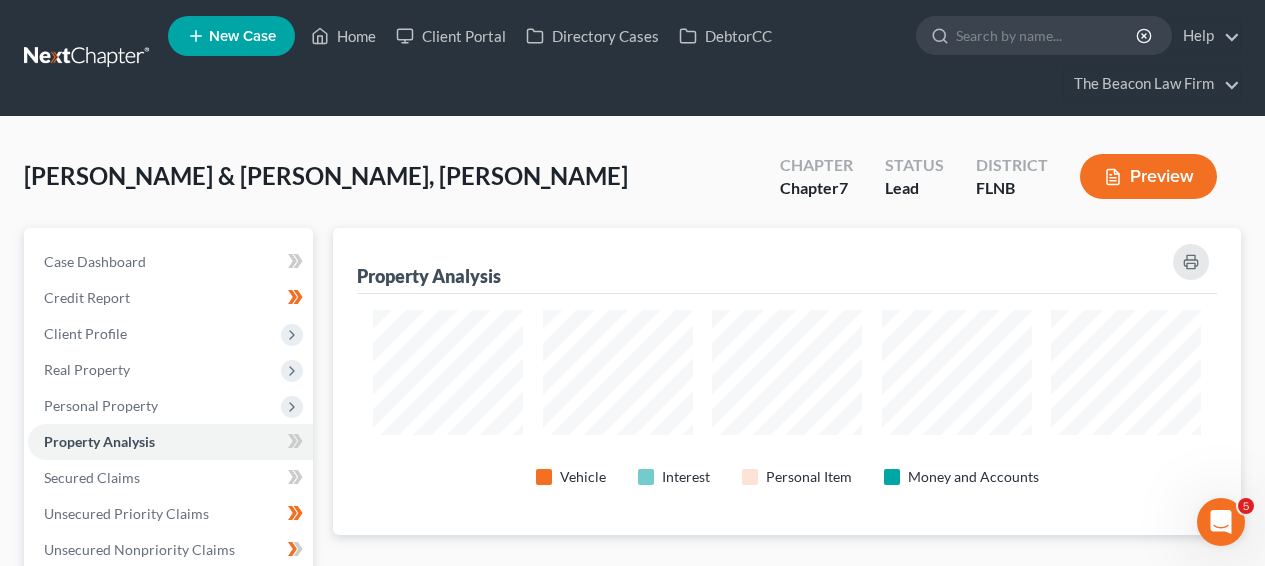 click on "[PERSON_NAME] & [PERSON_NAME], [PERSON_NAME] Upgraded Chapter Chapter  7 Status Lead District FLNB Preview Petition Navigation
Case Dashboard
Payments
Invoices
Payments
Payments
Credit Report" at bounding box center (632, 801) 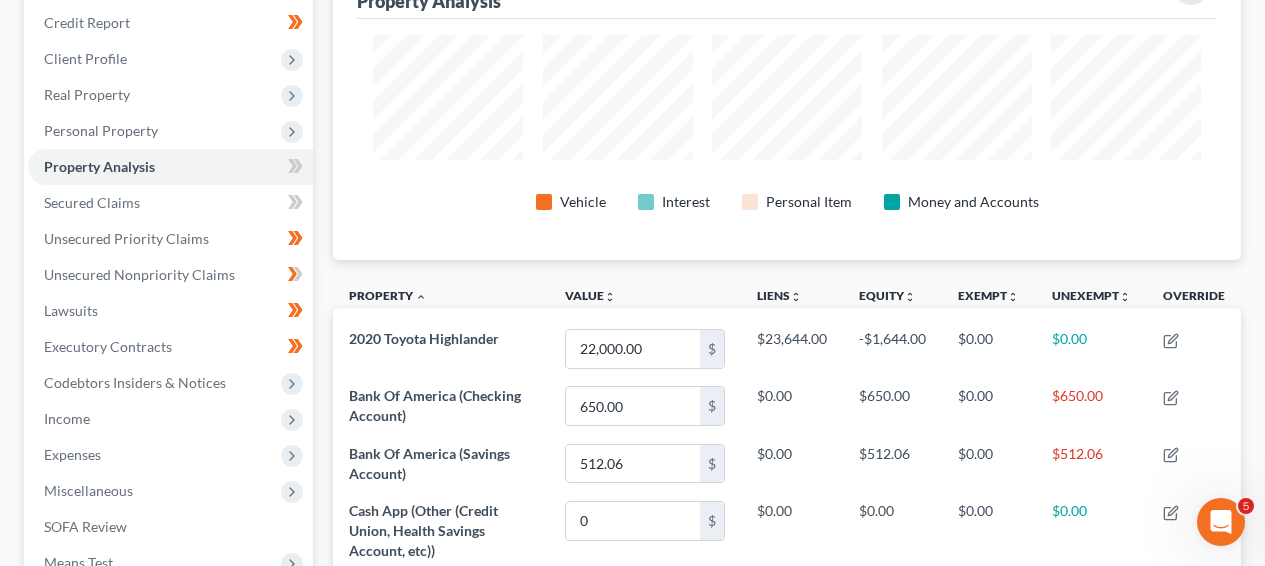 scroll, scrollTop: 411, scrollLeft: 0, axis: vertical 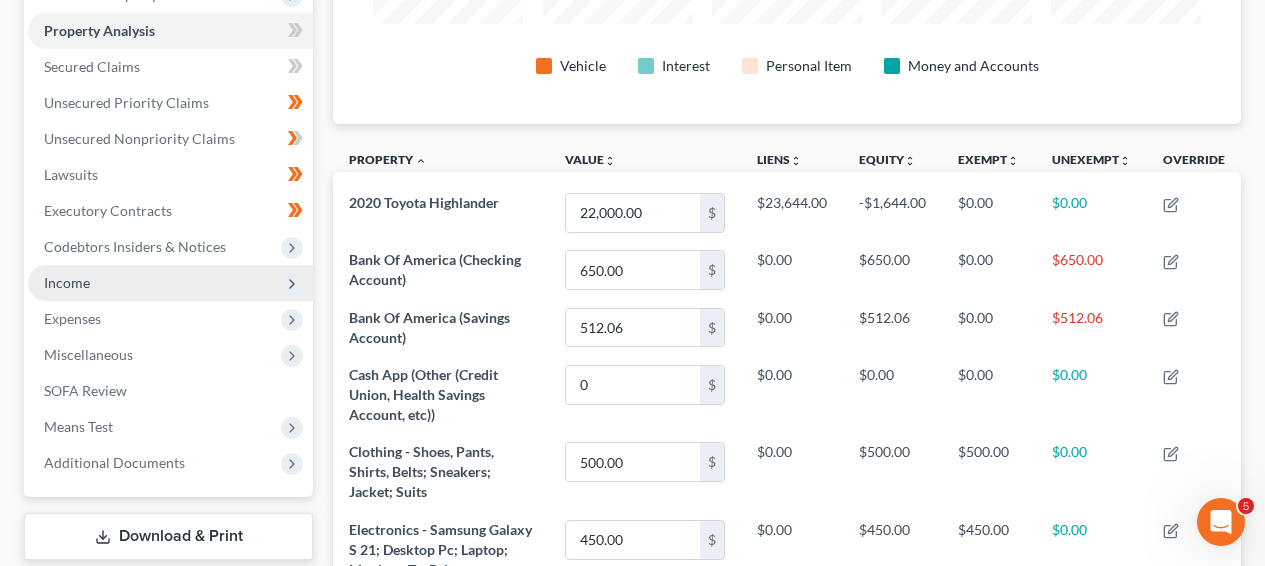 click on "Income" at bounding box center [170, 283] 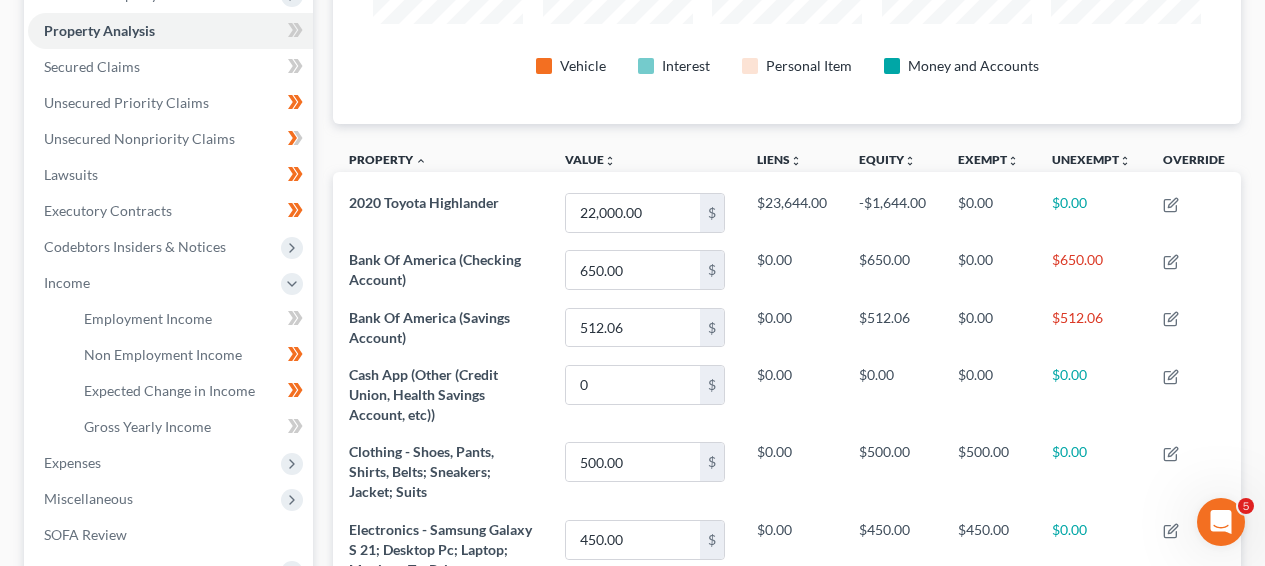 scroll, scrollTop: 231, scrollLeft: 0, axis: vertical 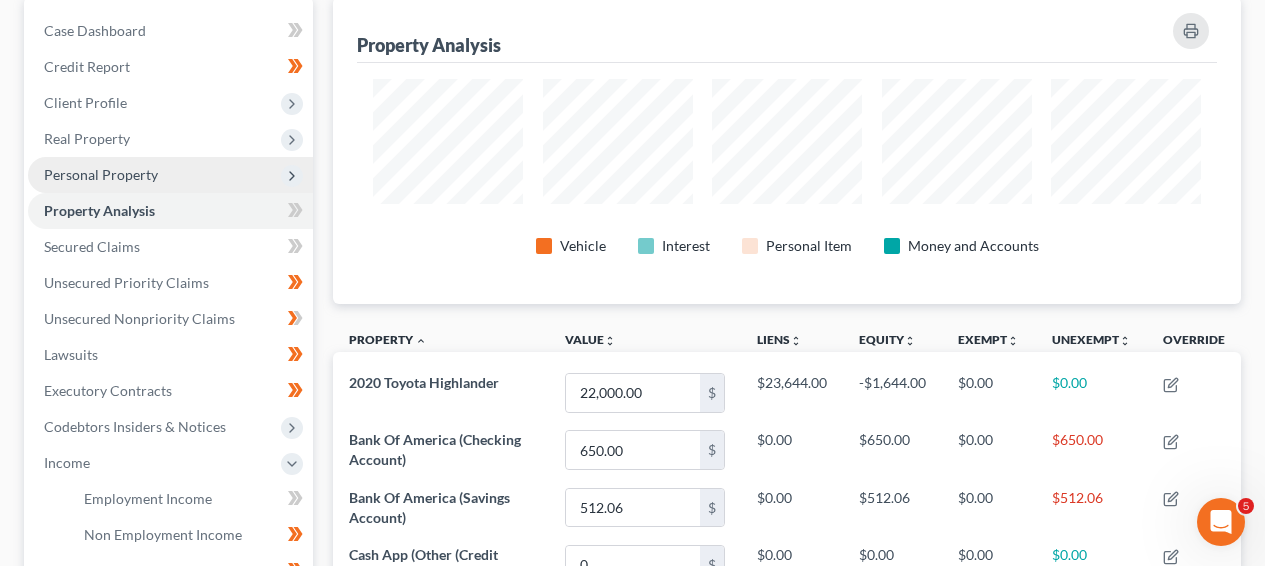 click on "Personal Property" at bounding box center [170, 175] 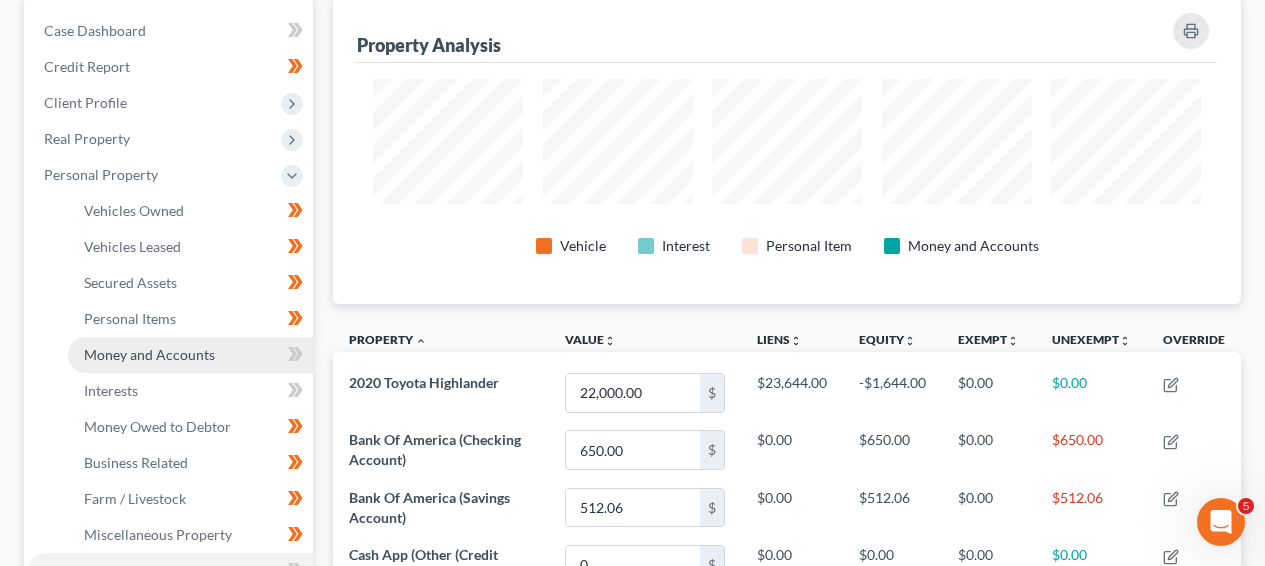 click on "Money and Accounts" at bounding box center (149, 354) 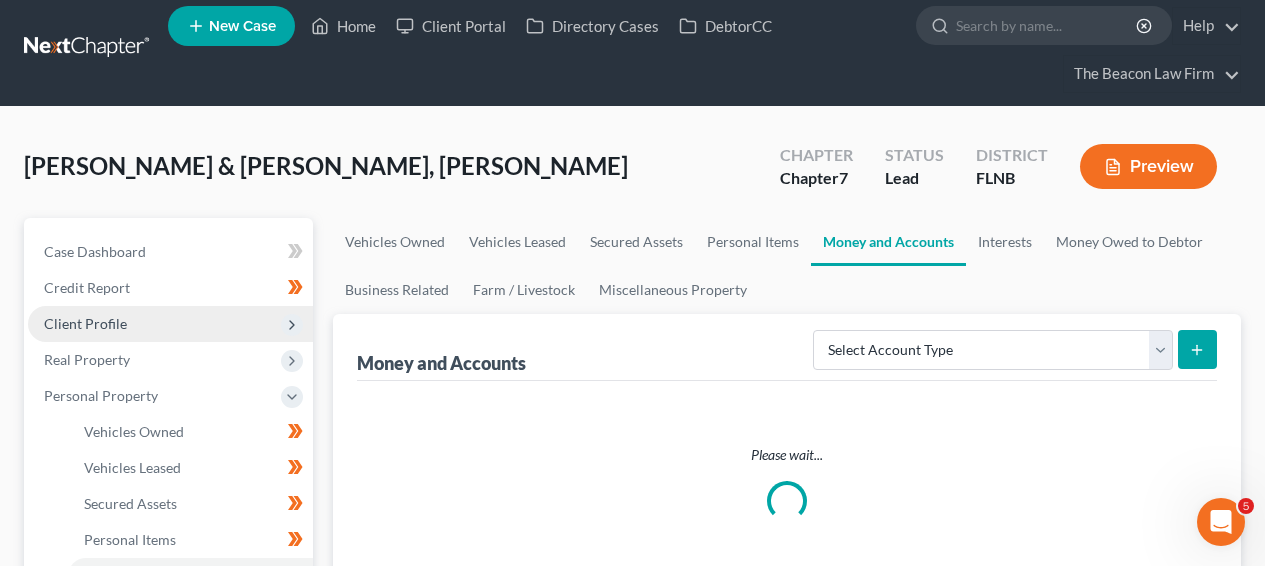 scroll, scrollTop: 0, scrollLeft: 0, axis: both 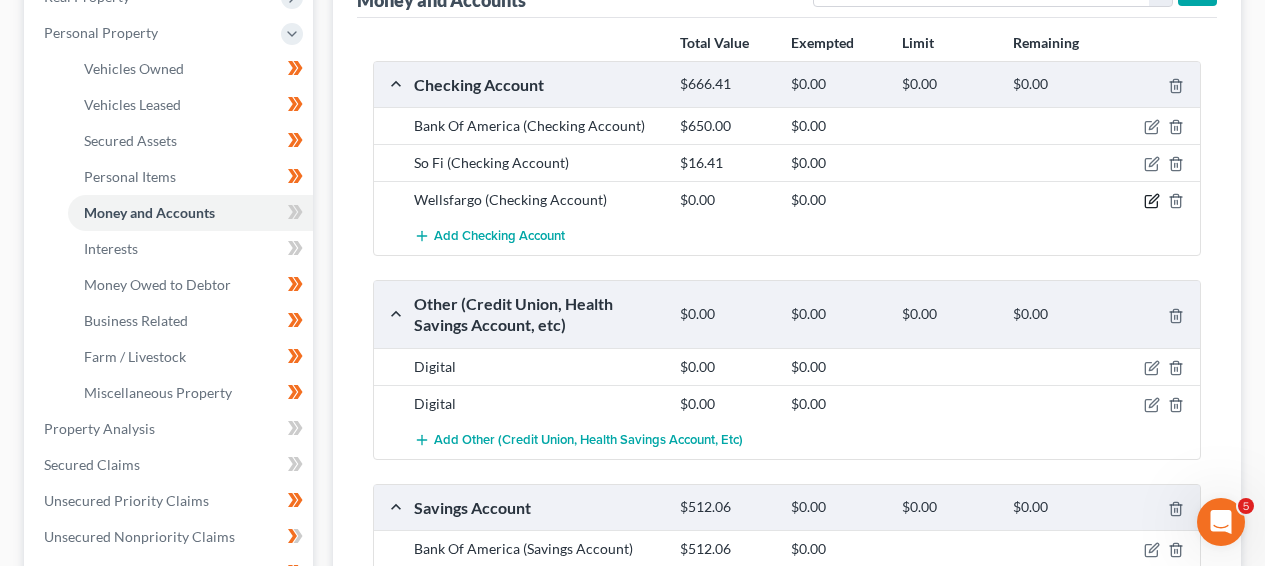 click 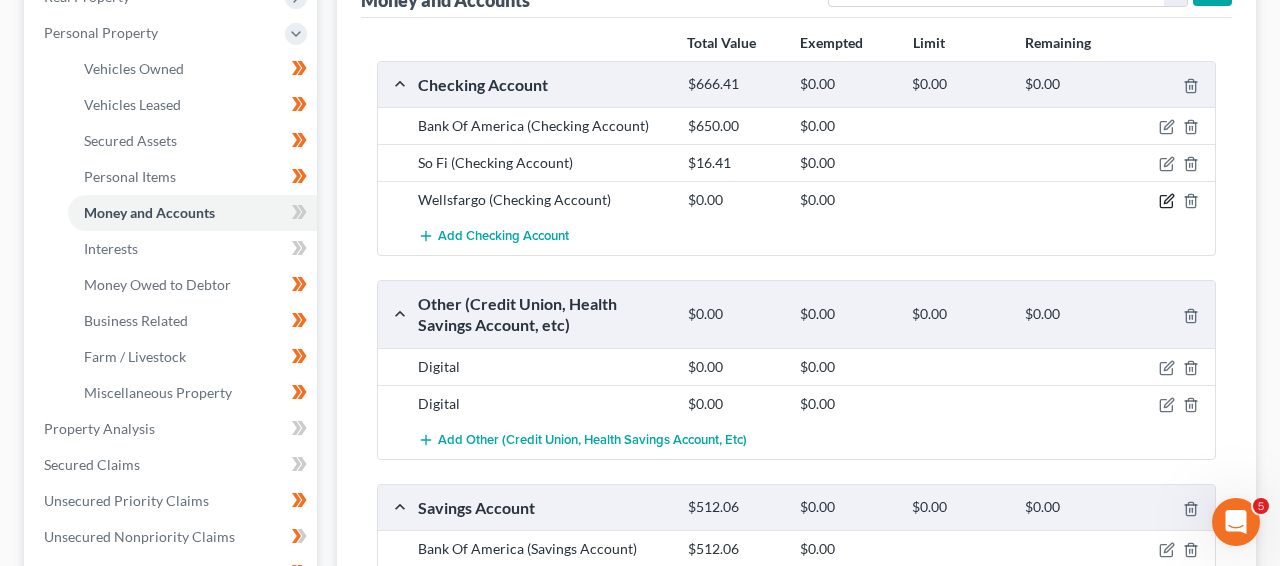 select on "9" 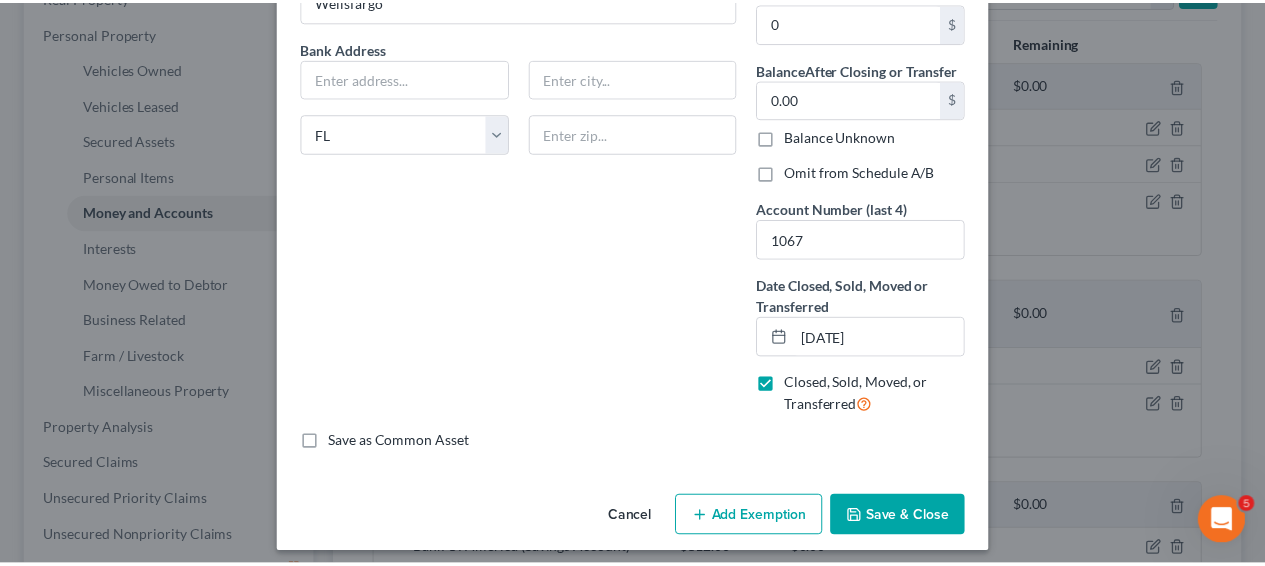 scroll, scrollTop: 220, scrollLeft: 0, axis: vertical 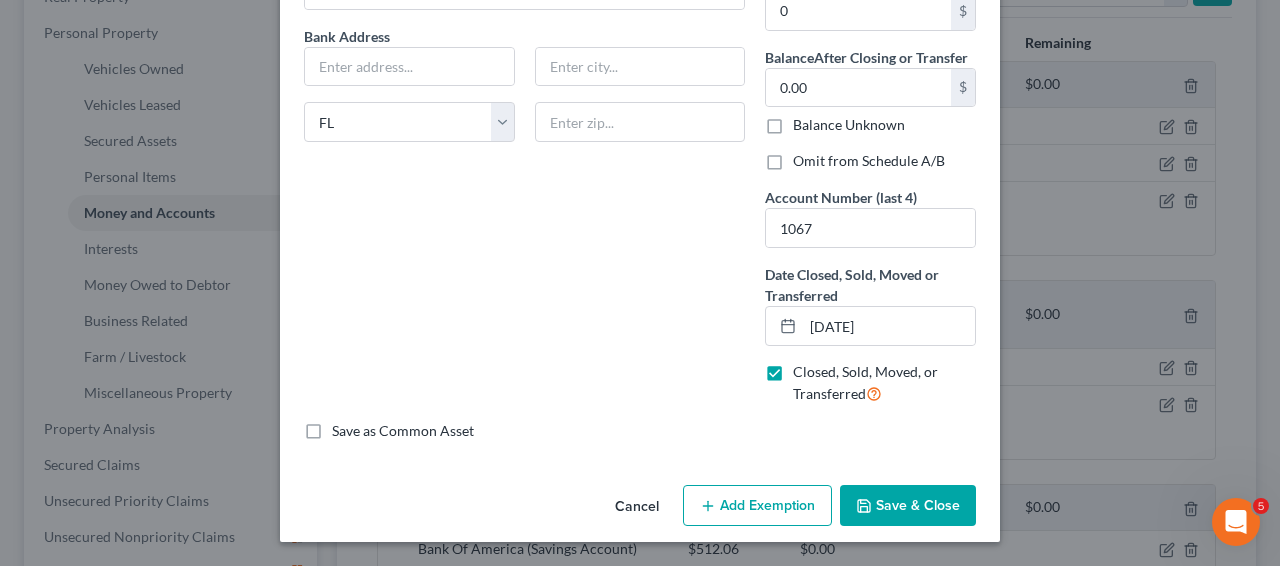 click on "Cancel" at bounding box center [637, 507] 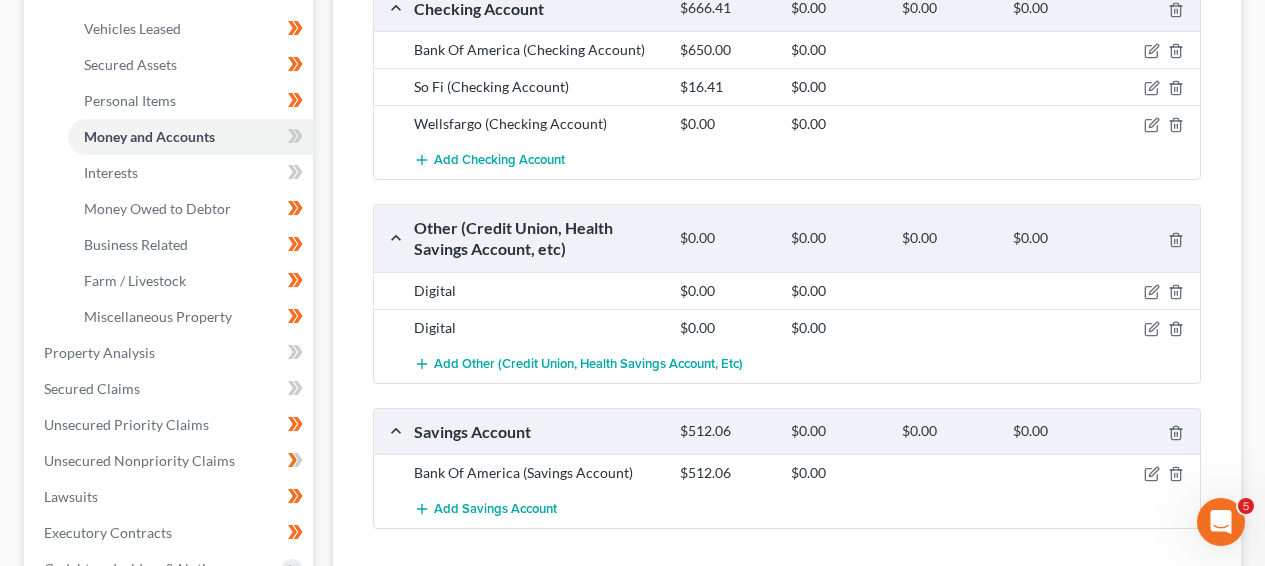 scroll, scrollTop: 296, scrollLeft: 0, axis: vertical 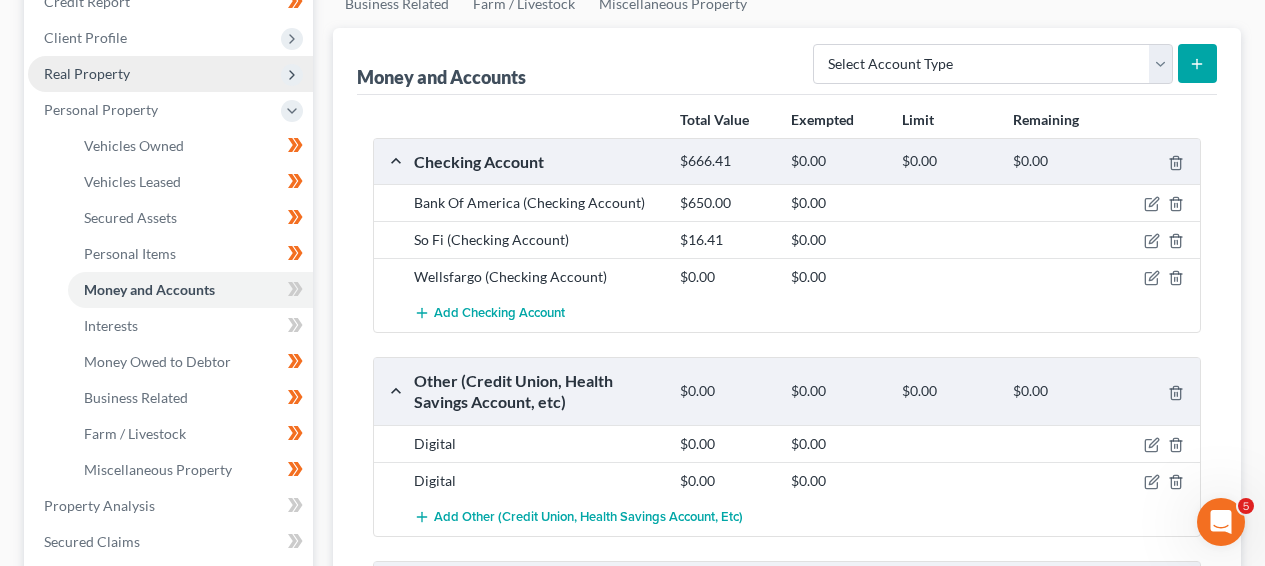 click on "Real Property" at bounding box center [170, 74] 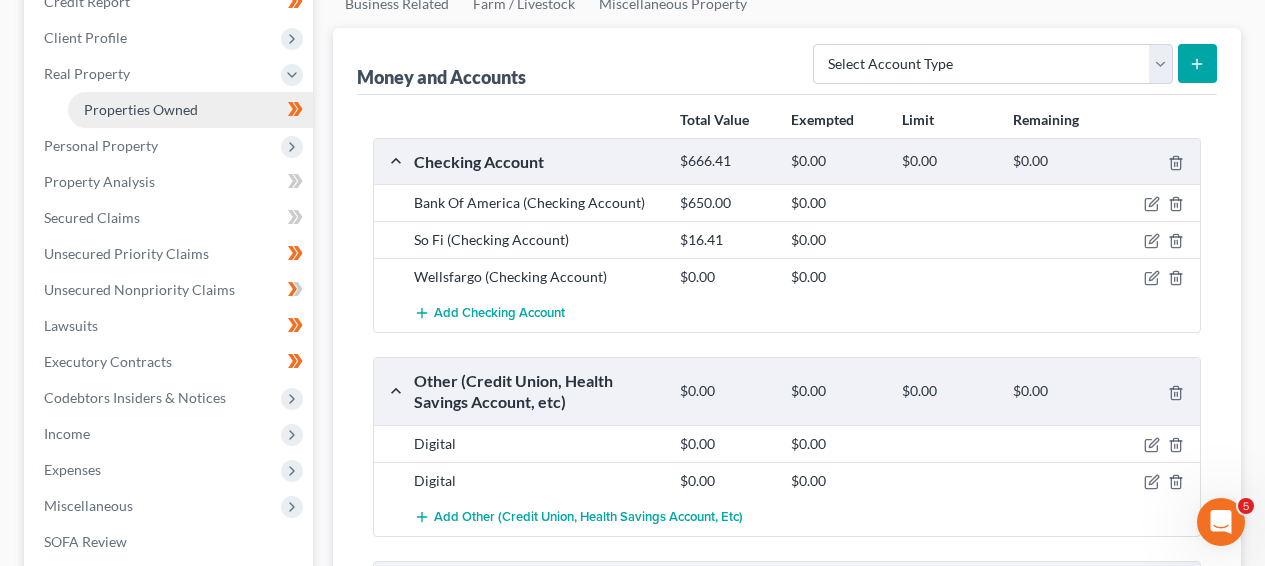 click on "Properties Owned" at bounding box center (141, 109) 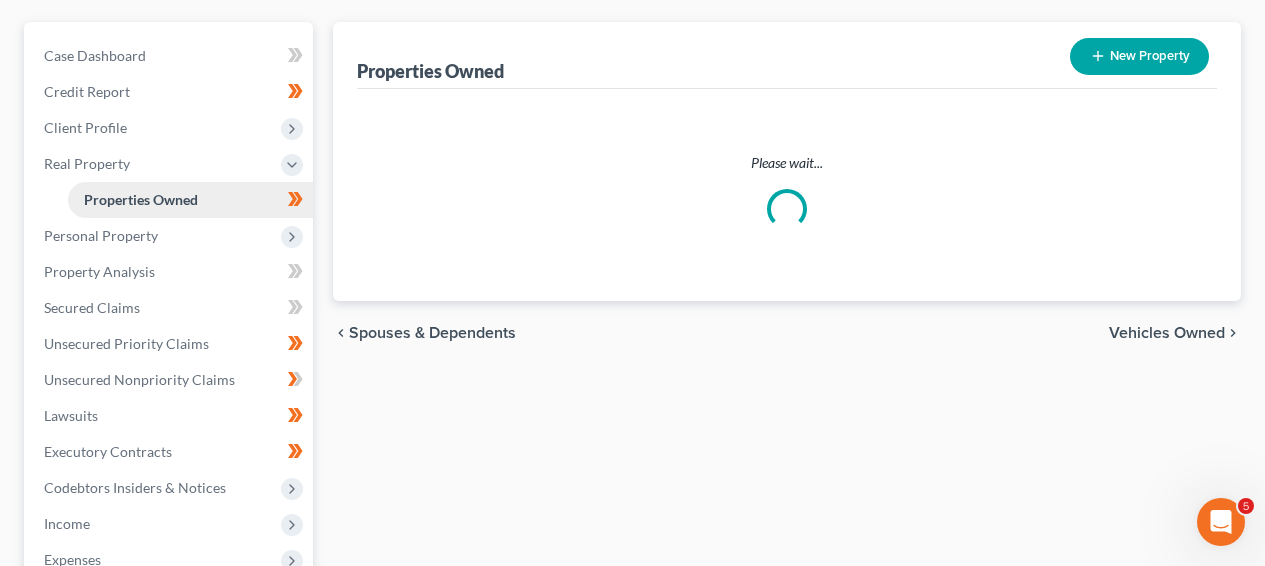 scroll, scrollTop: 0, scrollLeft: 0, axis: both 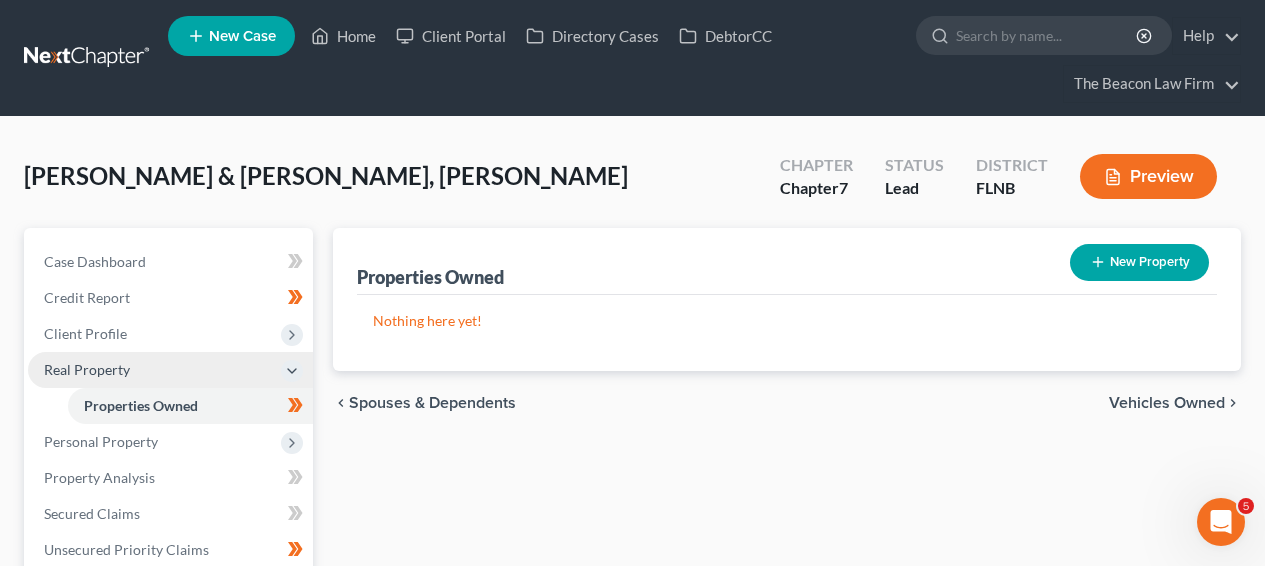 click on "Real Property" at bounding box center (170, 370) 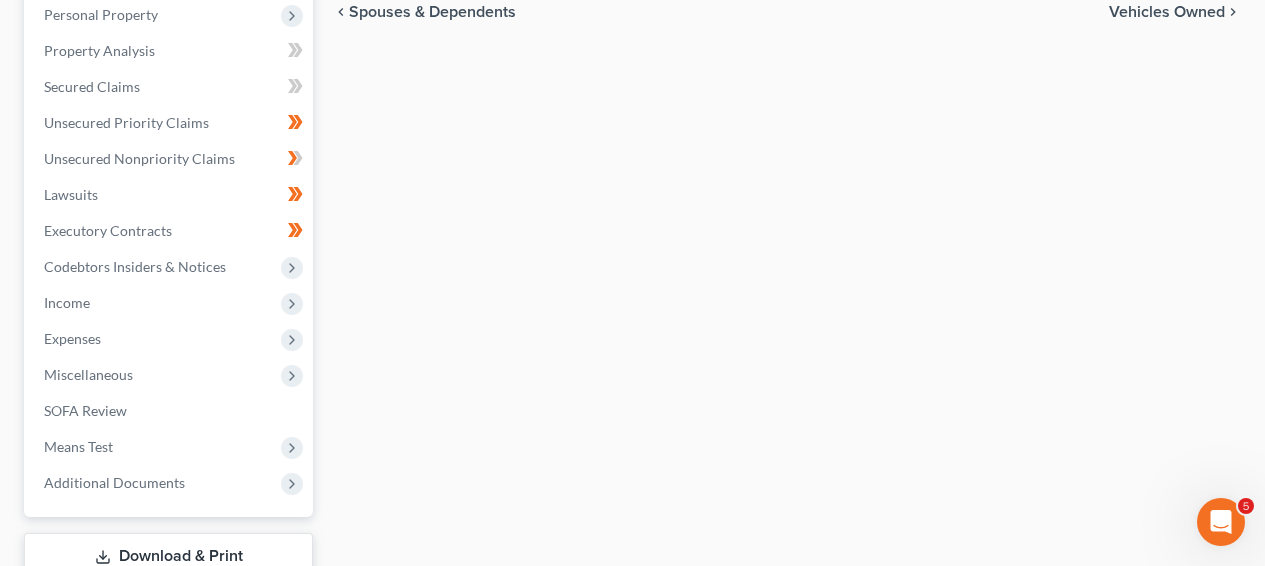 scroll, scrollTop: 390, scrollLeft: 0, axis: vertical 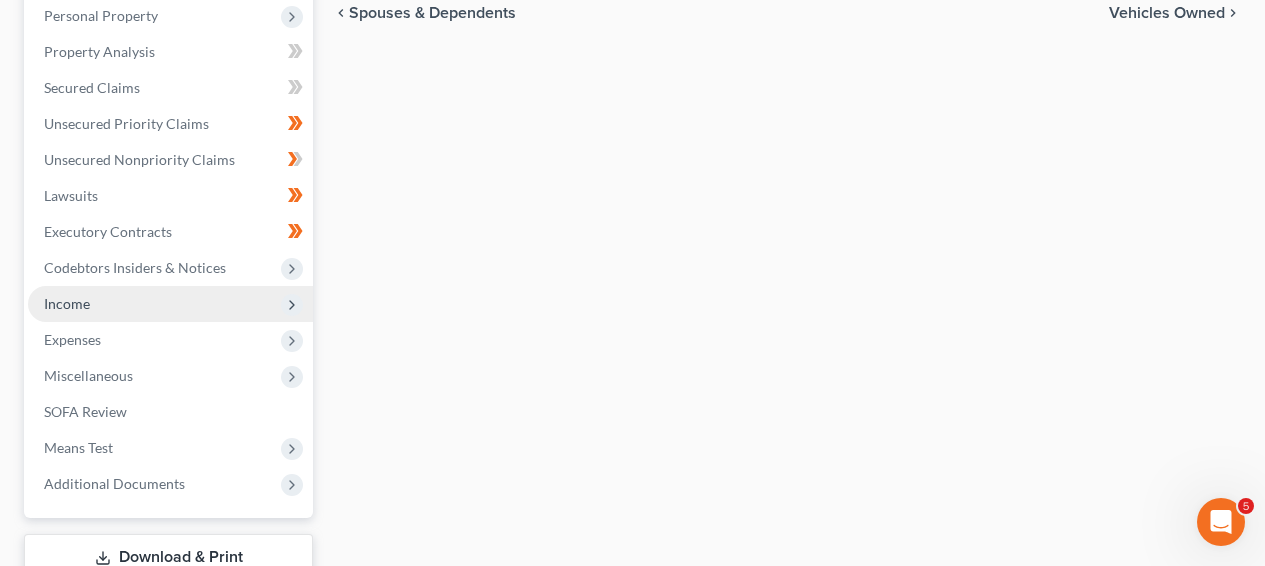 click on "Income" at bounding box center [170, 304] 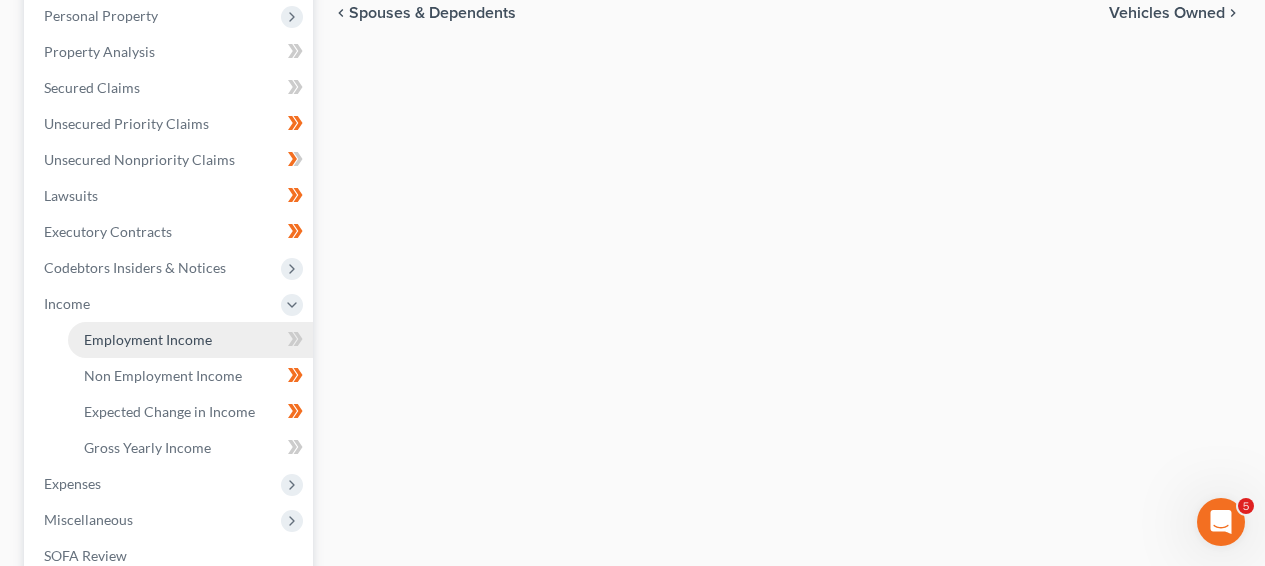 click on "Employment Income" at bounding box center (190, 340) 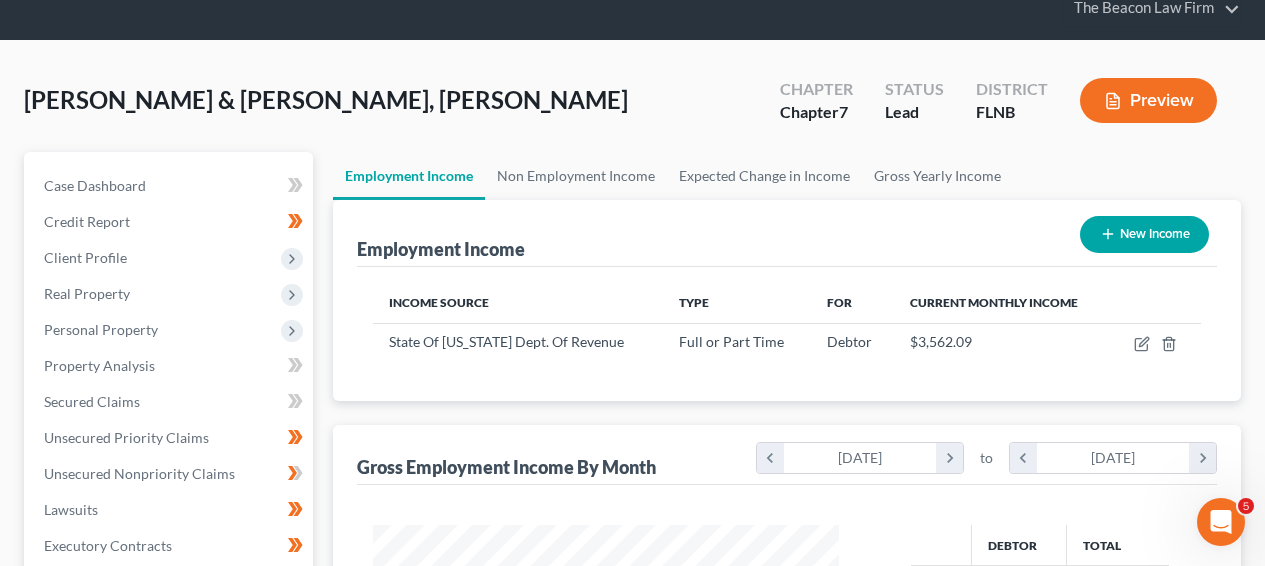 scroll, scrollTop: 0, scrollLeft: 0, axis: both 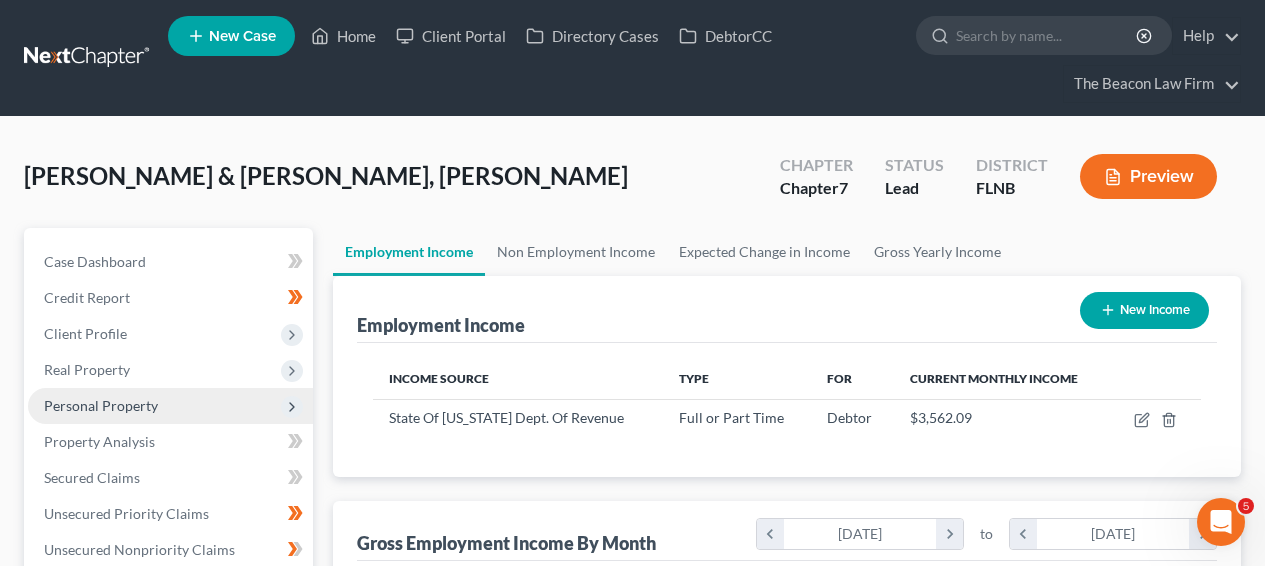 click on "Personal Property" at bounding box center [170, 406] 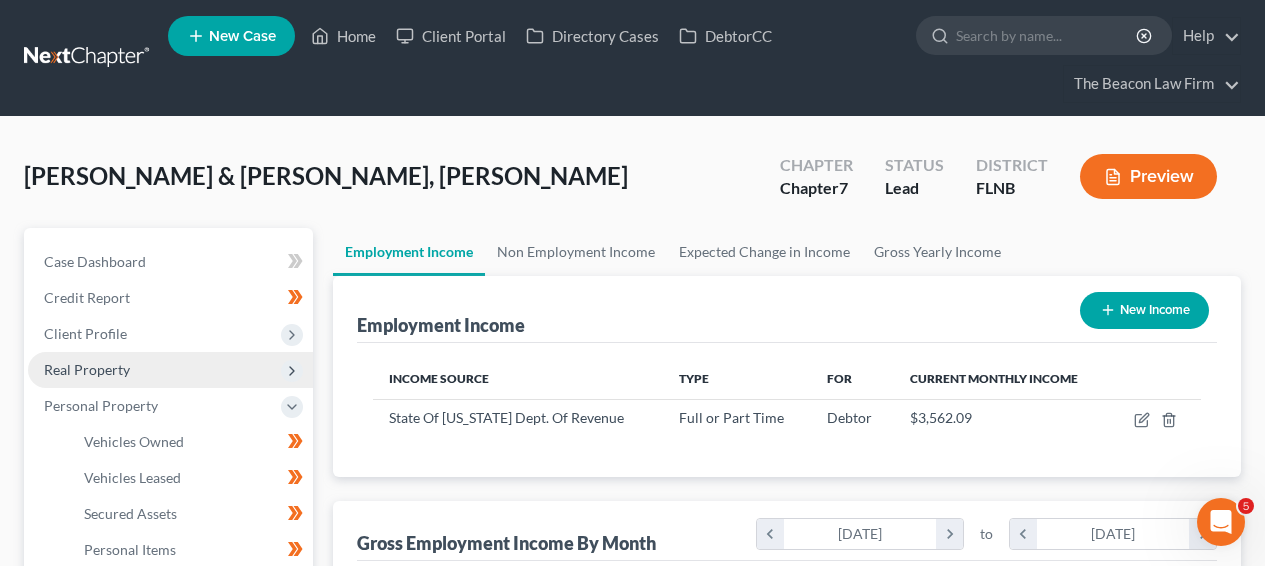 click on "Real Property" at bounding box center [170, 370] 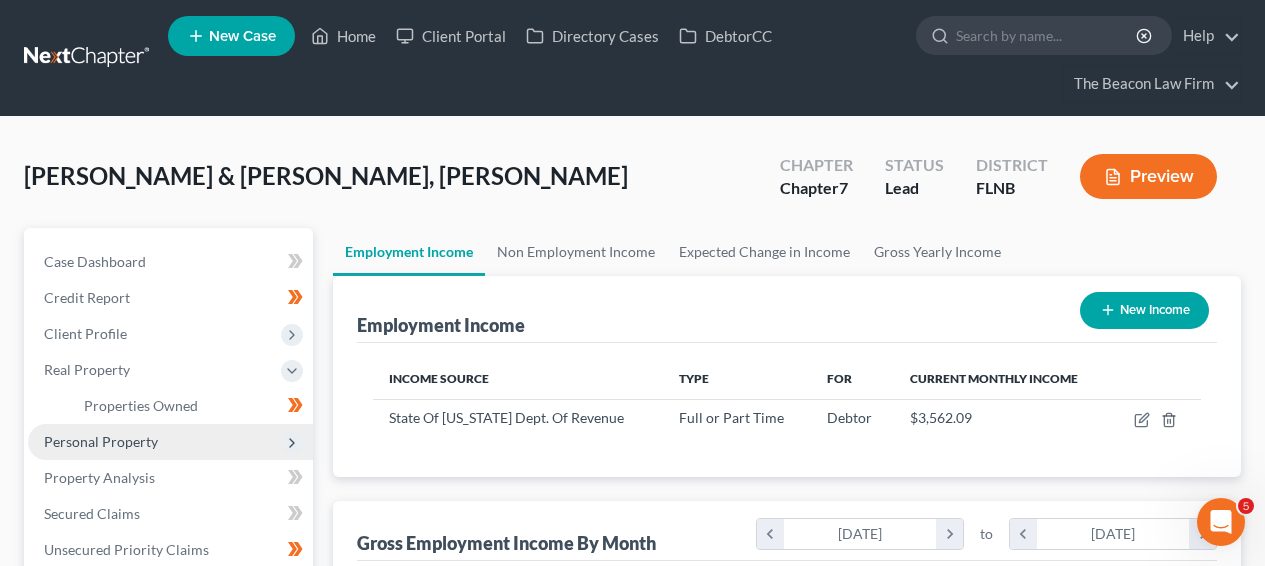 click on "Personal Property" at bounding box center [170, 442] 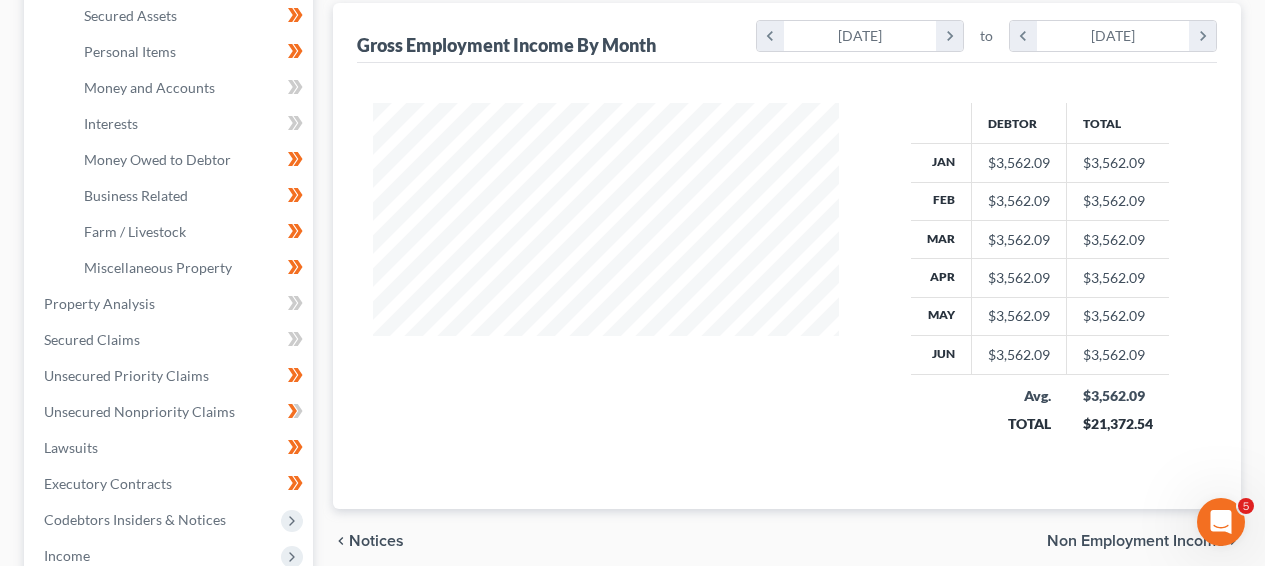 scroll, scrollTop: 492, scrollLeft: 0, axis: vertical 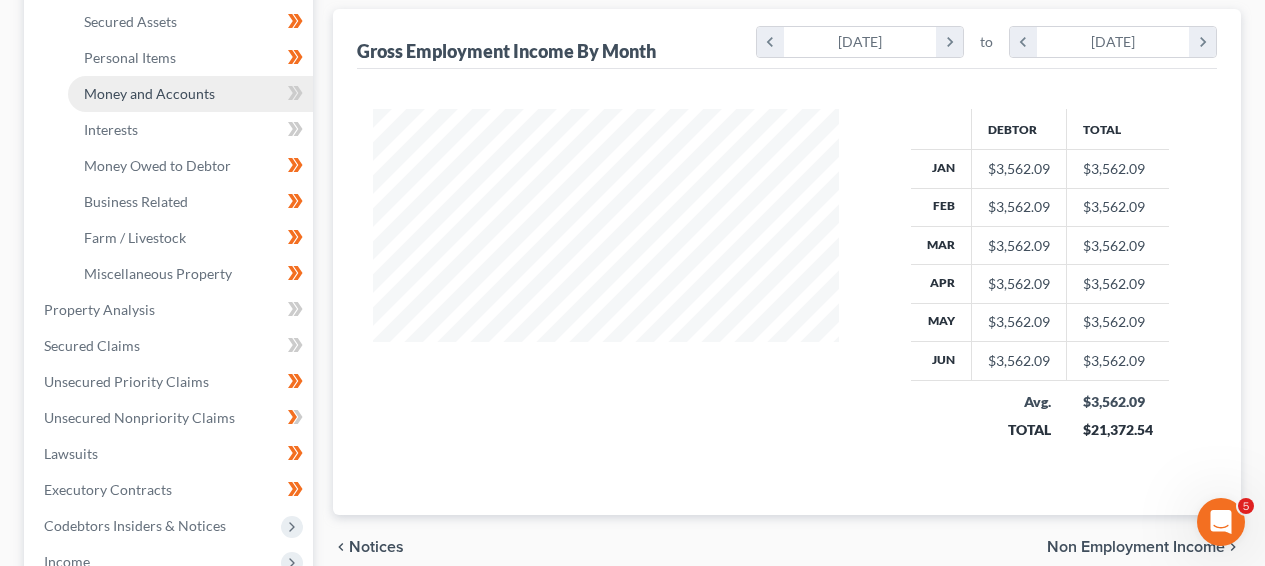 click on "Money and Accounts" at bounding box center (190, 94) 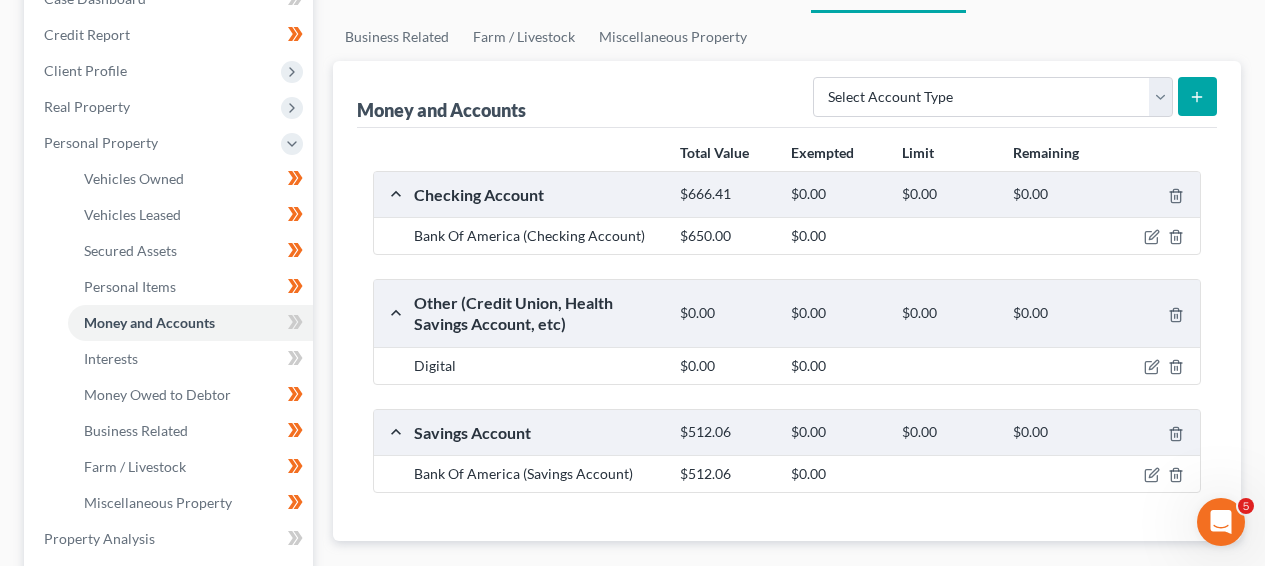 scroll, scrollTop: 0, scrollLeft: 0, axis: both 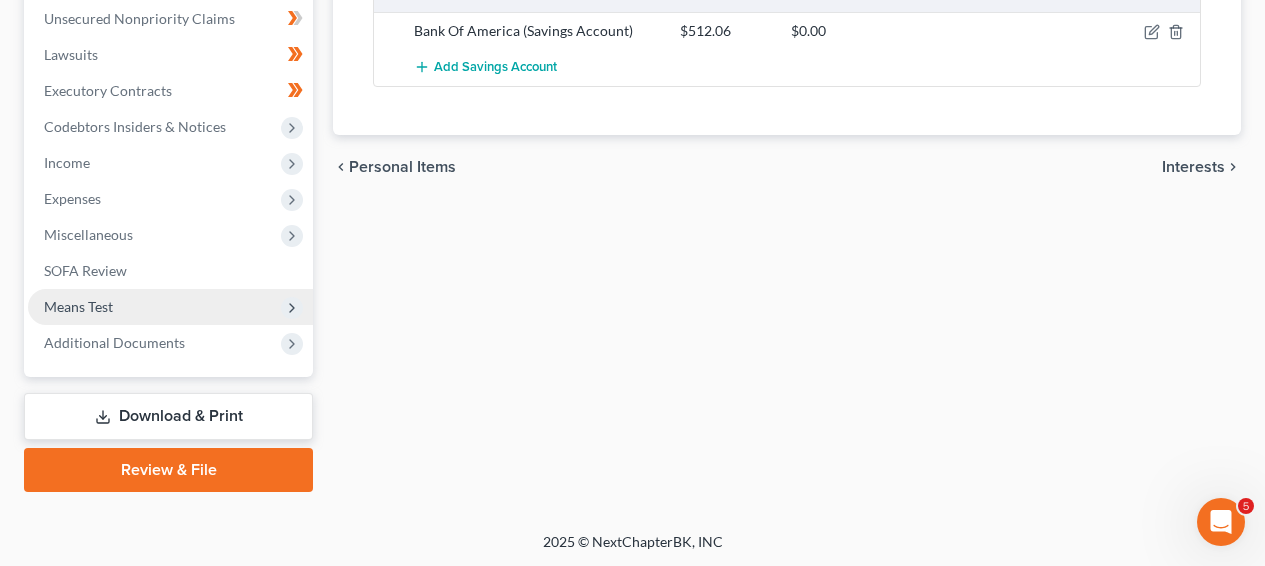 click on "Means Test" at bounding box center [170, 307] 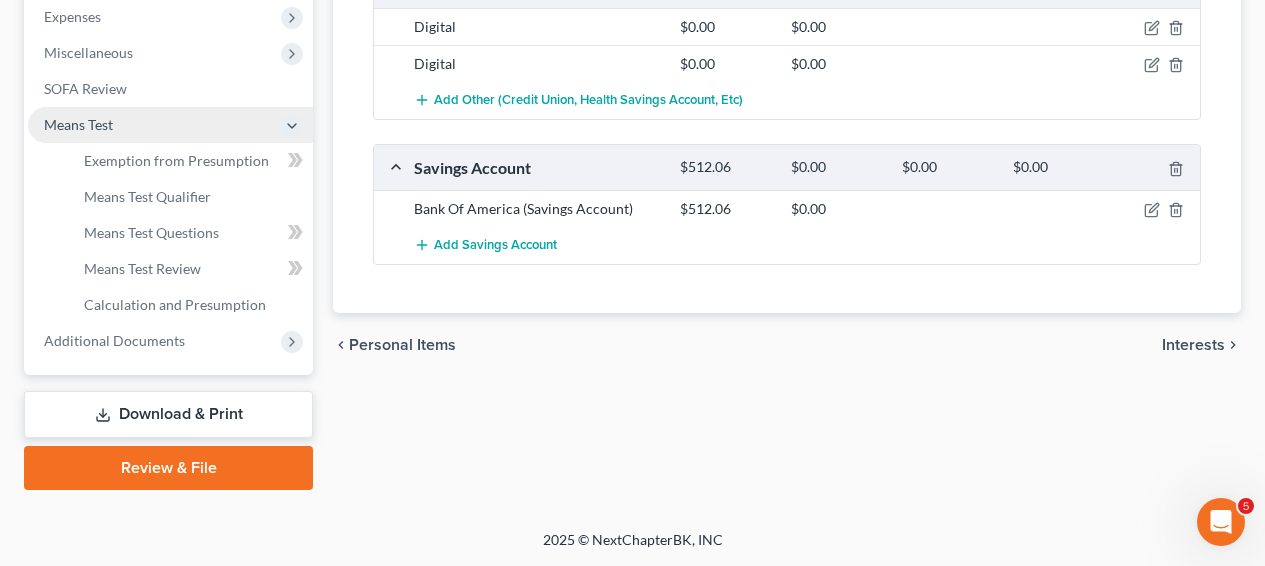 scroll, scrollTop: 531, scrollLeft: 0, axis: vertical 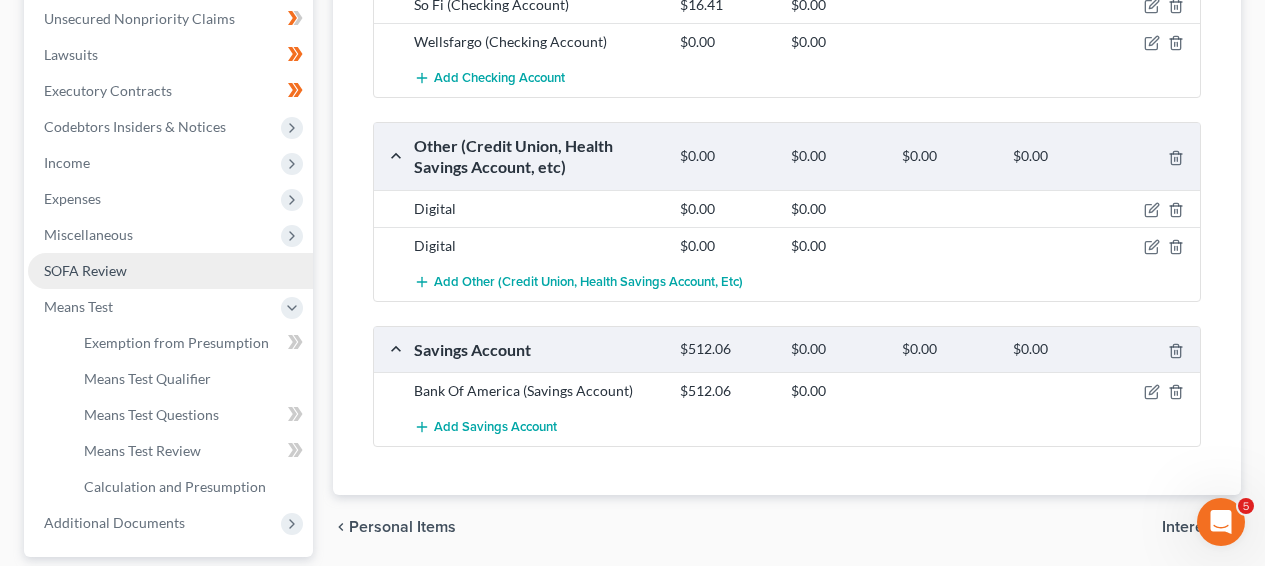 click on "SOFA Review" at bounding box center [170, 271] 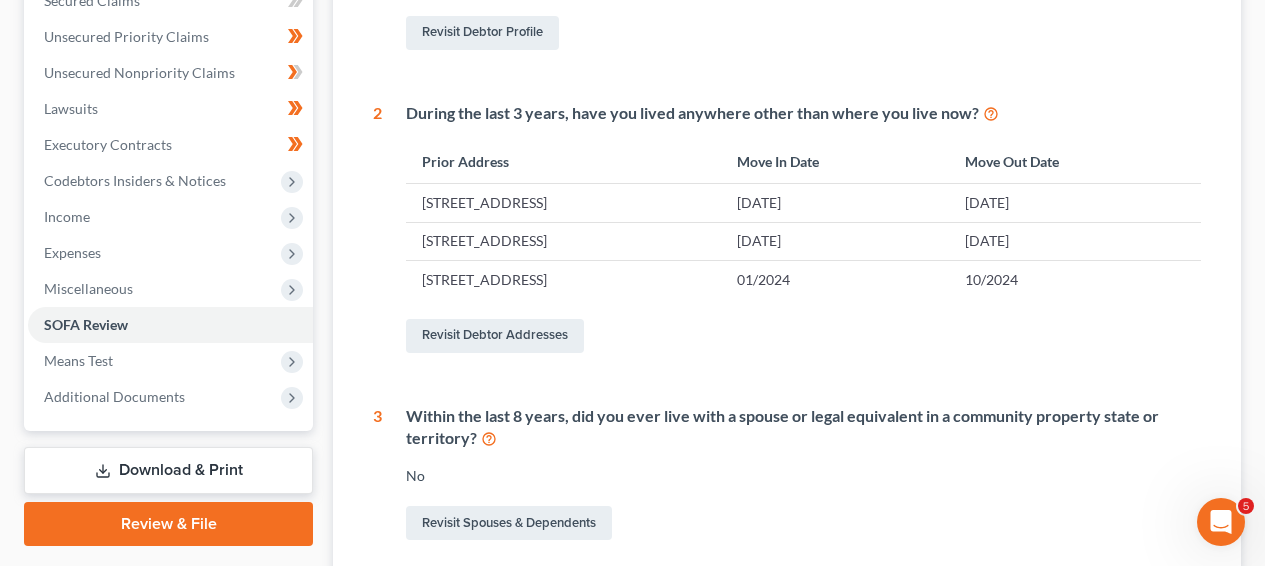 scroll, scrollTop: 0, scrollLeft: 0, axis: both 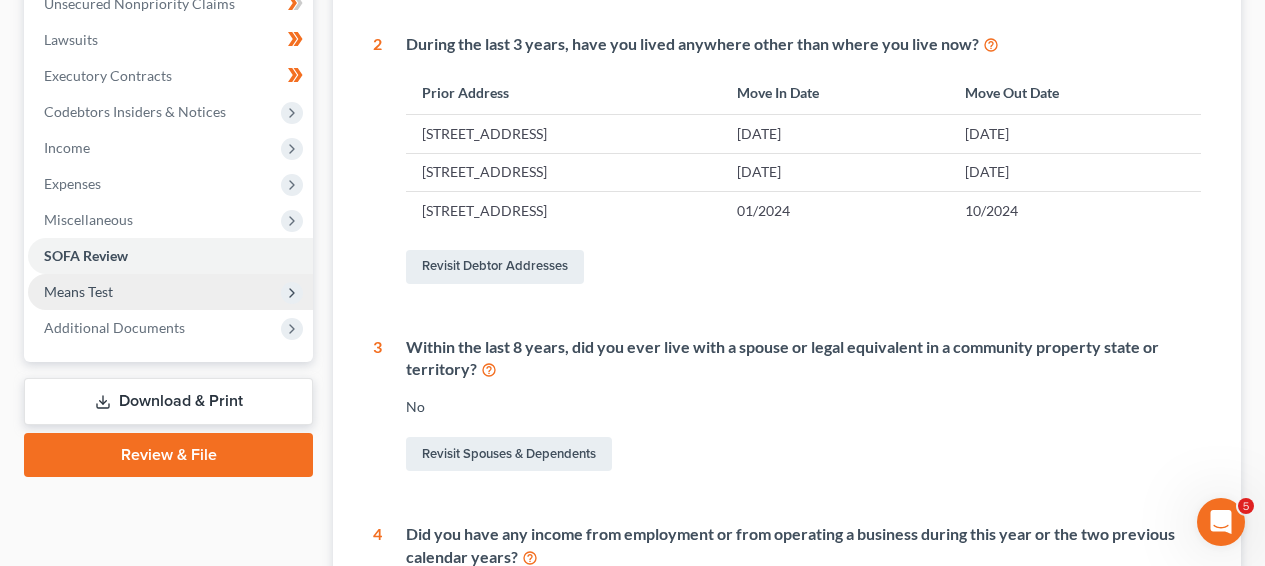 click on "Means Test" at bounding box center [170, 292] 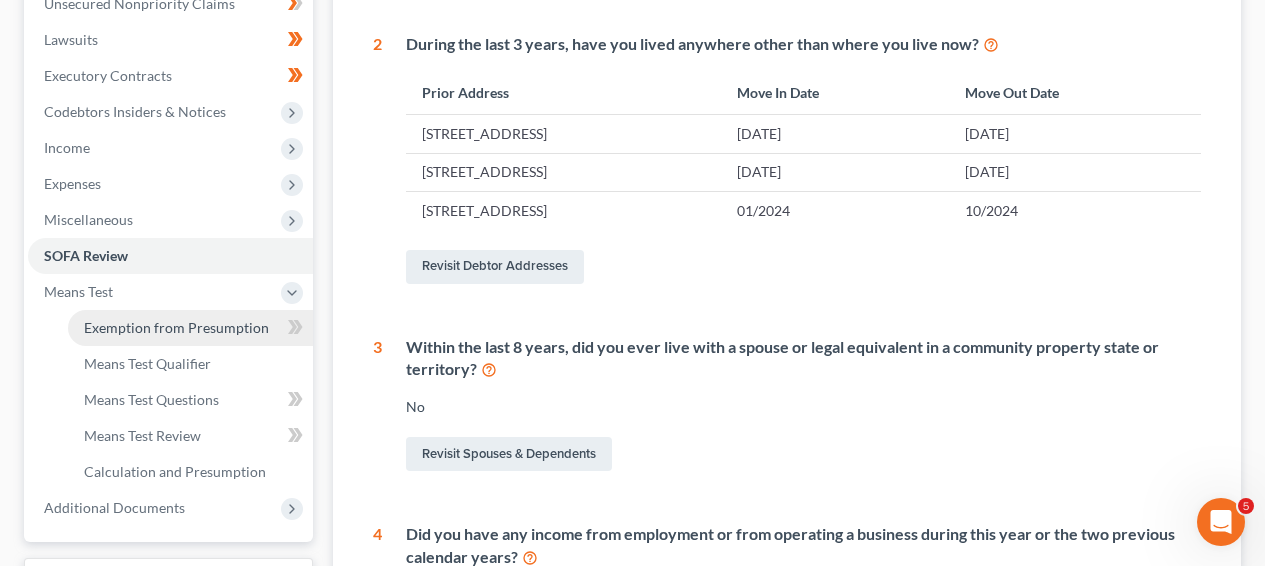 click on "Exemption from Presumption" at bounding box center [176, 327] 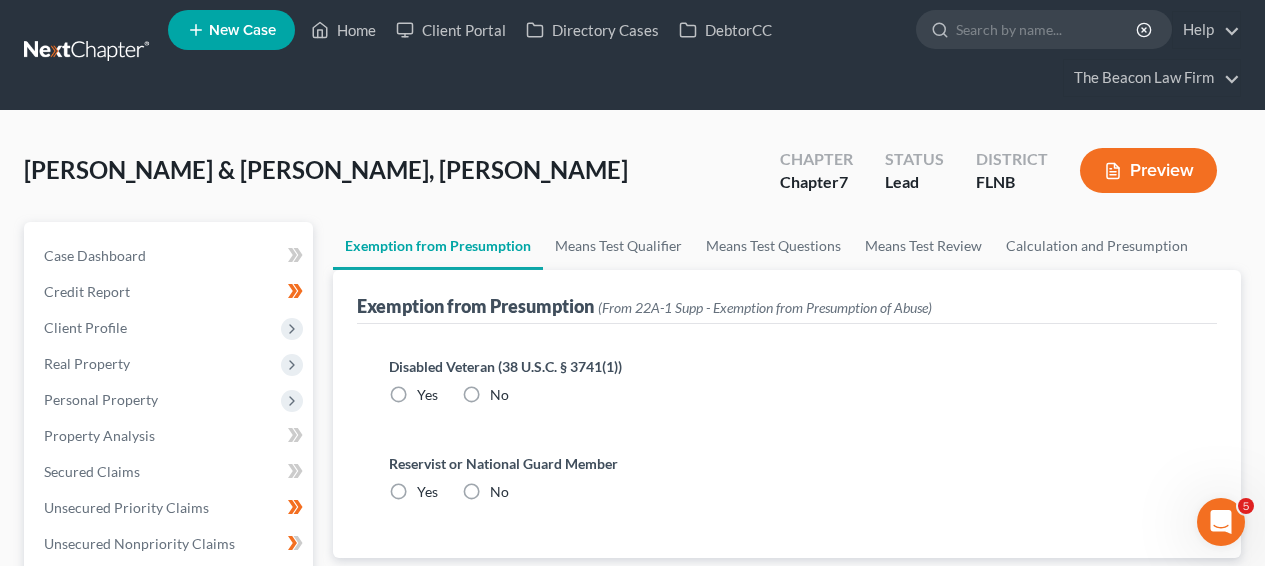 scroll, scrollTop: 0, scrollLeft: 0, axis: both 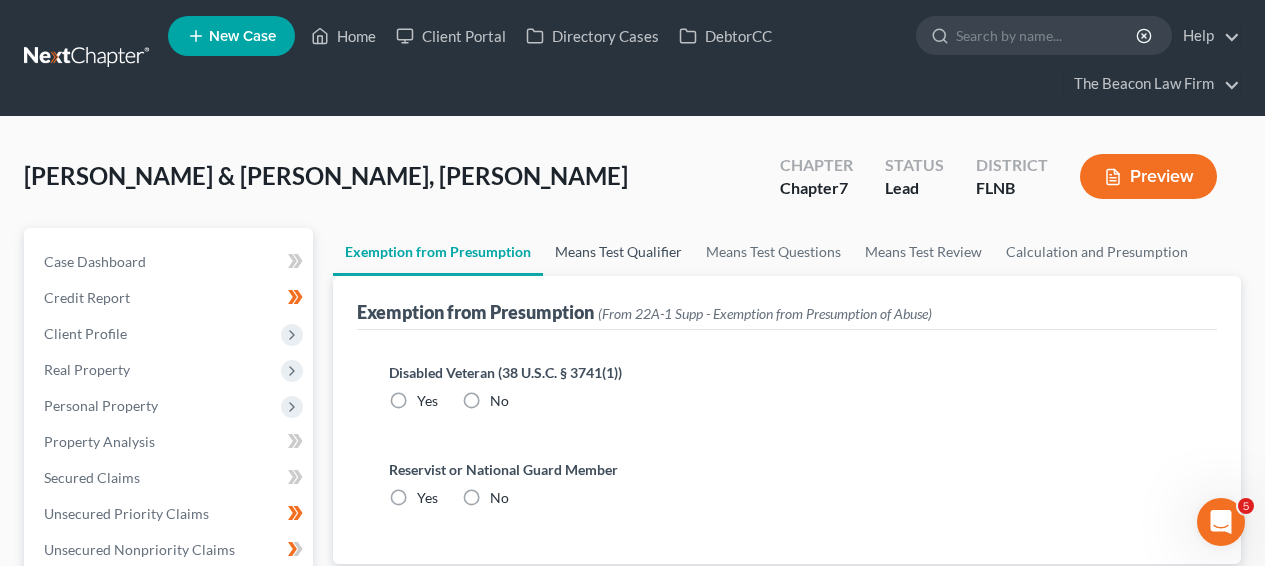 click on "Means Test Qualifier" at bounding box center [618, 252] 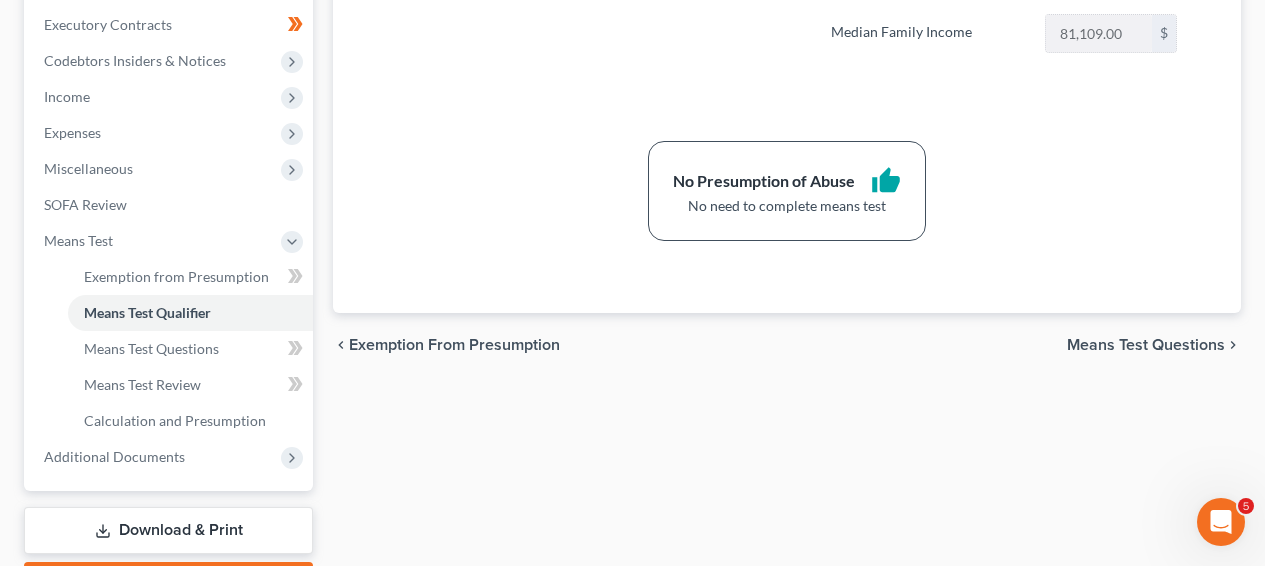 scroll, scrollTop: 573, scrollLeft: 0, axis: vertical 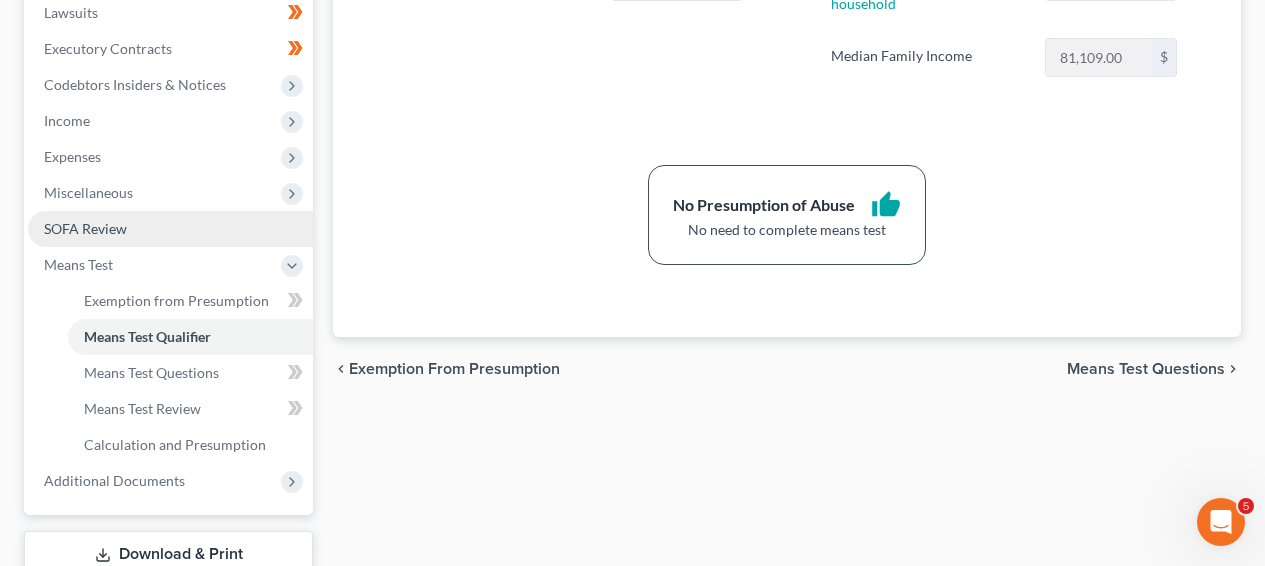 click on "SOFA Review" at bounding box center (170, 229) 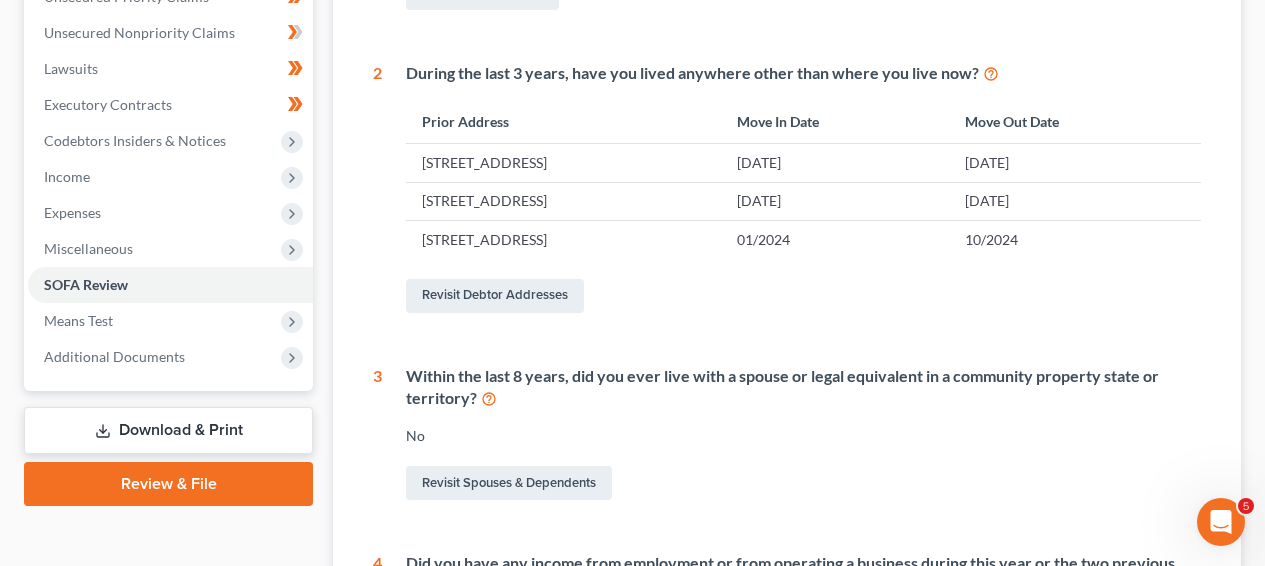 scroll, scrollTop: 0, scrollLeft: 0, axis: both 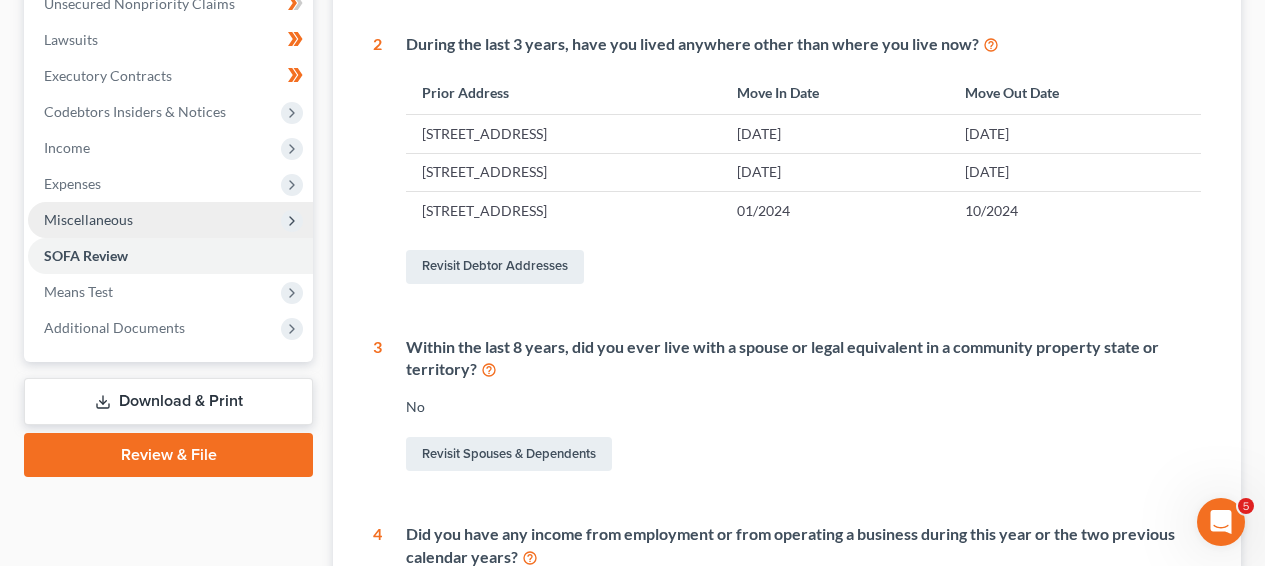 click on "Miscellaneous" at bounding box center (170, 220) 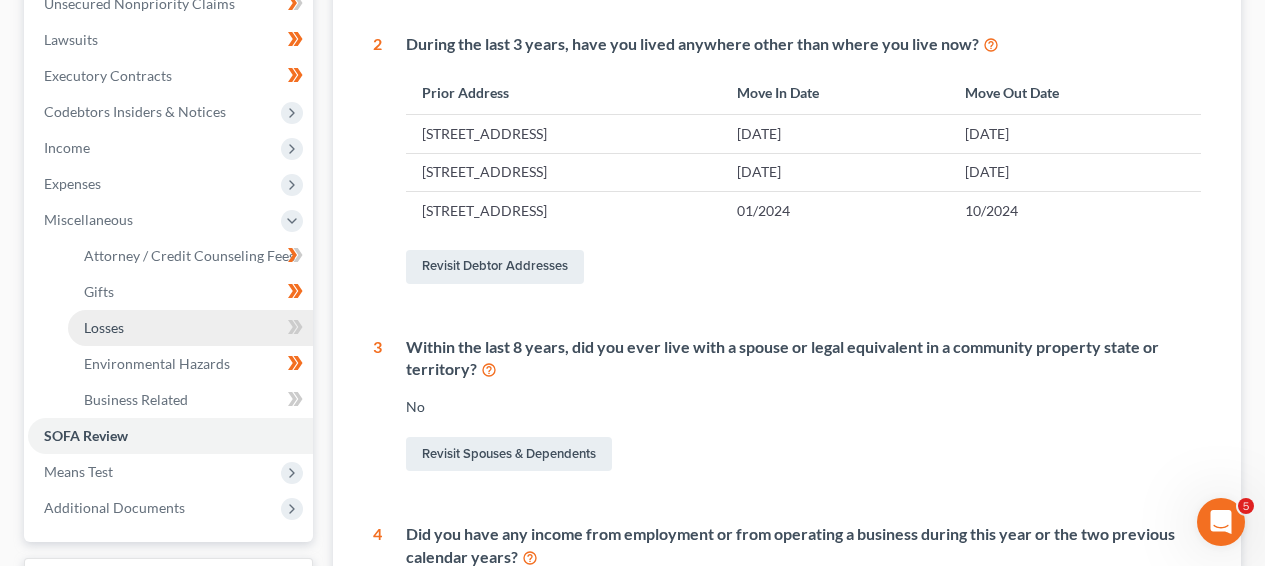 click on "Losses" at bounding box center (190, 328) 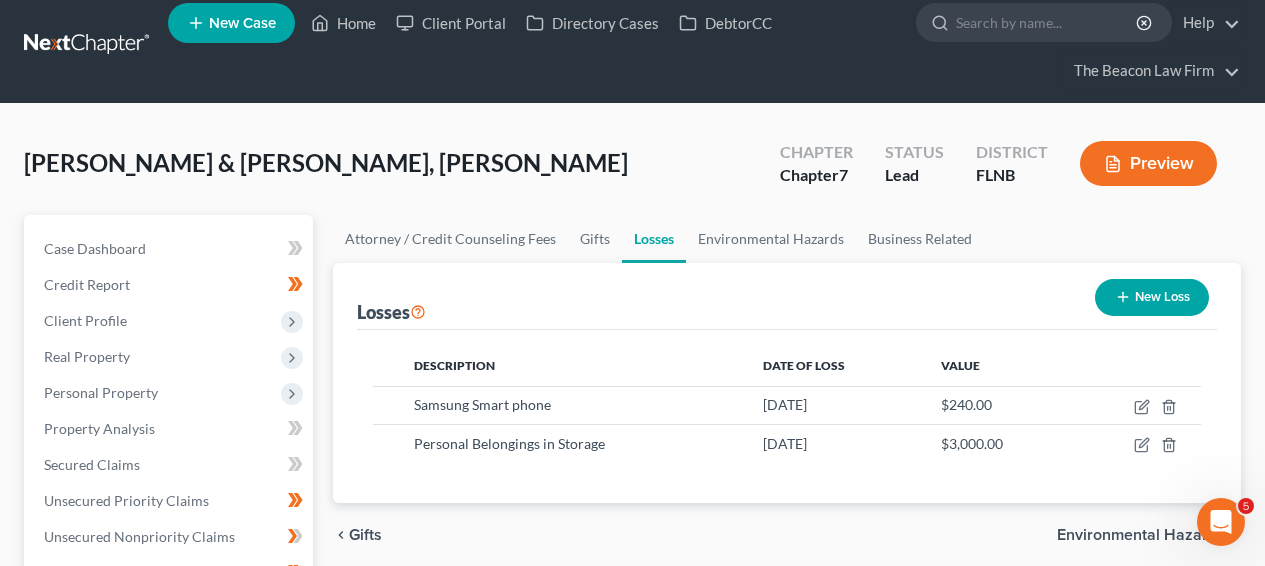scroll, scrollTop: 0, scrollLeft: 0, axis: both 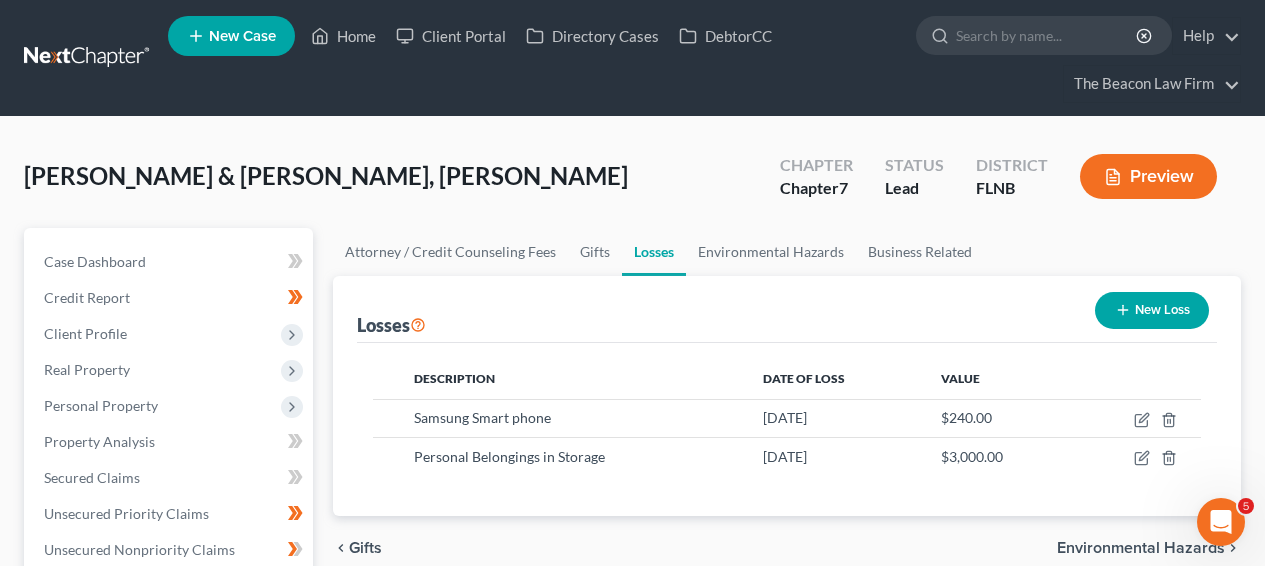 click at bounding box center (88, 58) 